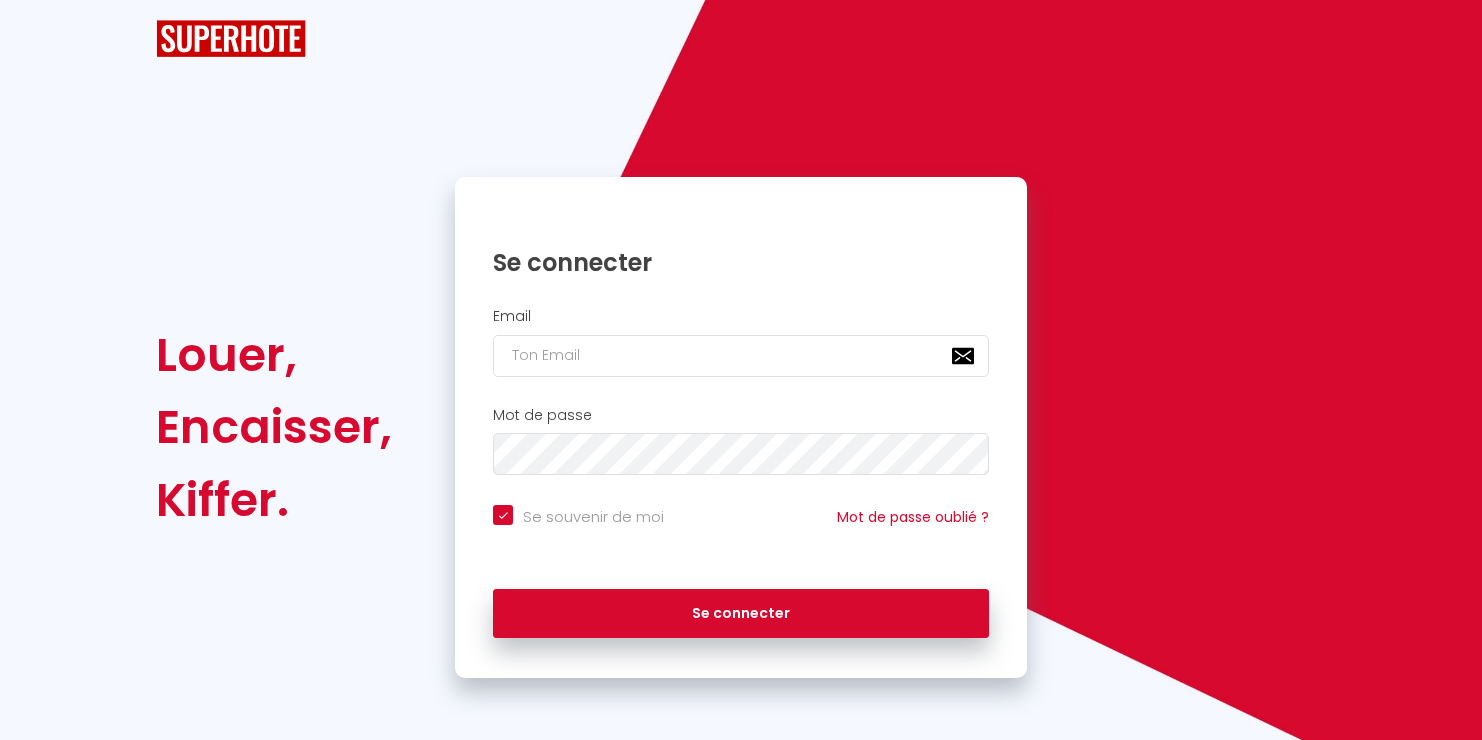 scroll, scrollTop: 0, scrollLeft: 0, axis: both 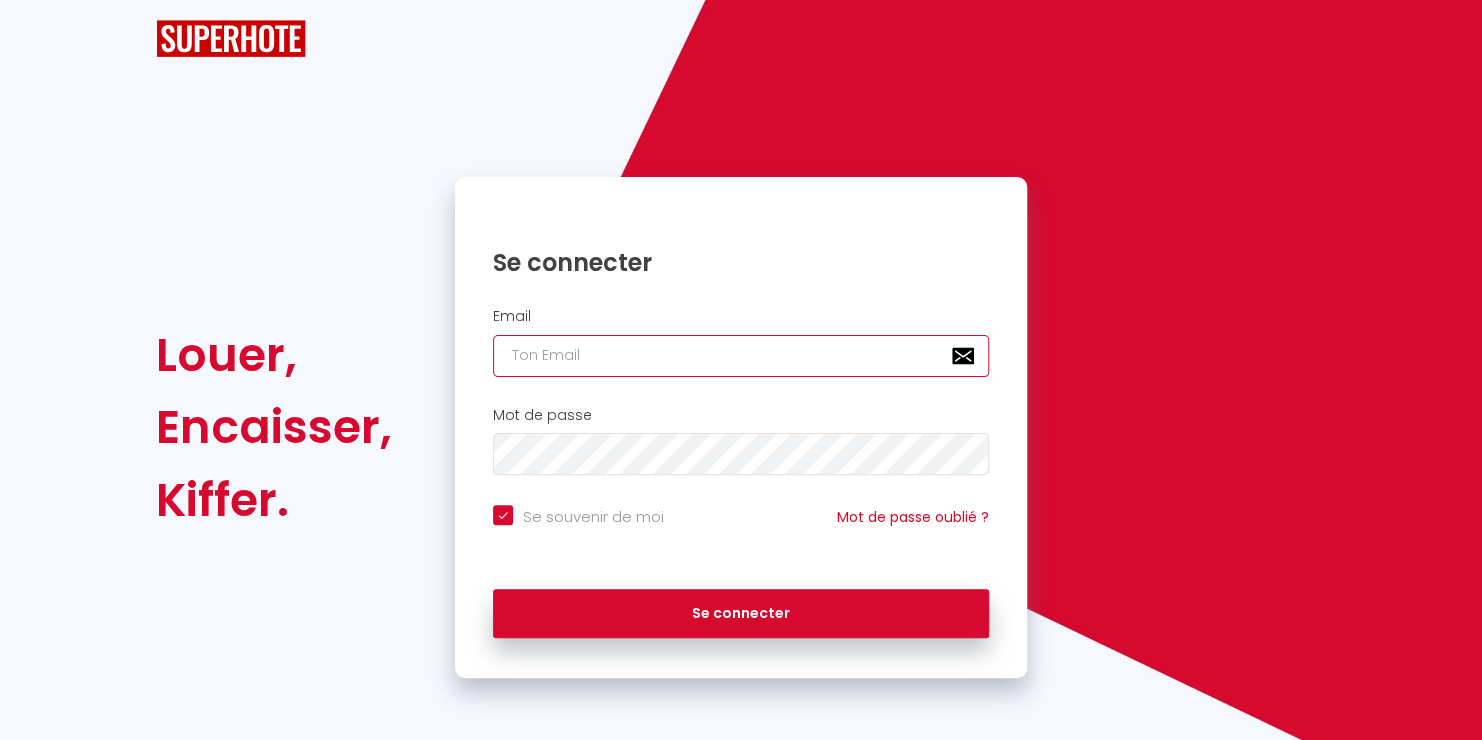 click at bounding box center [741, 356] 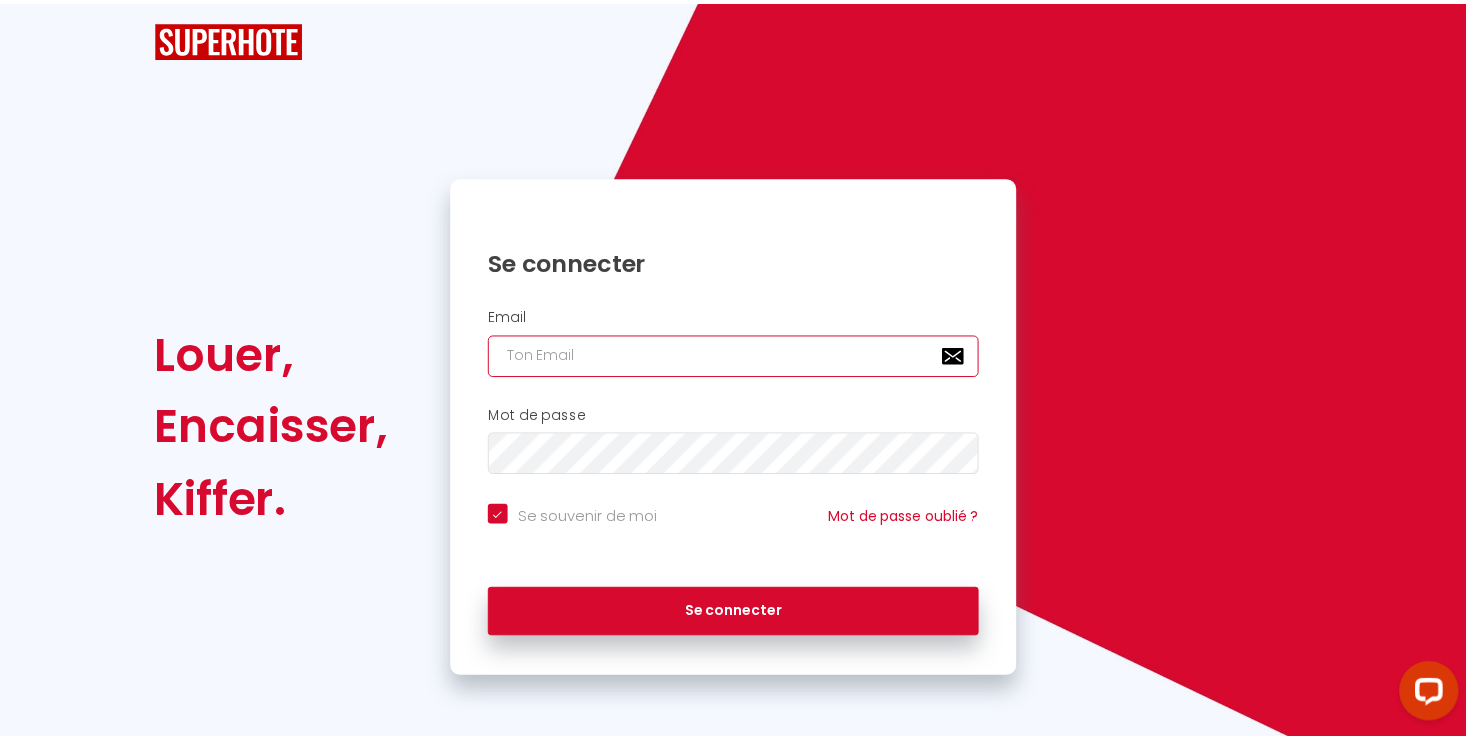 scroll, scrollTop: 0, scrollLeft: 0, axis: both 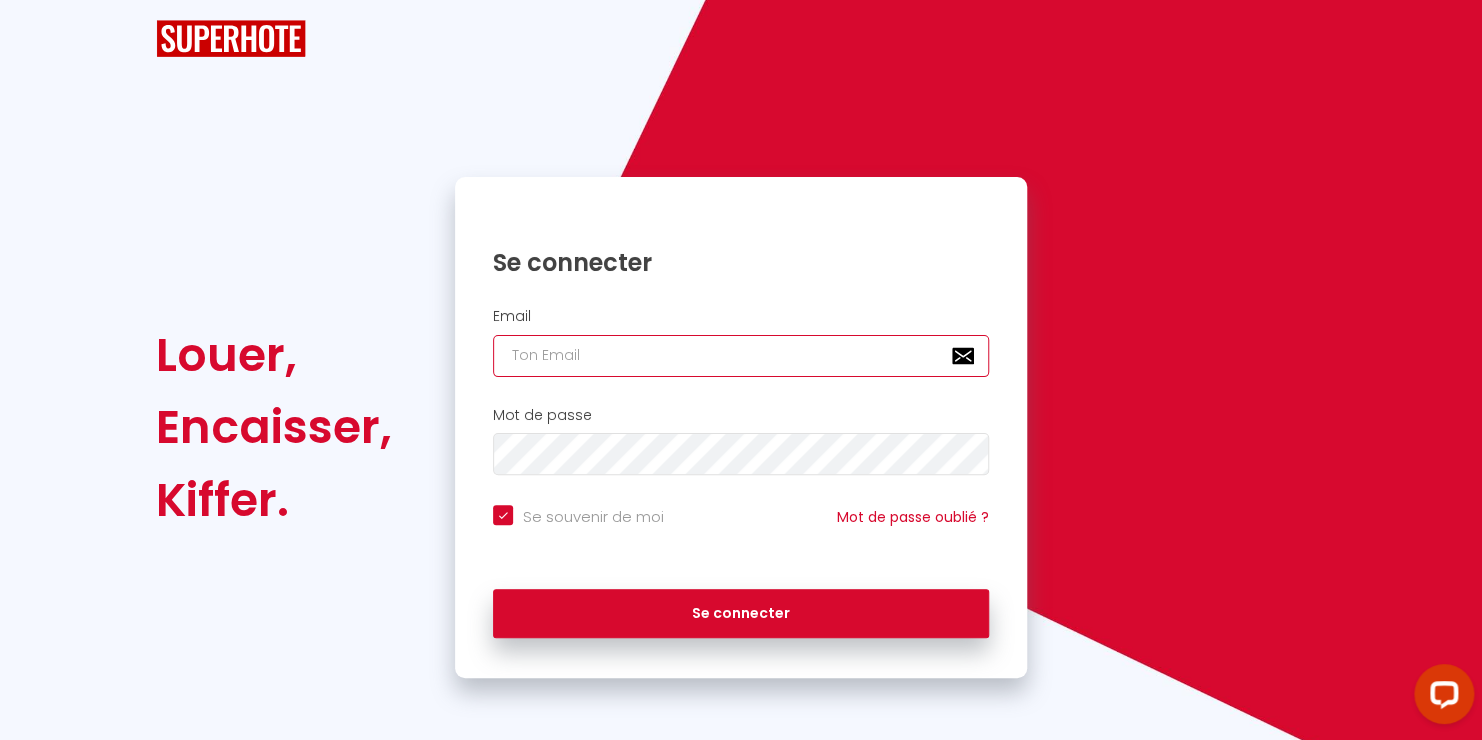 type on "c" 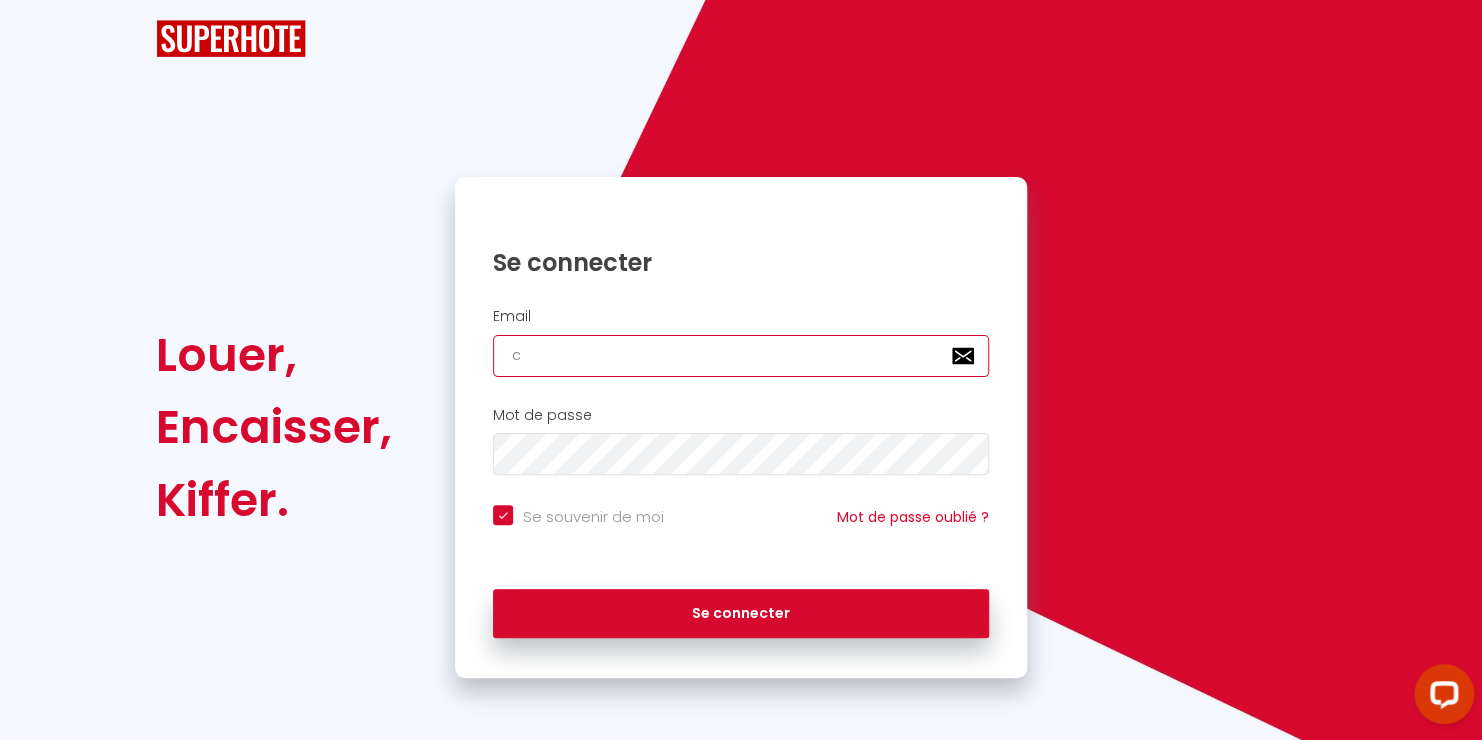checkbox on "true" 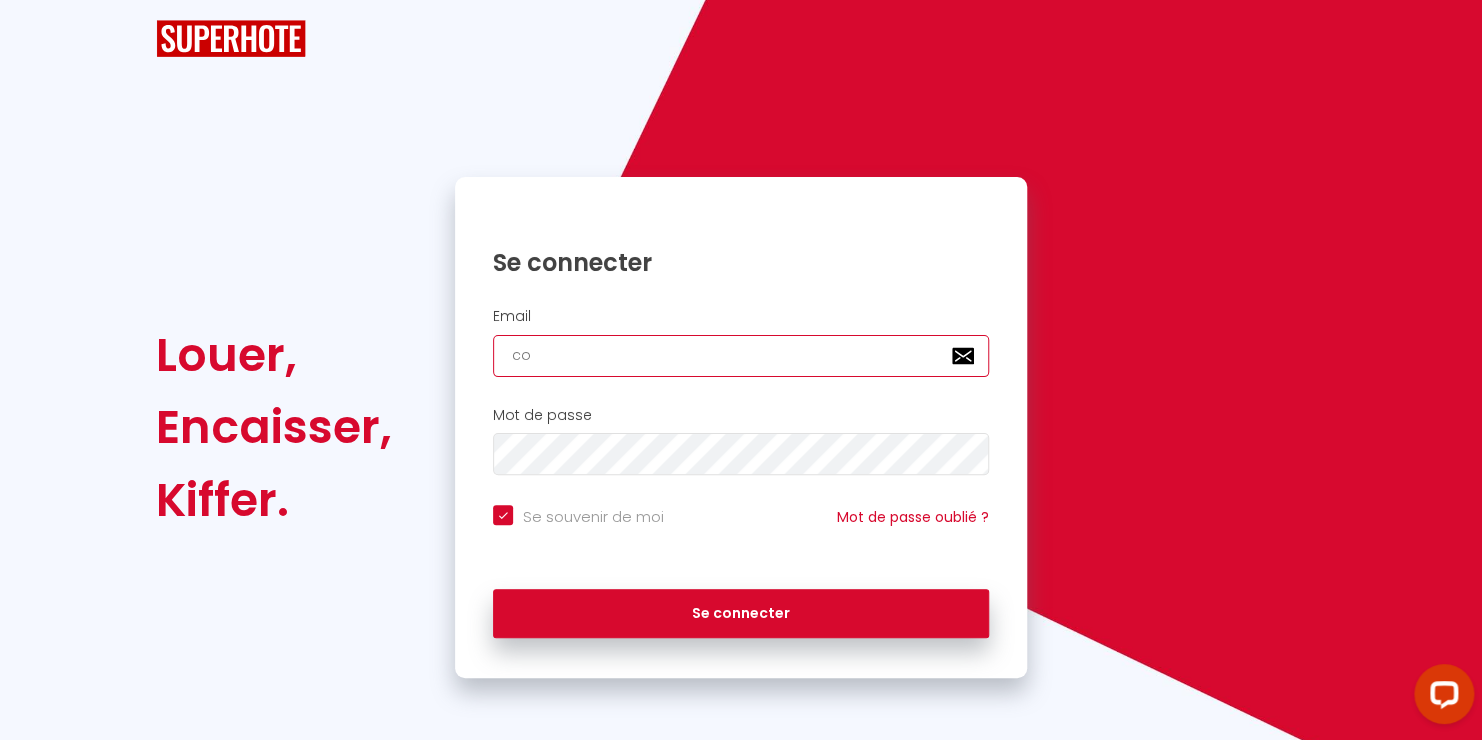 checkbox on "true" 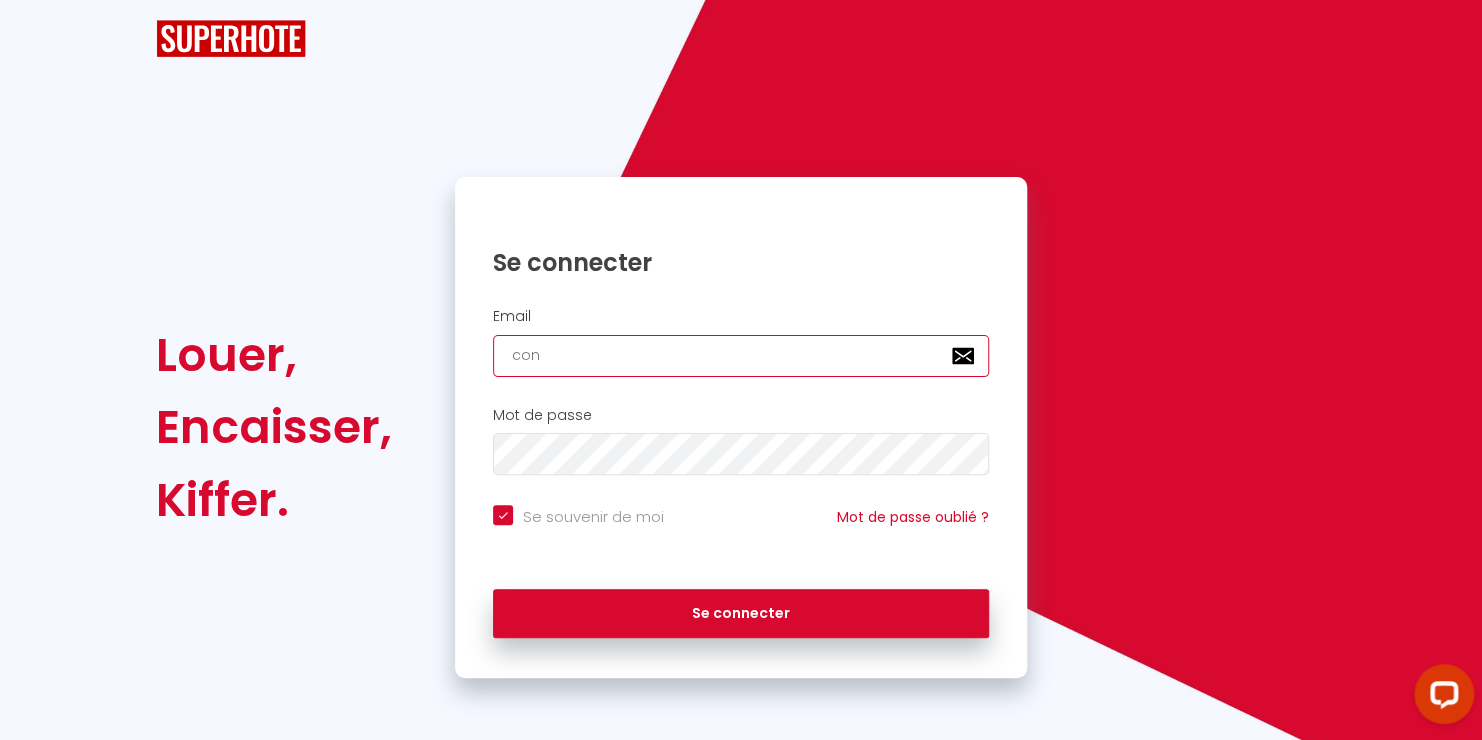 checkbox on "true" 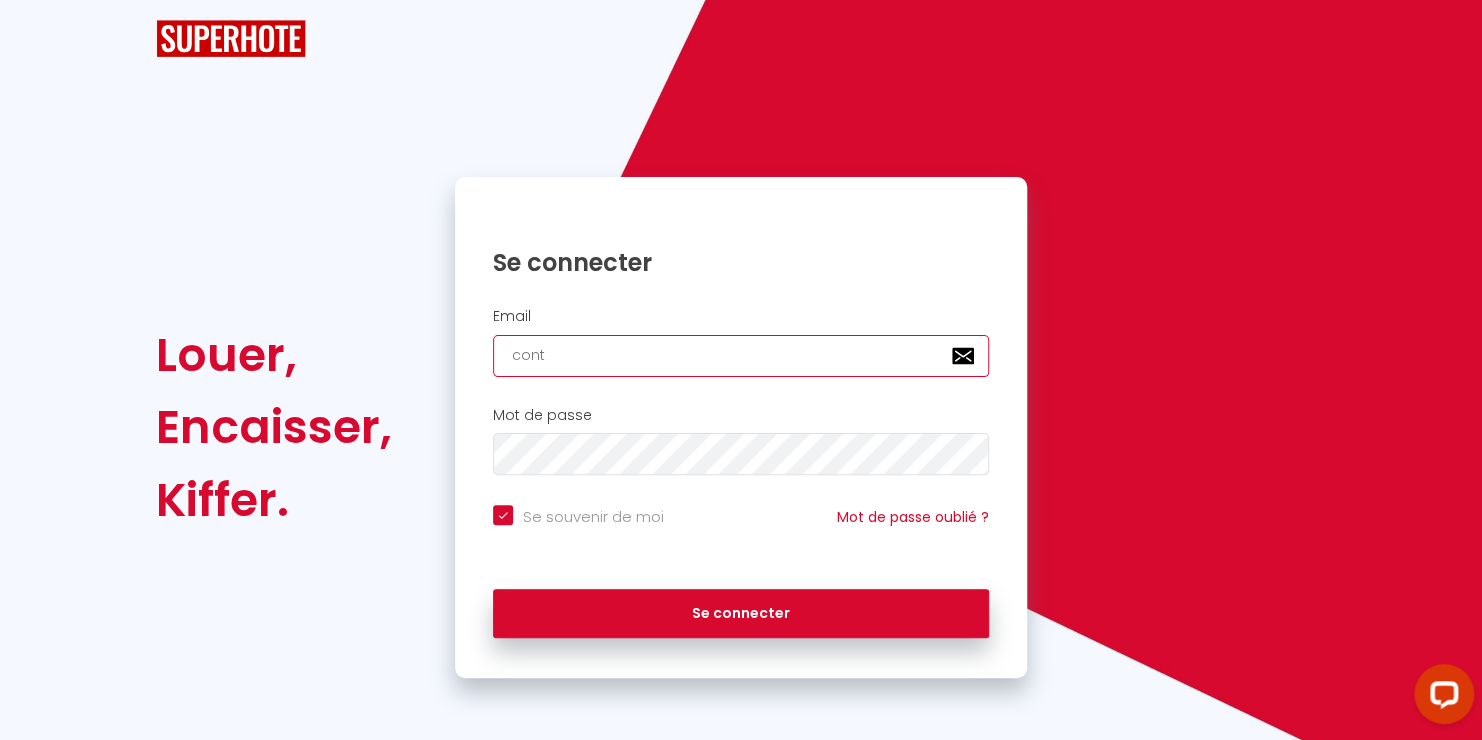 checkbox on "true" 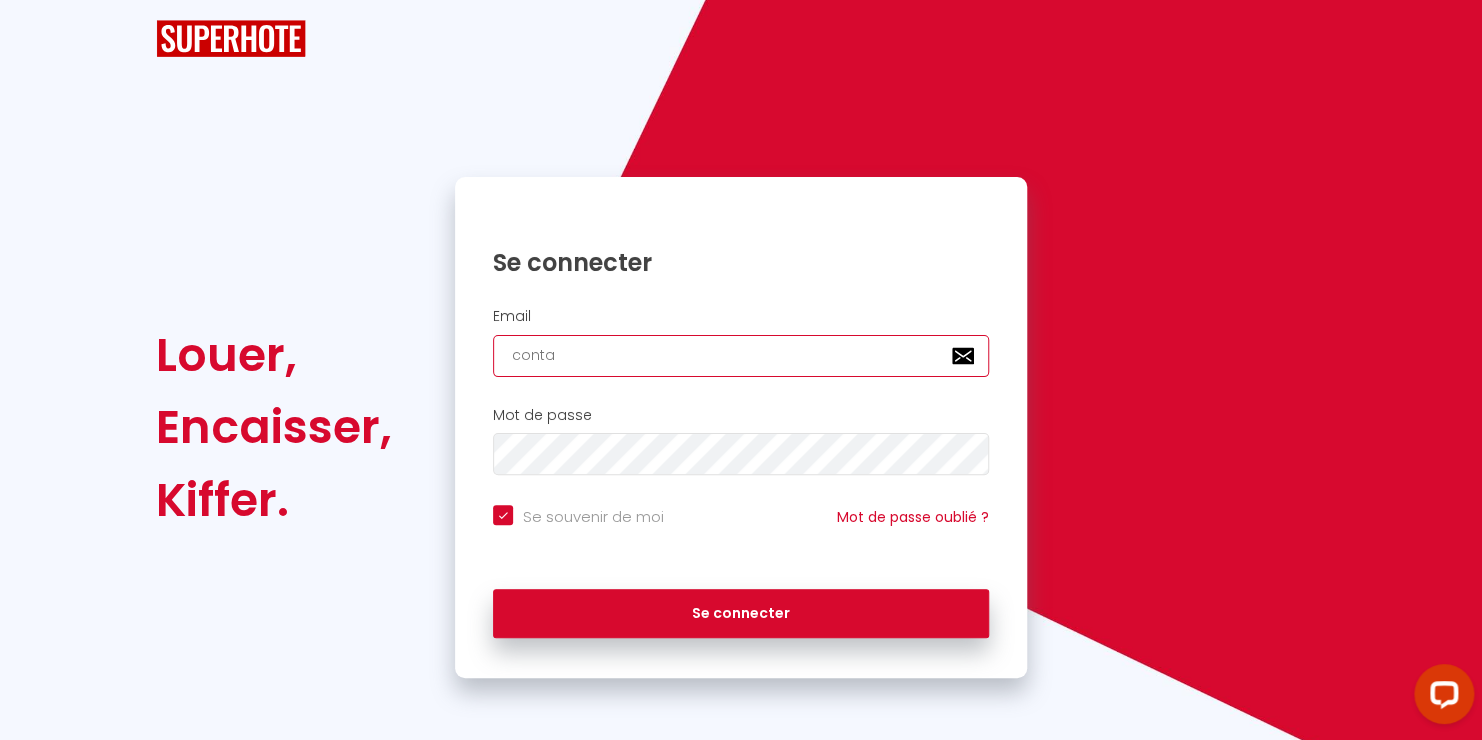 checkbox on "true" 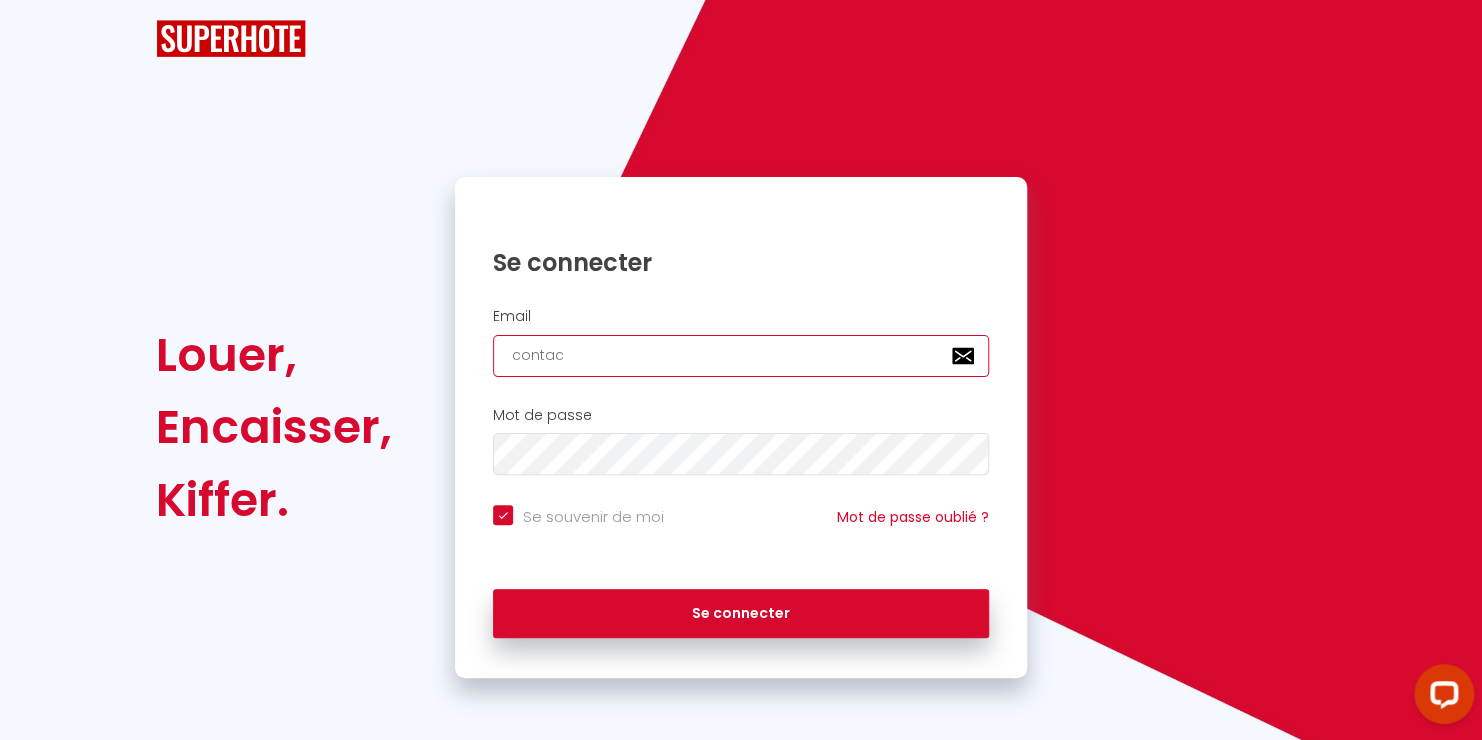 checkbox on "true" 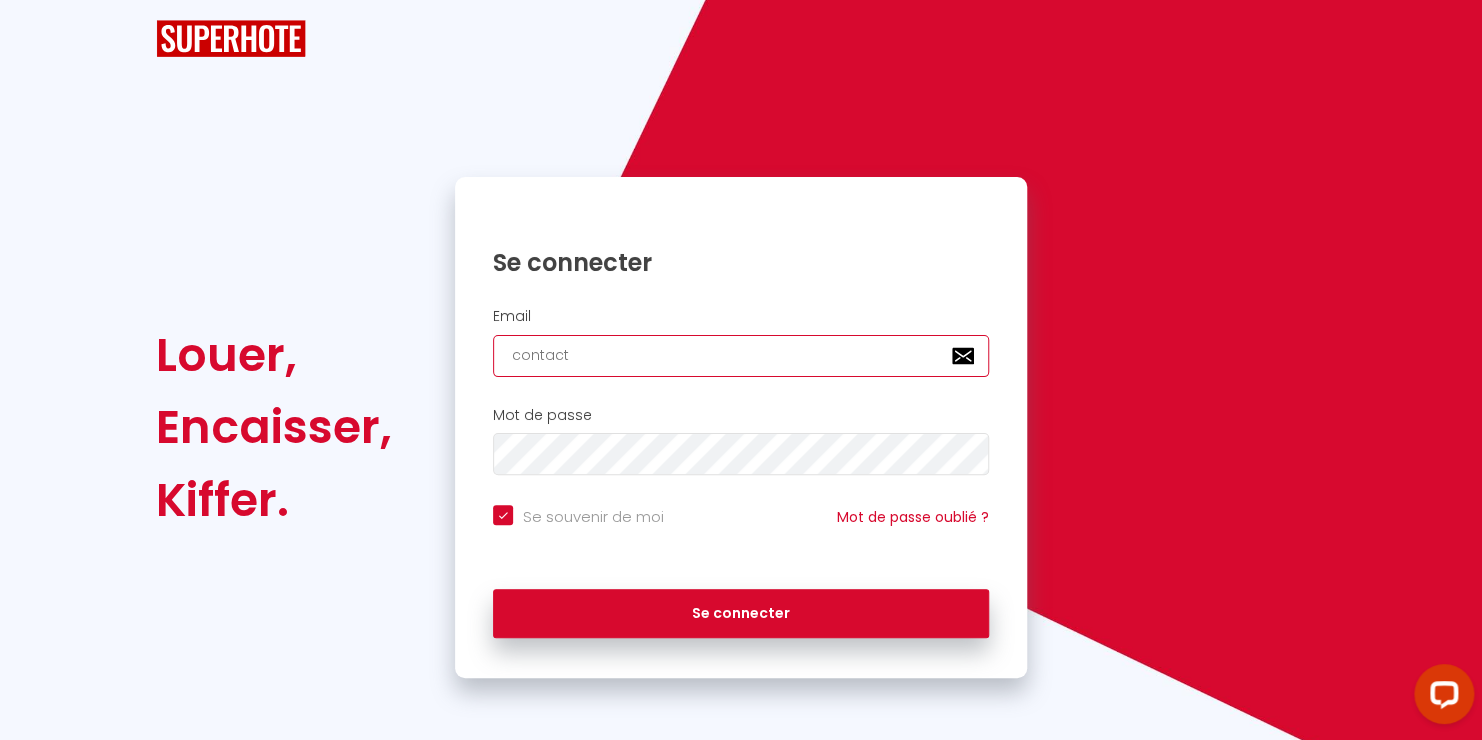 type on "contact@" 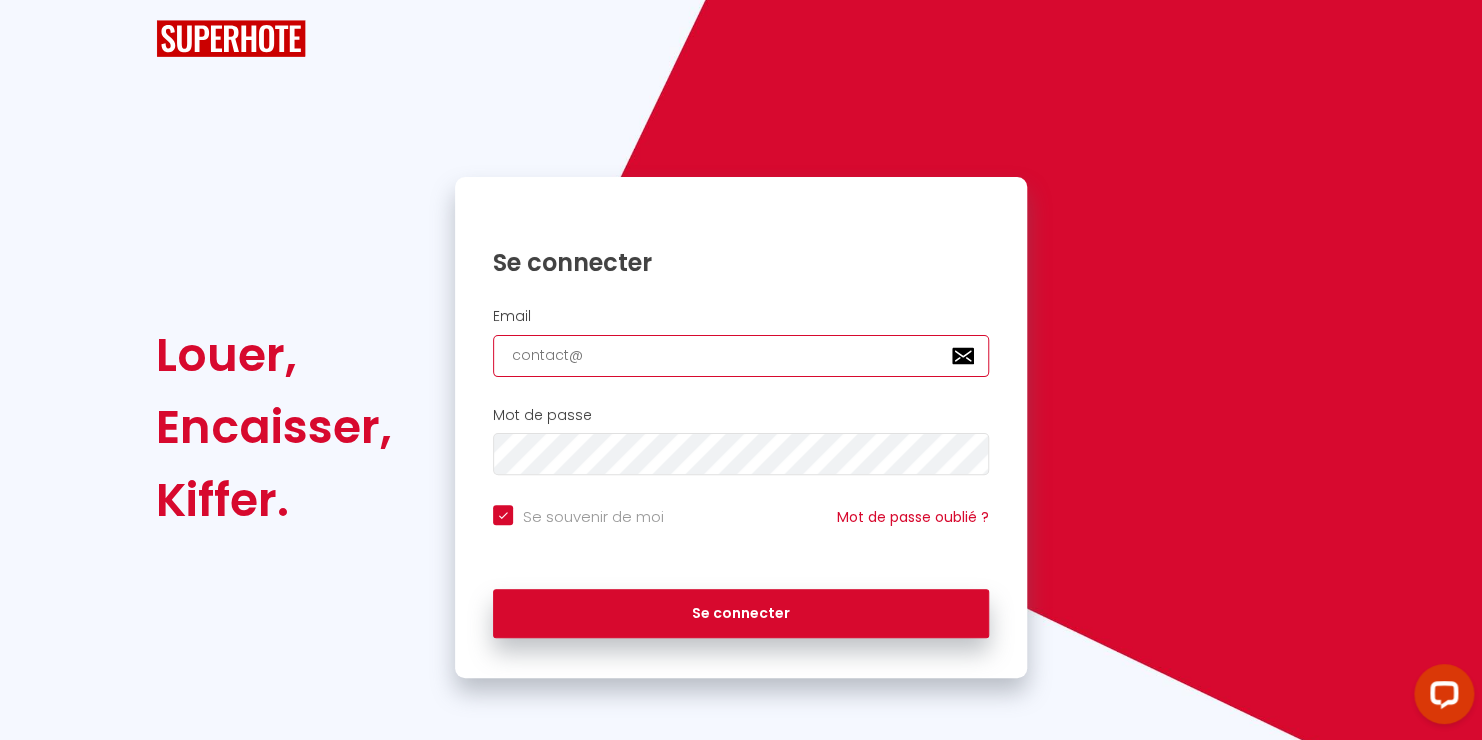 checkbox on "true" 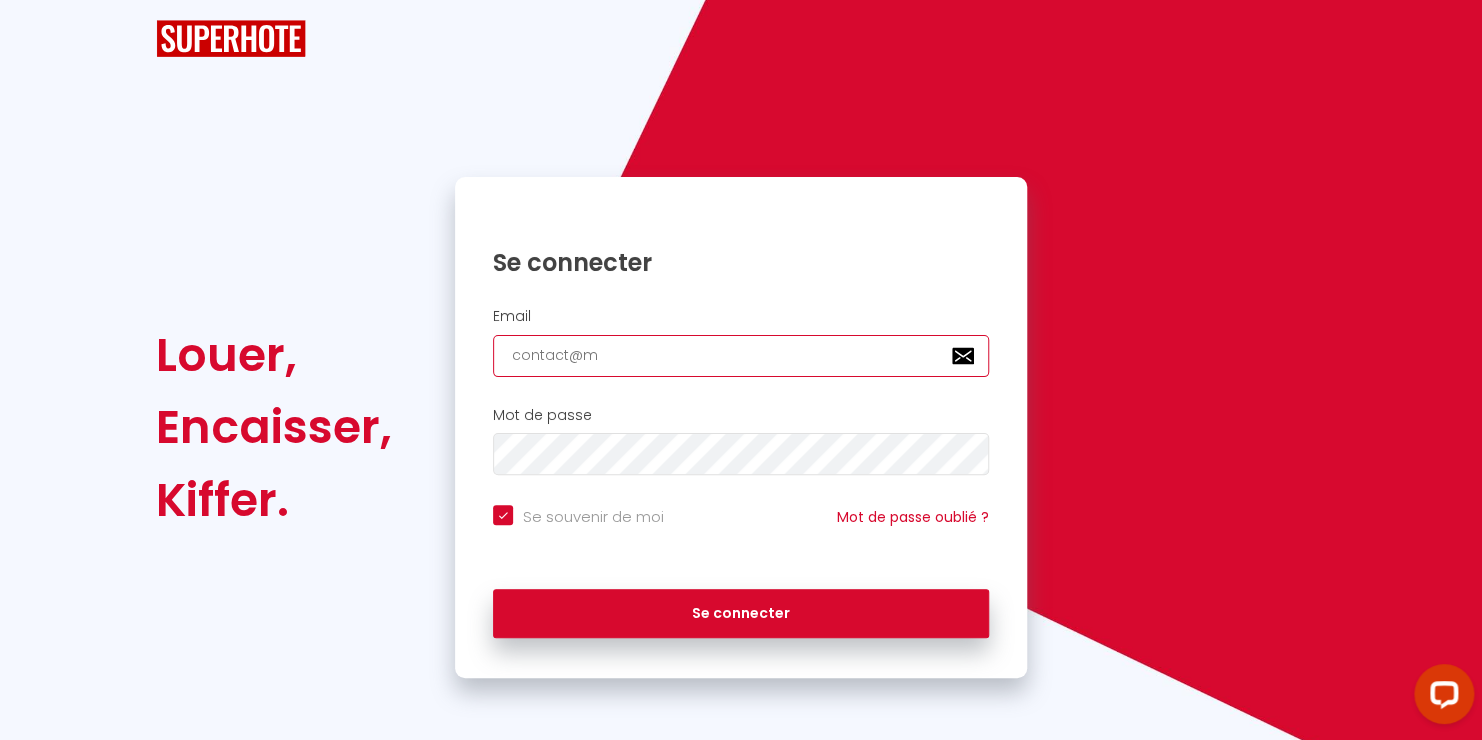 checkbox on "true" 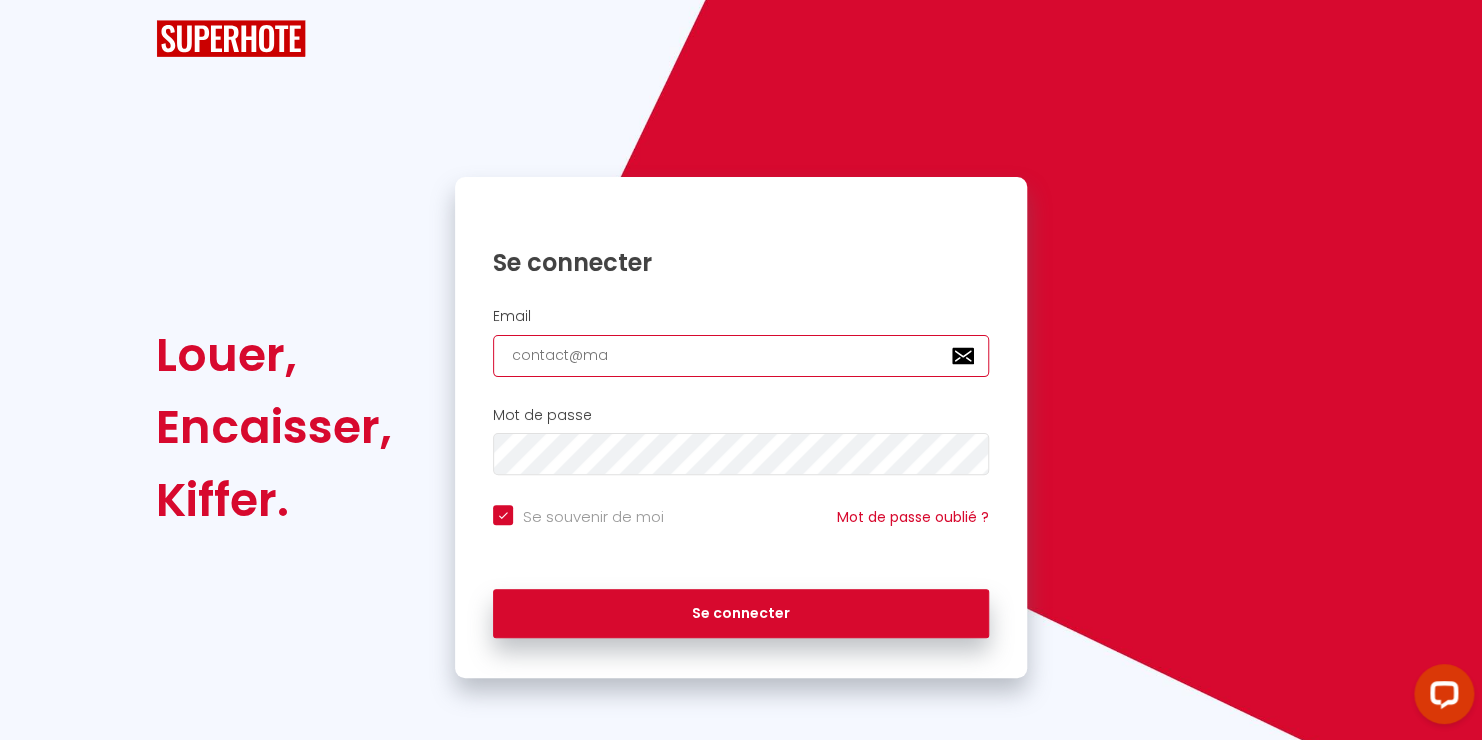 checkbox on "true" 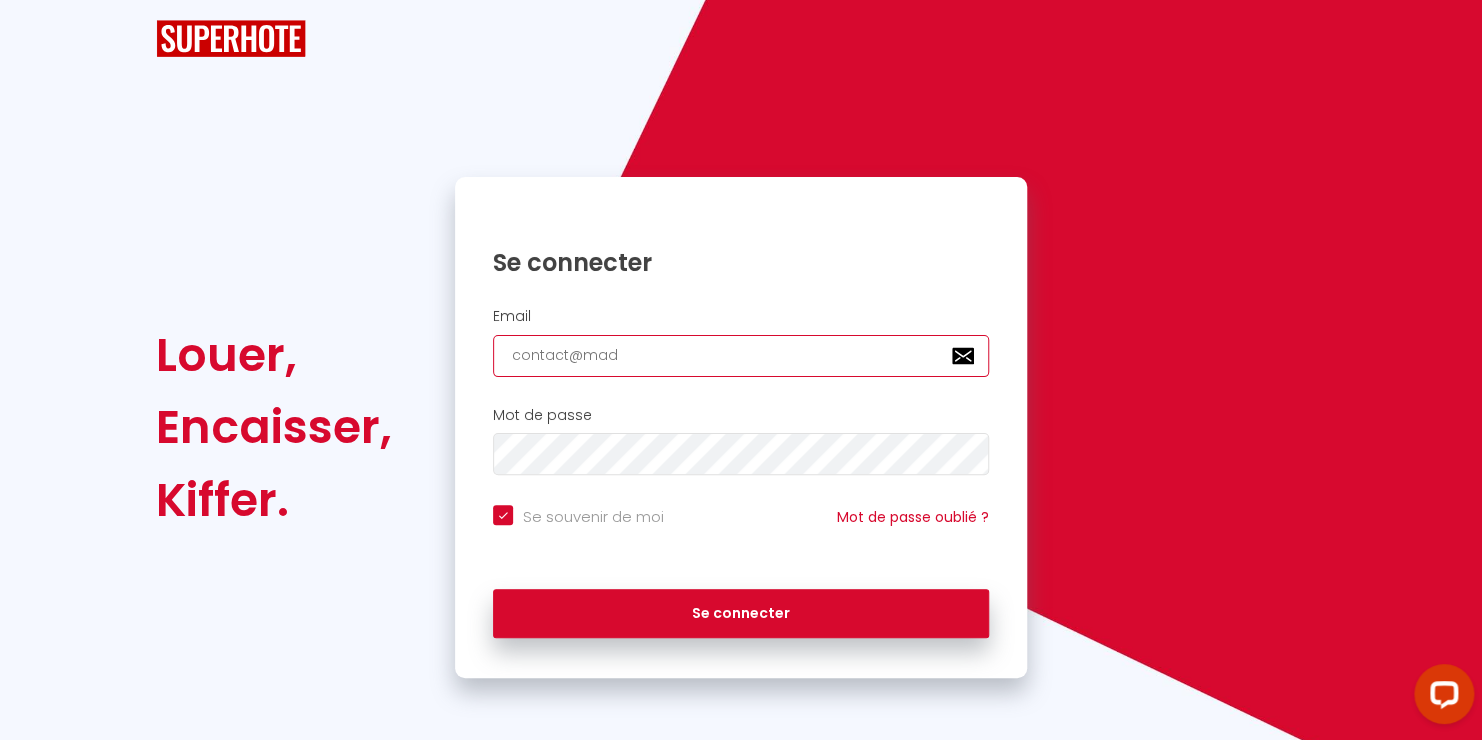 checkbox on "true" 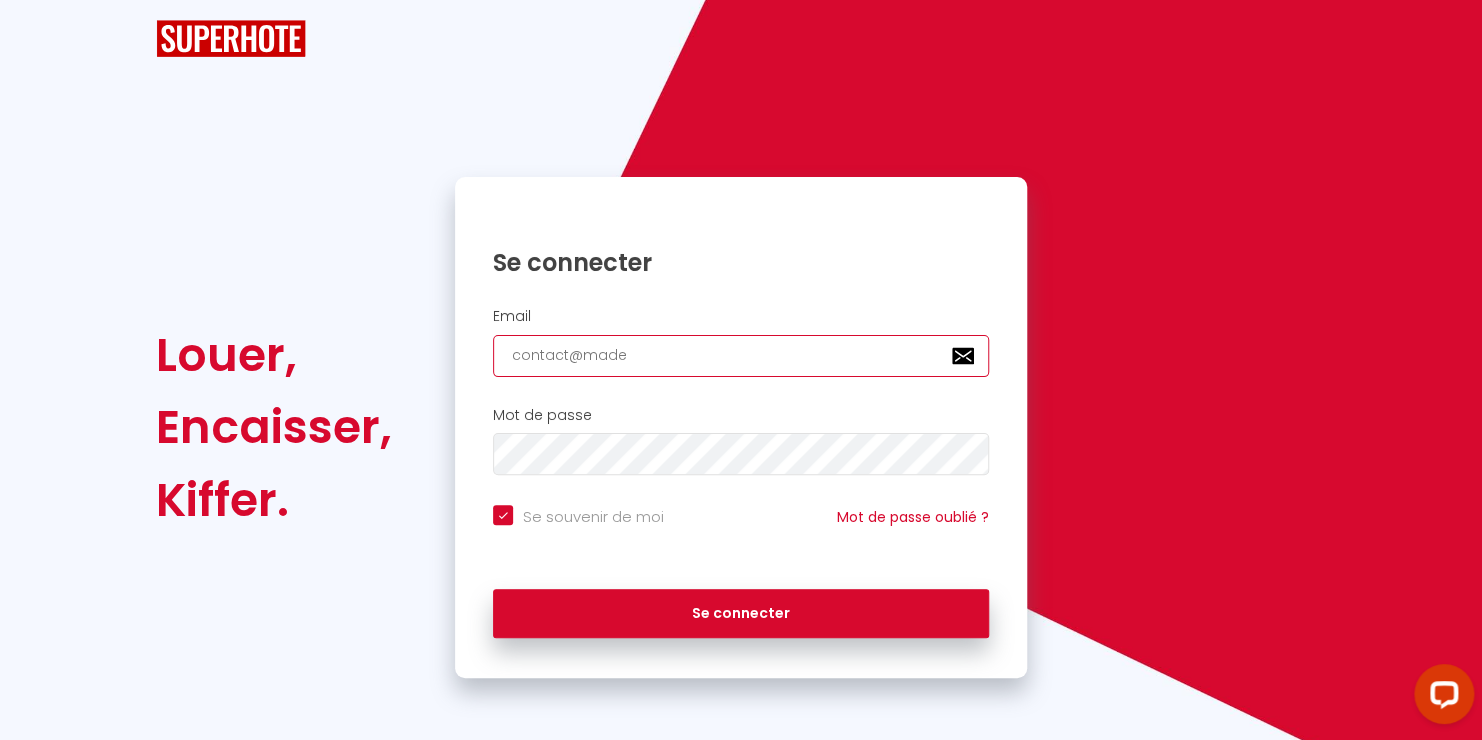checkbox on "true" 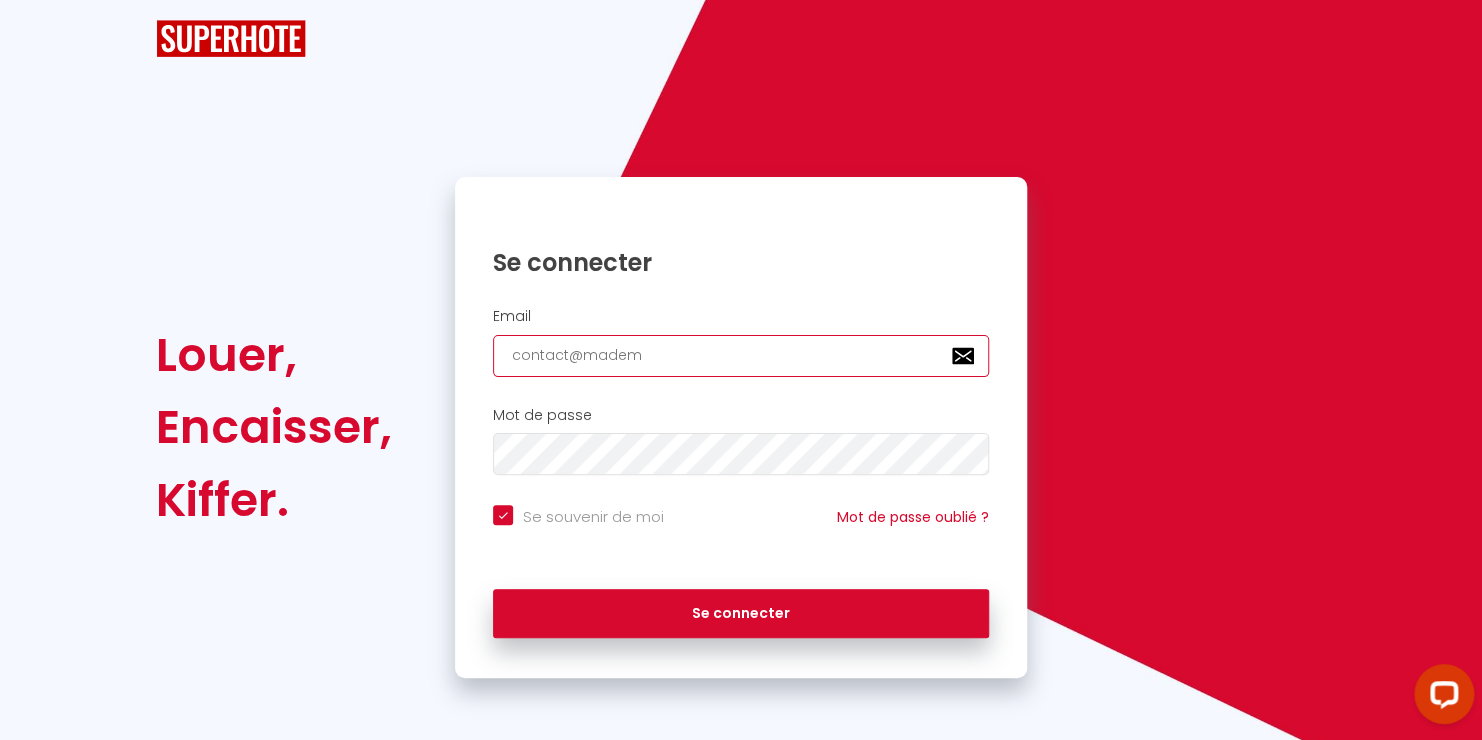 checkbox on "true" 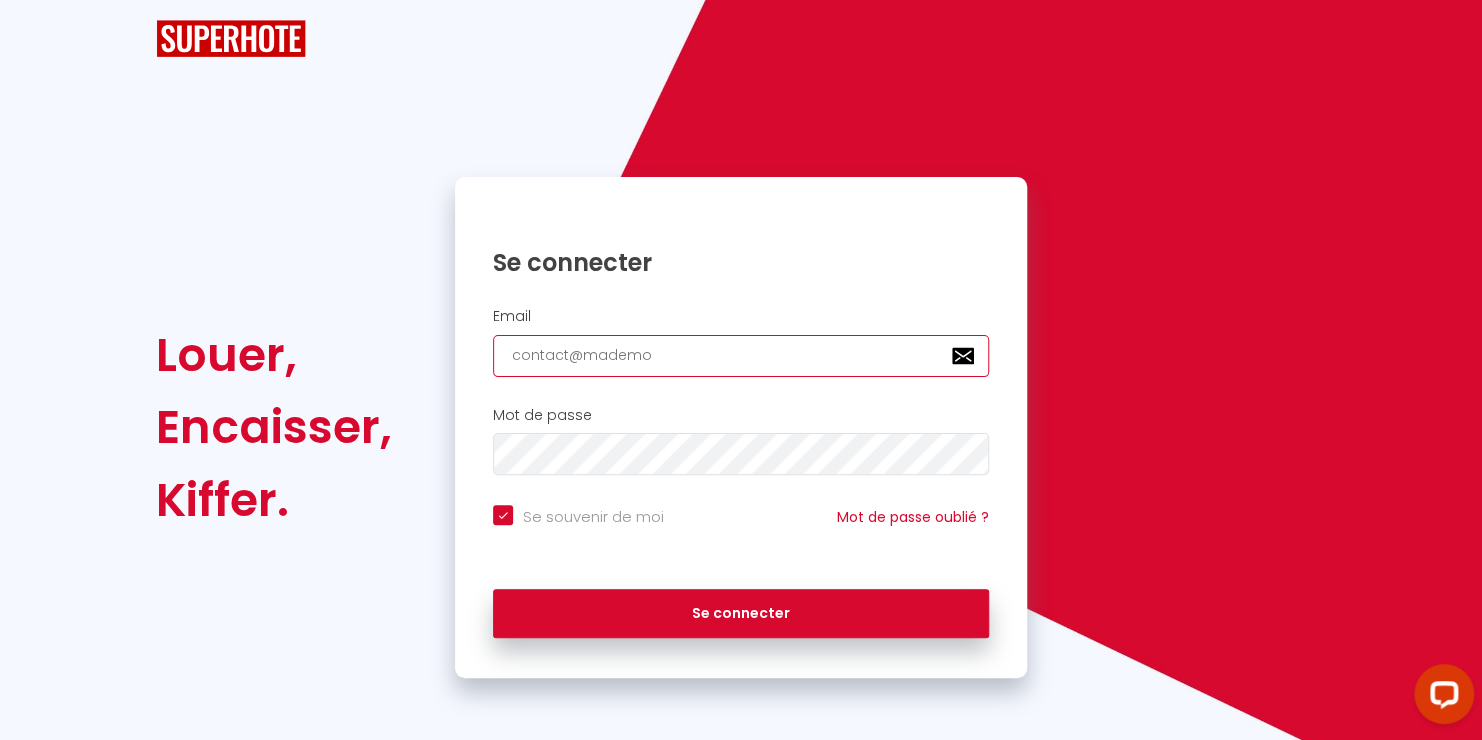 checkbox on "true" 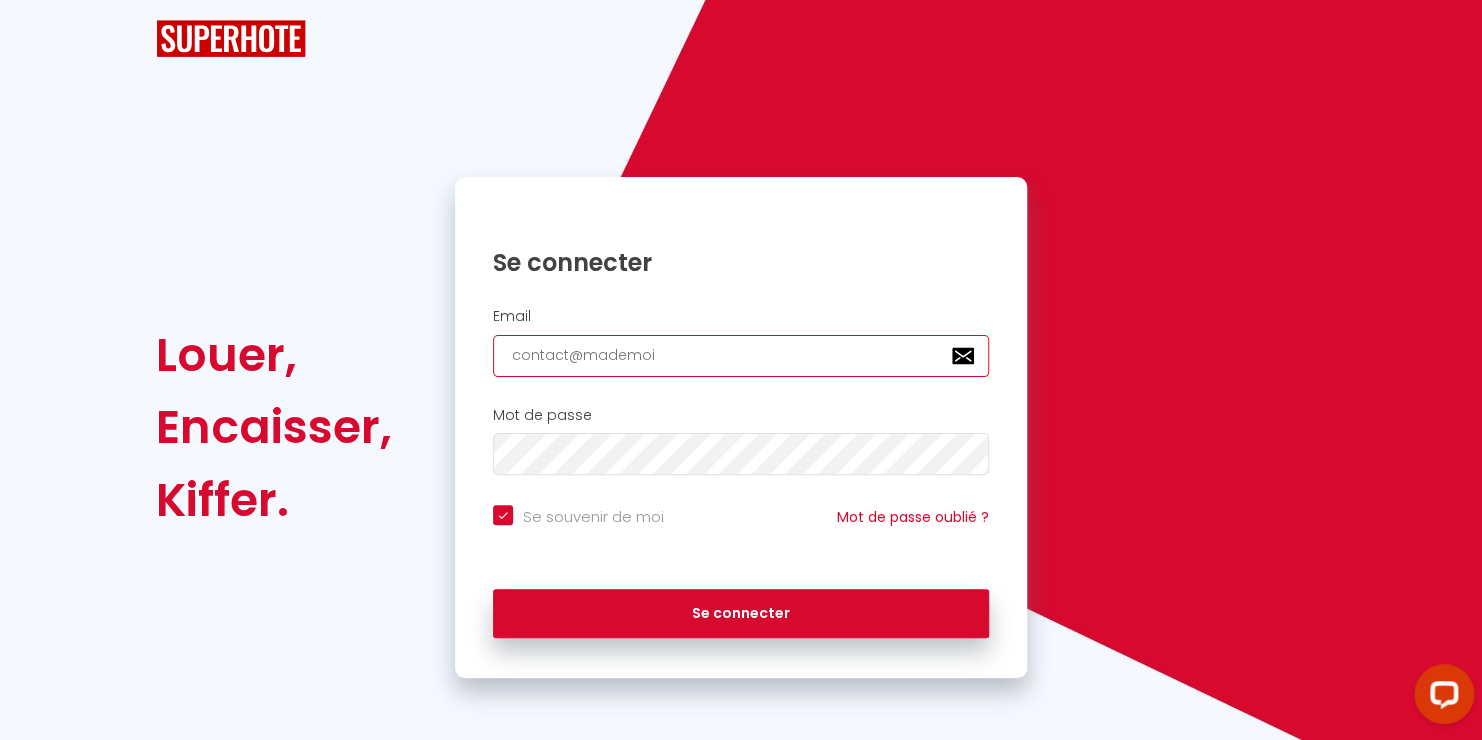 checkbox on "true" 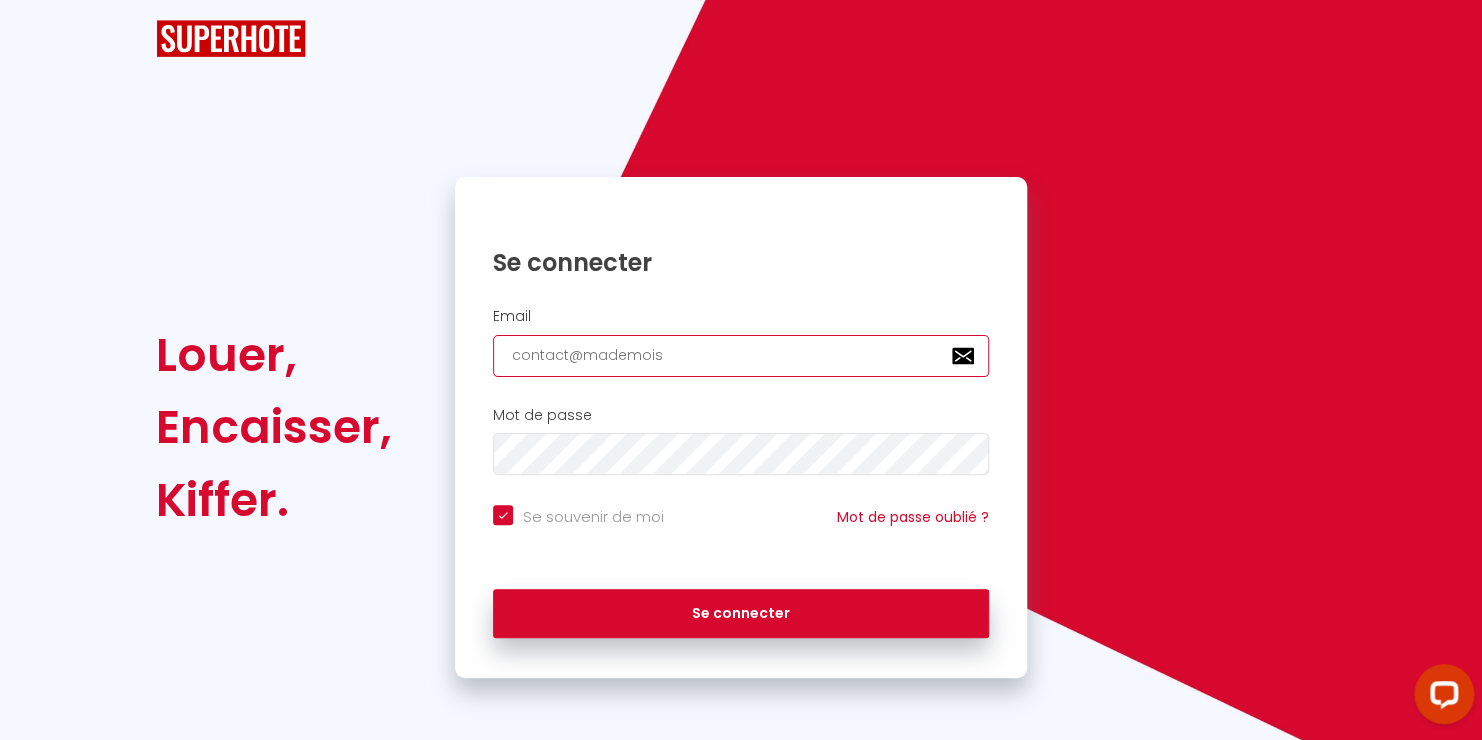 checkbox on "true" 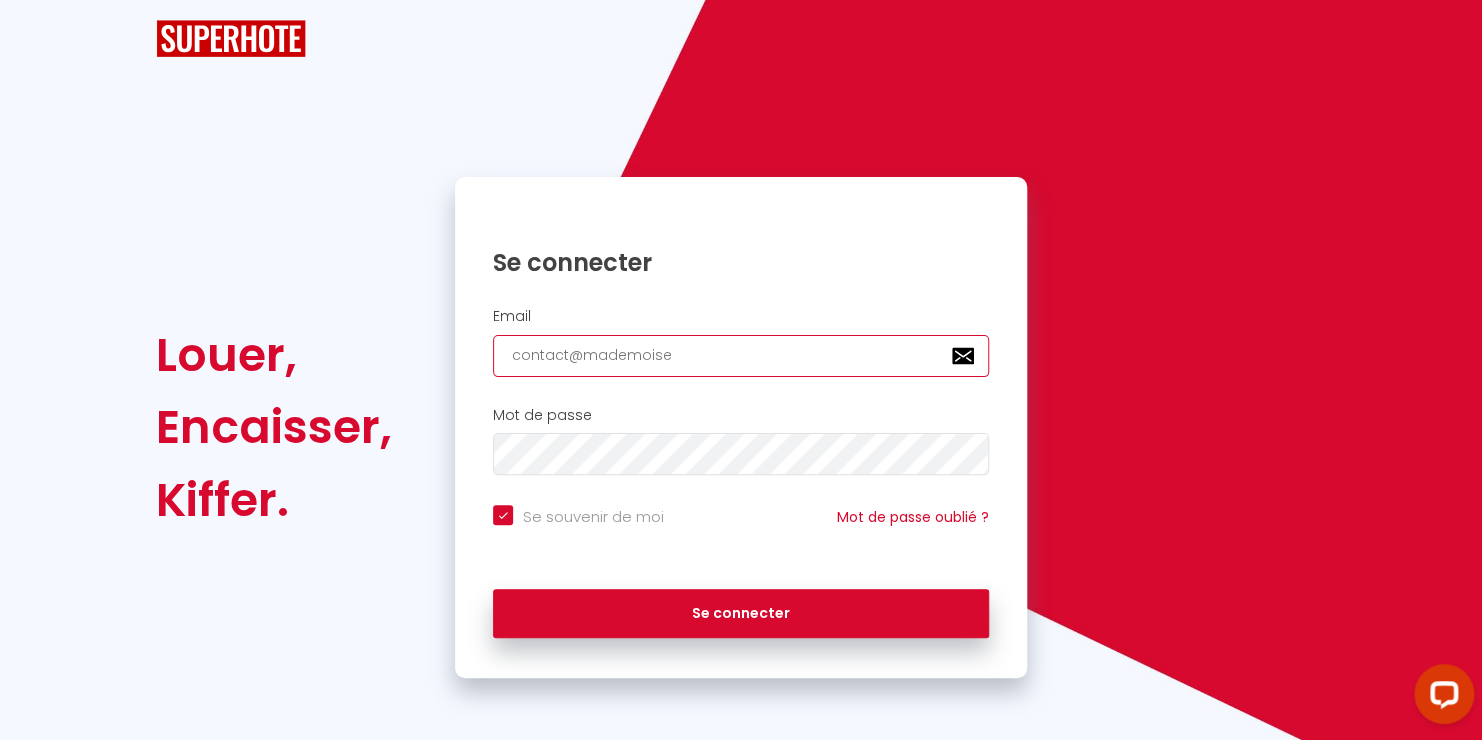 type on "contact@mademoisel" 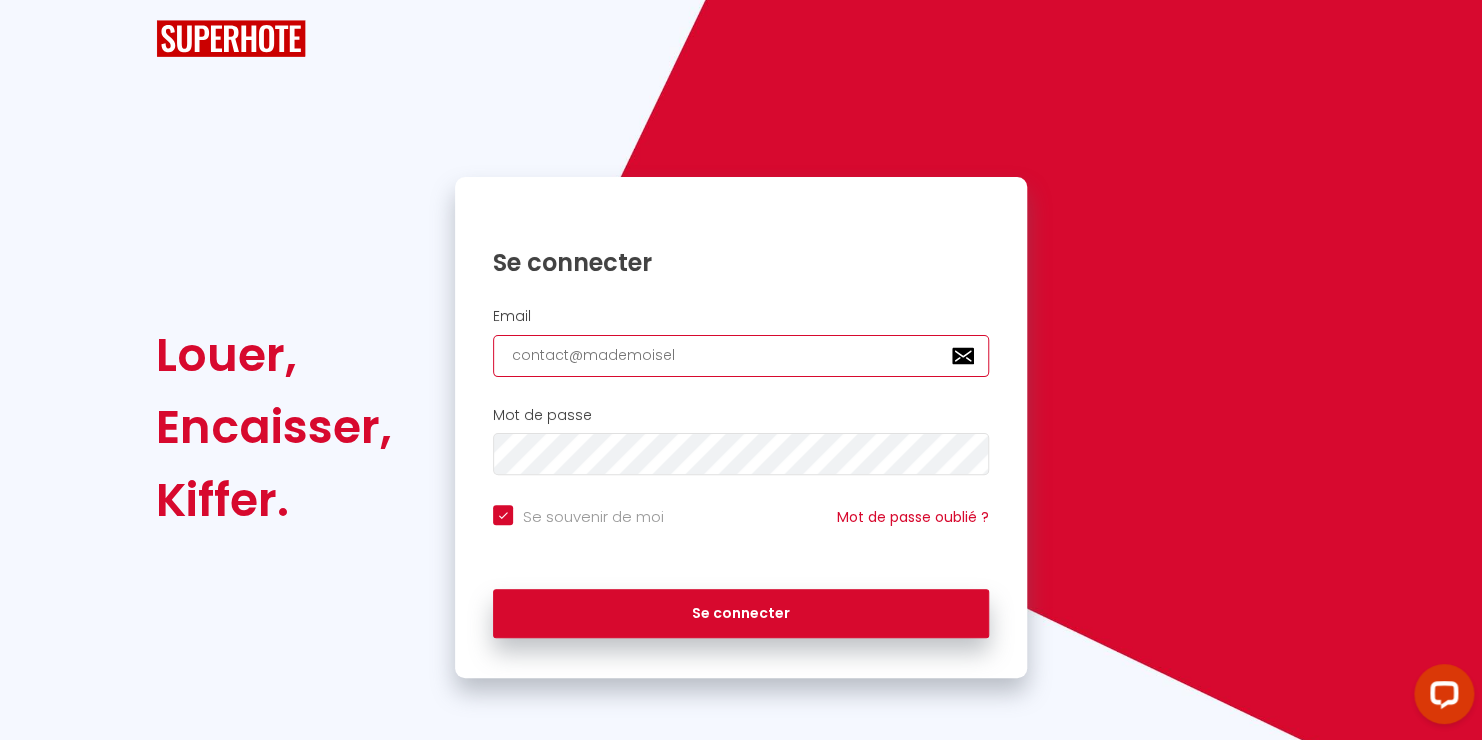 checkbox on "true" 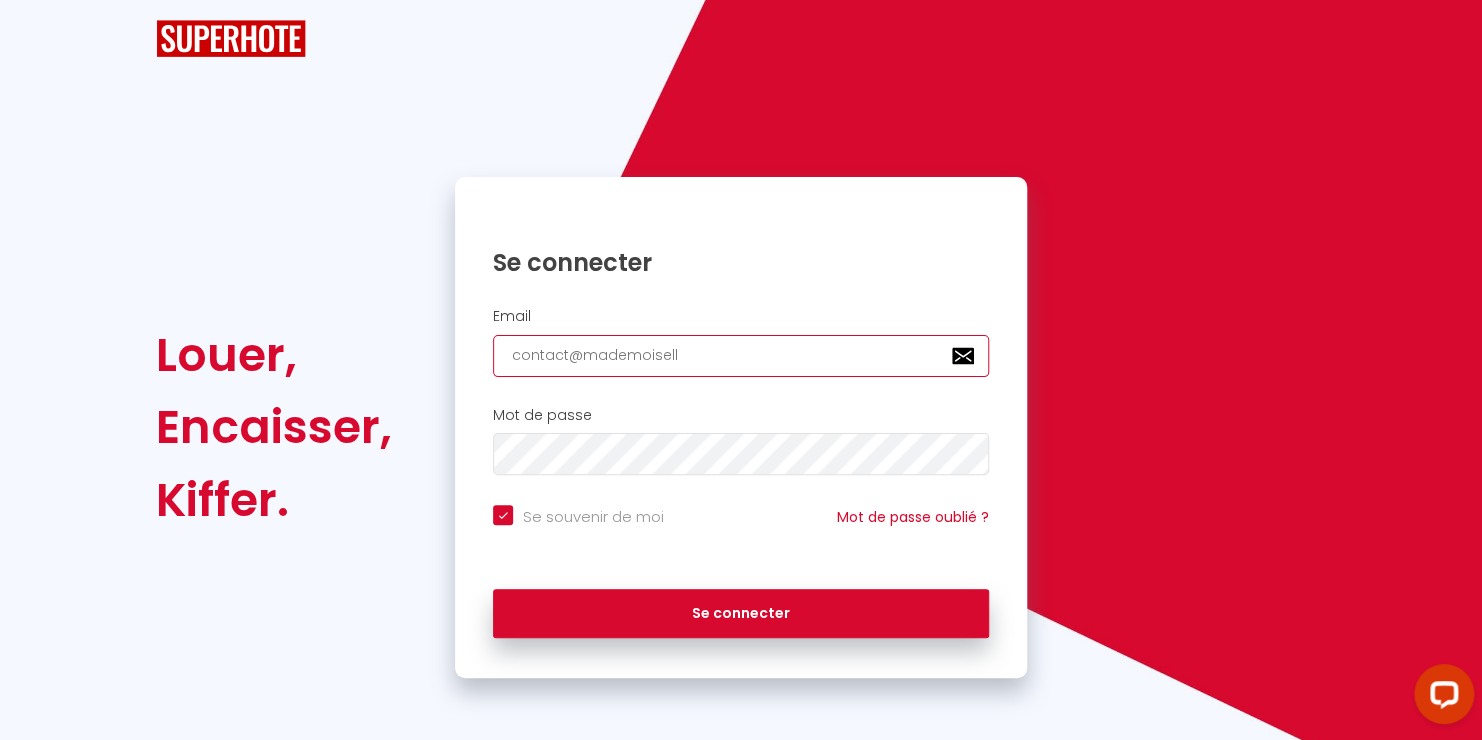 checkbox on "true" 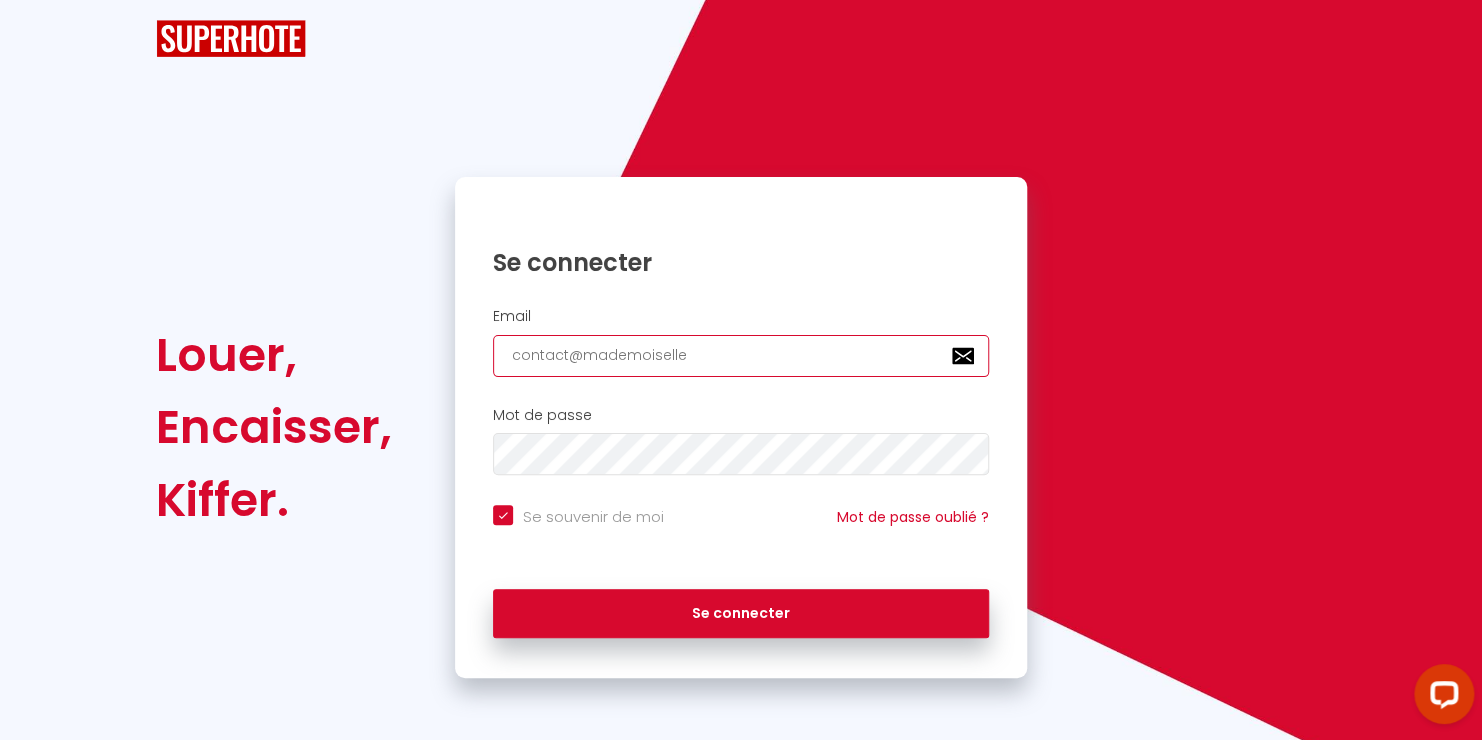 checkbox on "true" 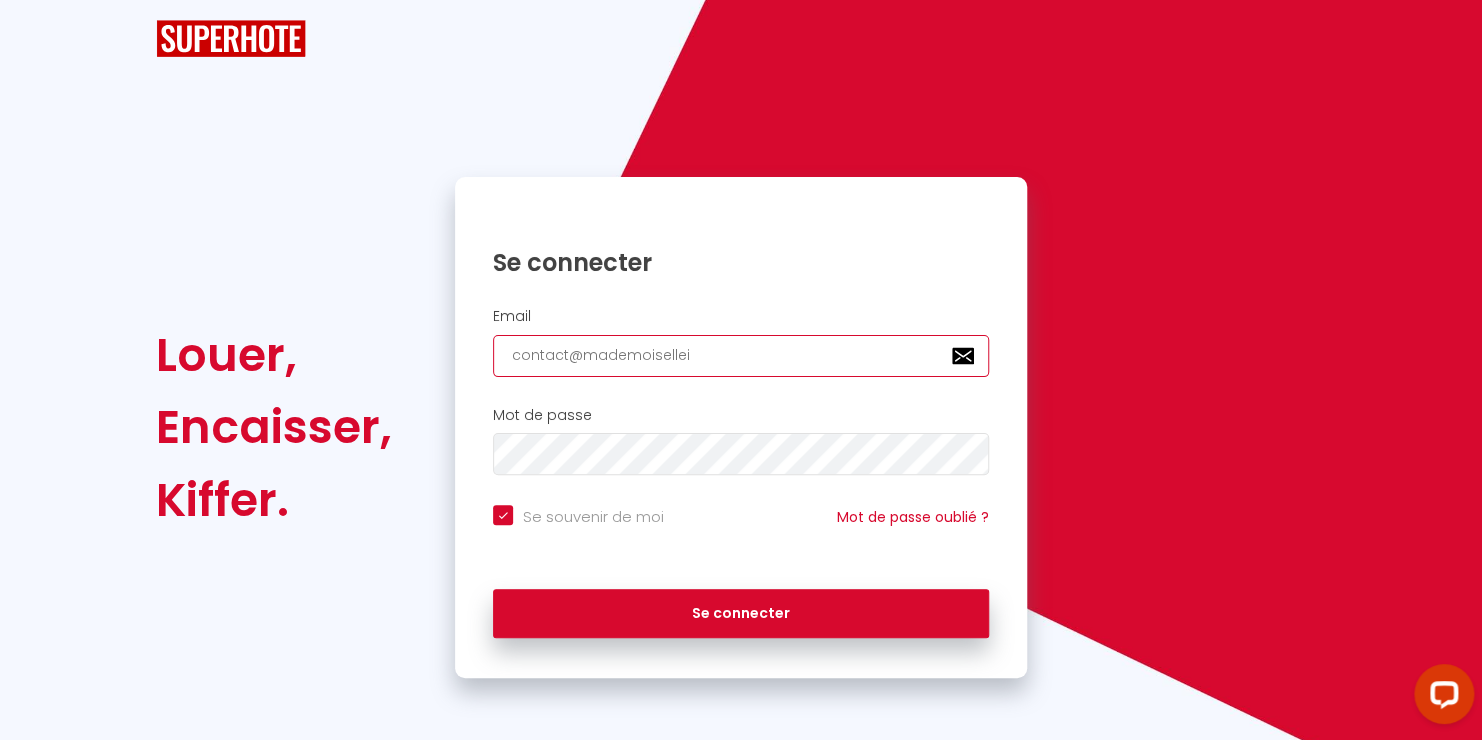 type on "contact@mademoiselleiz" 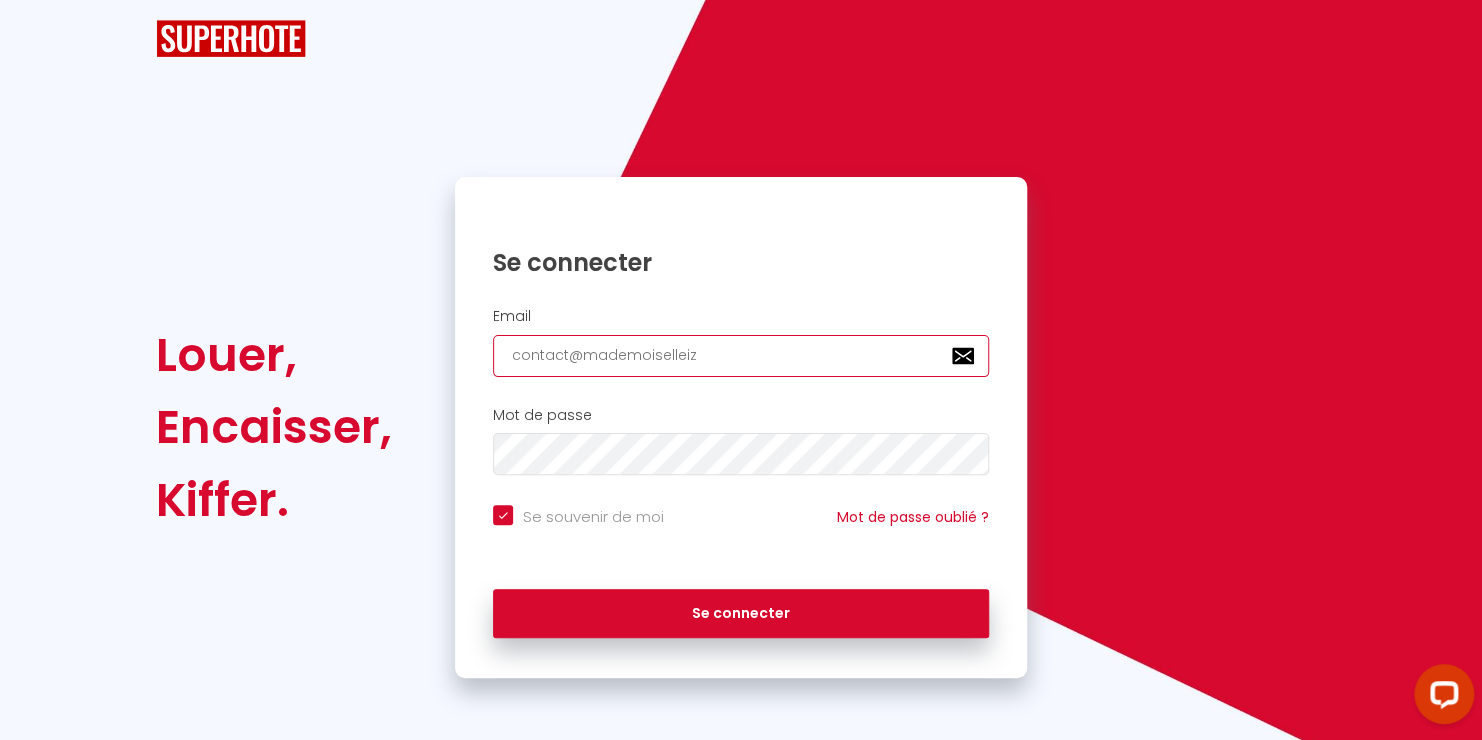 type on "contact@mademoiselleizi" 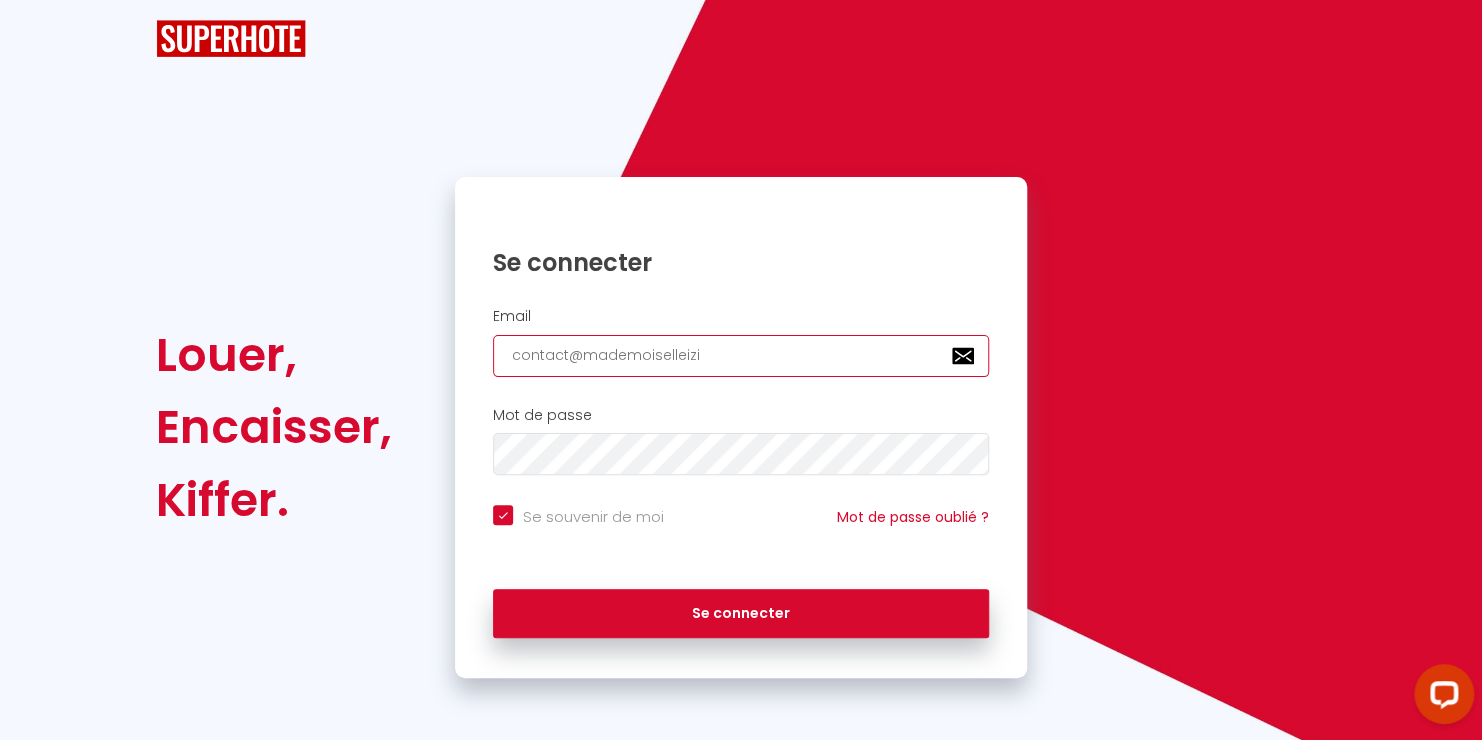 checkbox on "true" 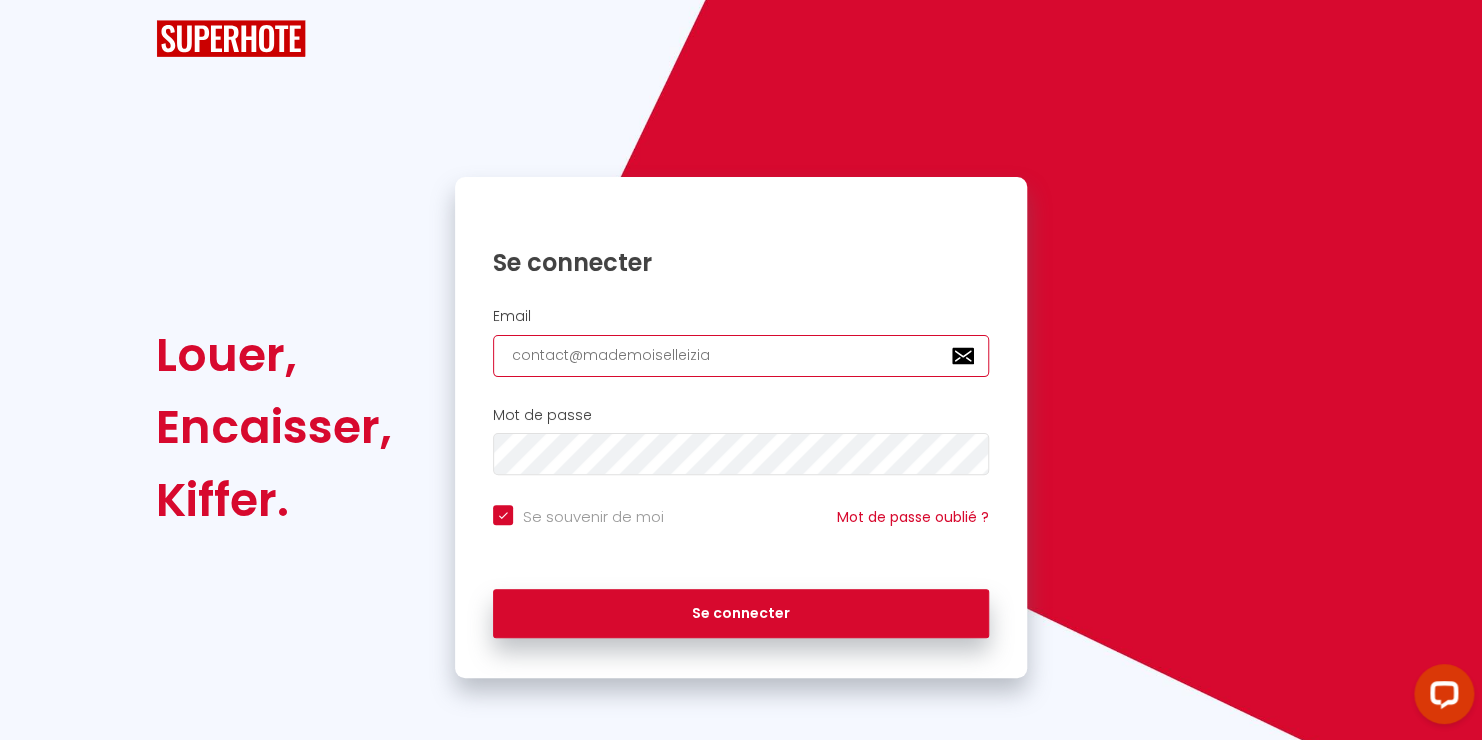 checkbox on "true" 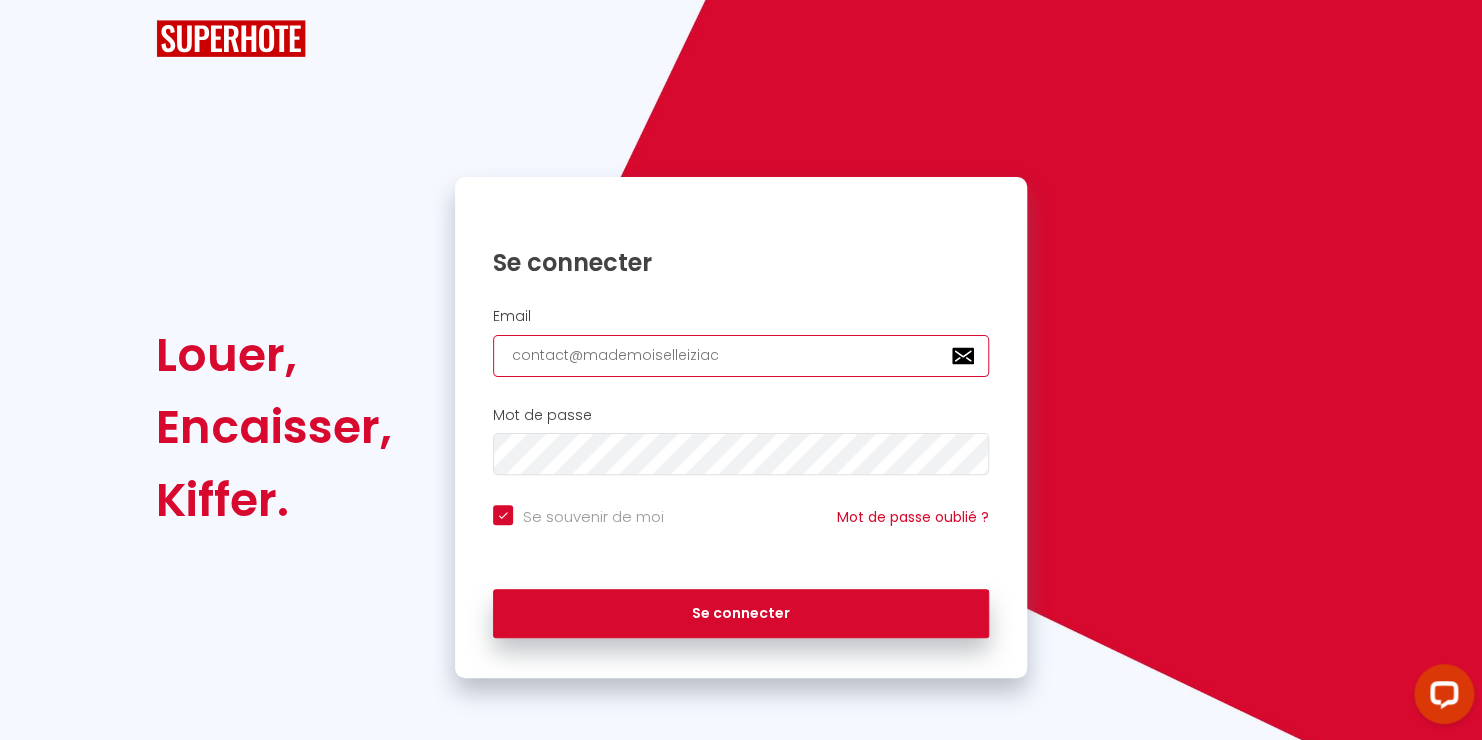 type on "contact@mademoiselleiziaco" 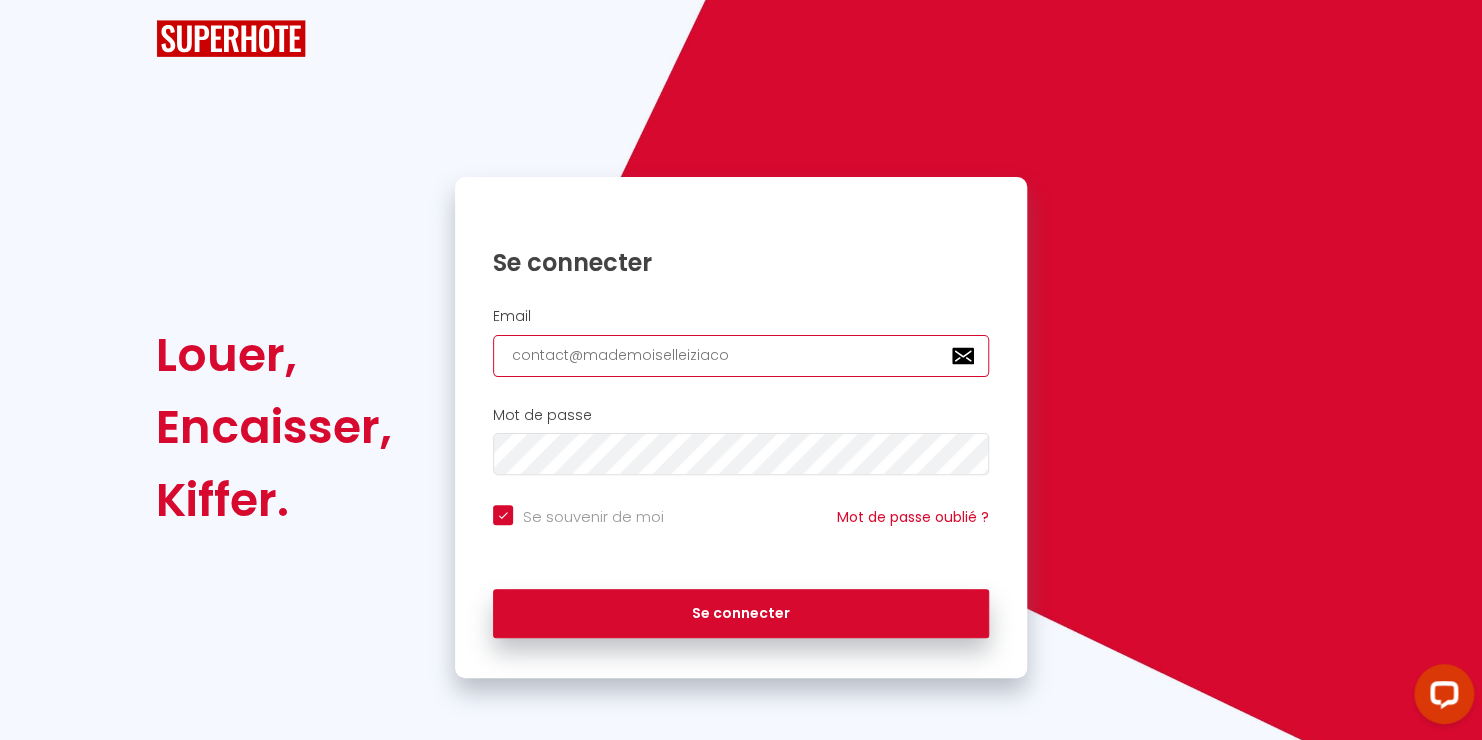 checkbox on "true" 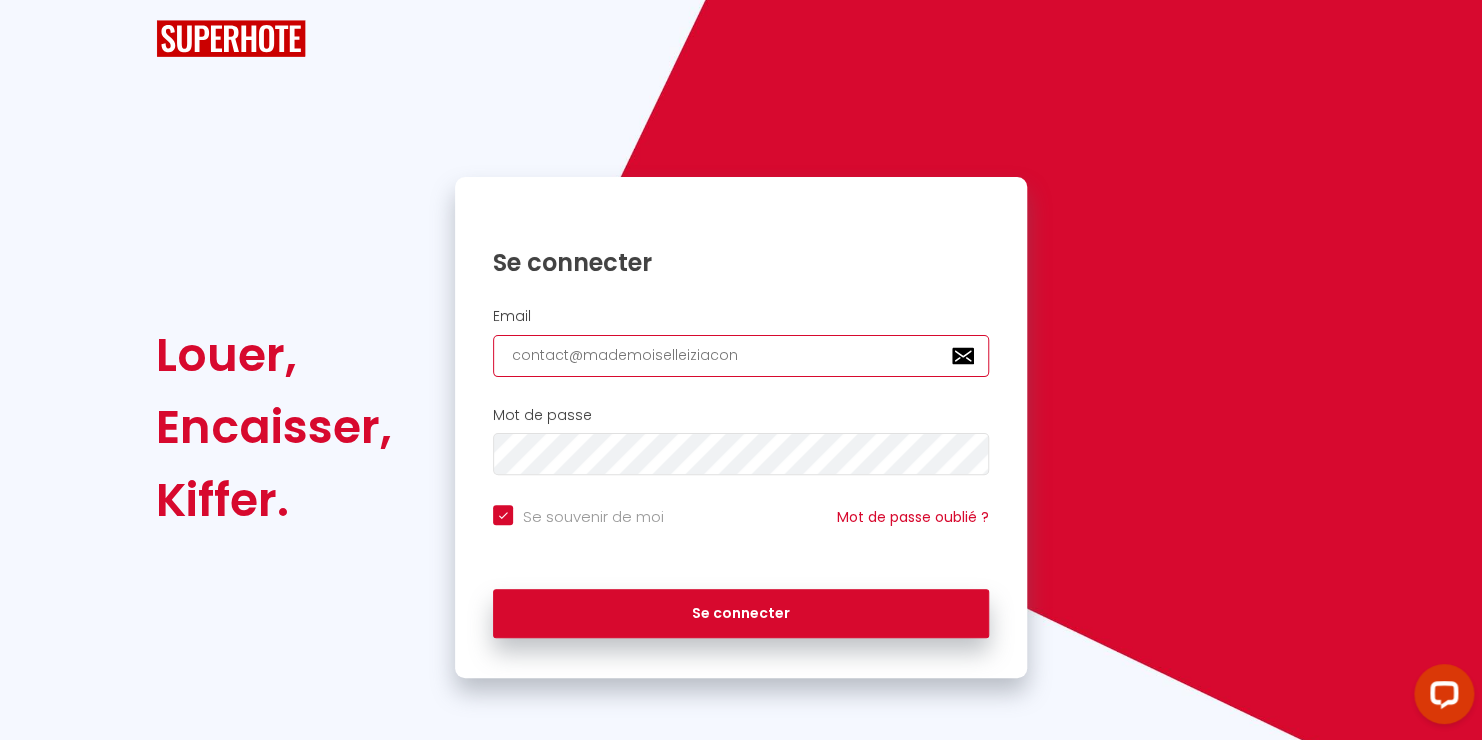 checkbox on "true" 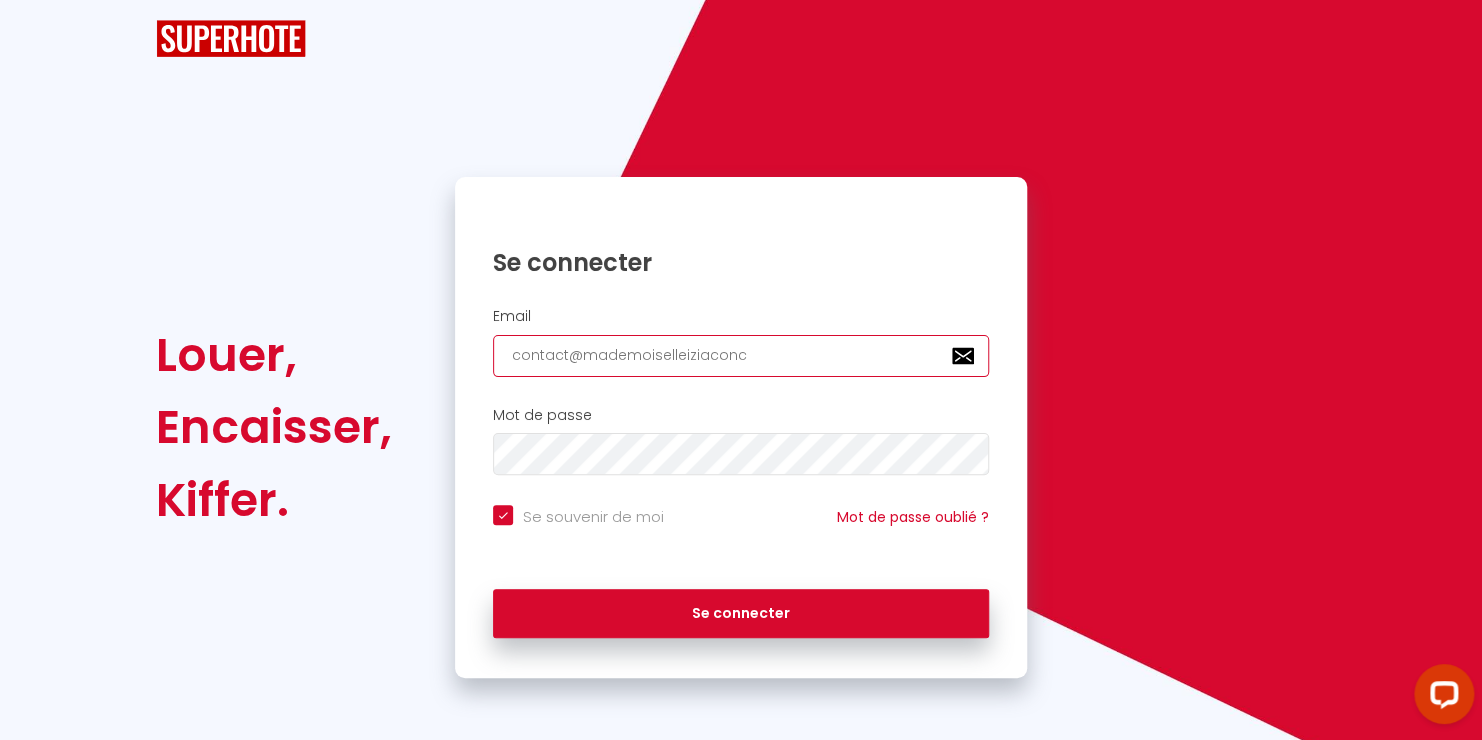 type on "contact@mademoiselleiziaconci" 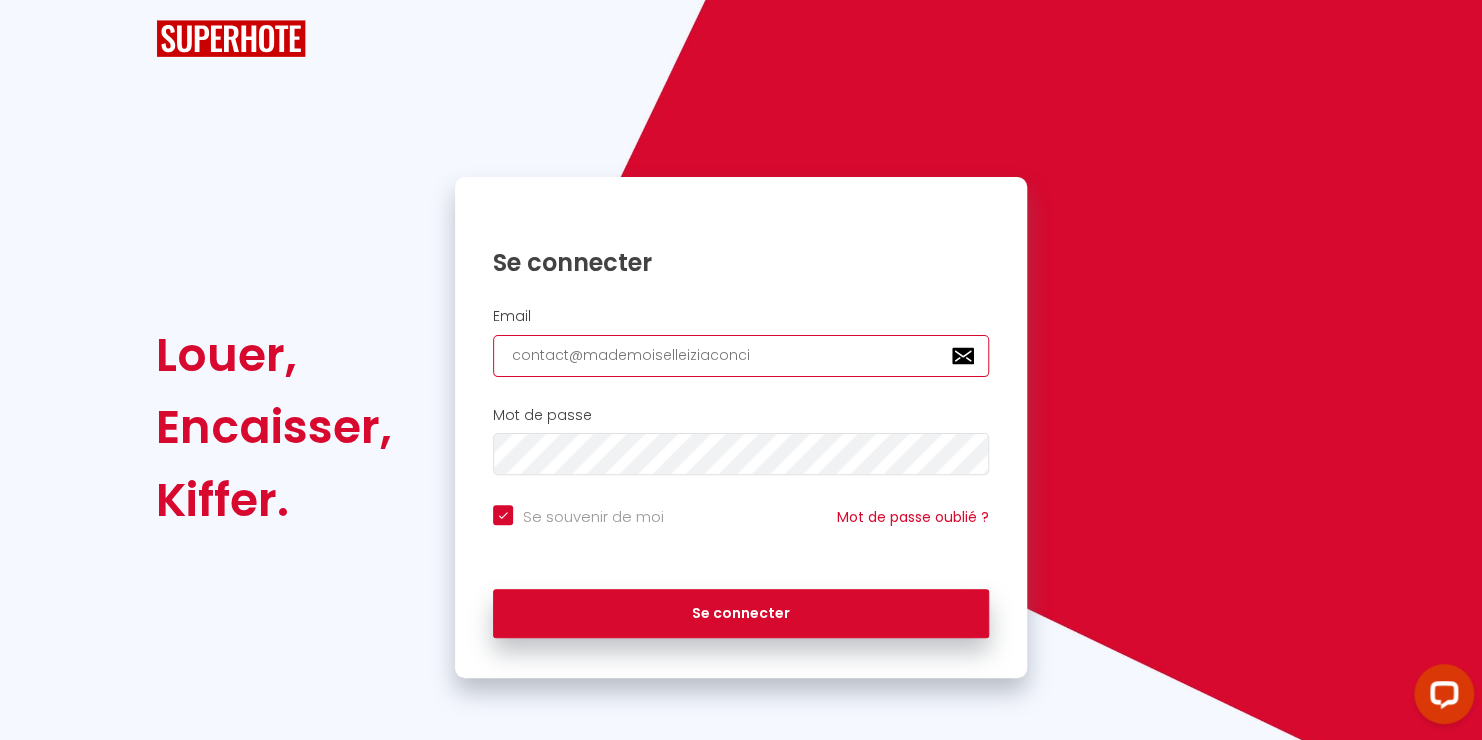 checkbox on "true" 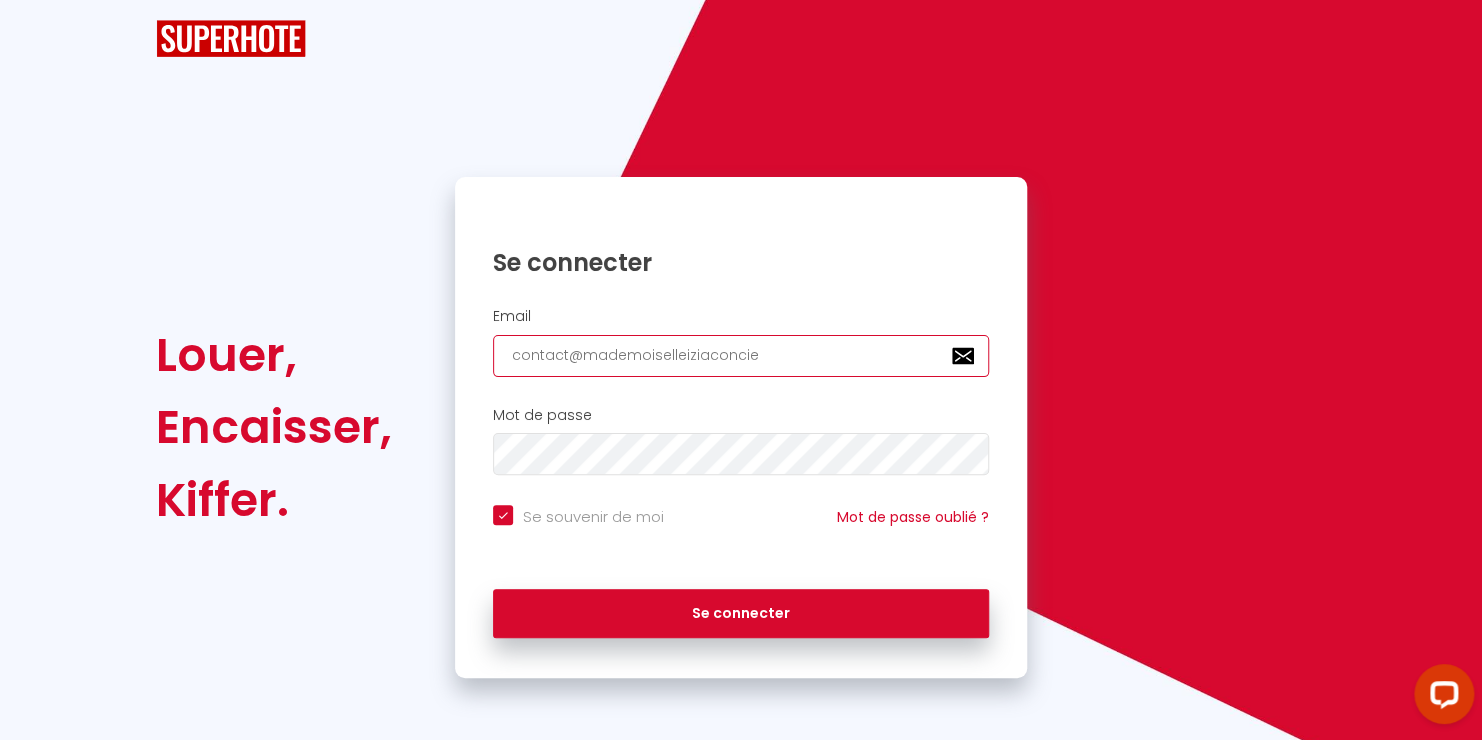 type on "contact@mademoiselleiziaconcier" 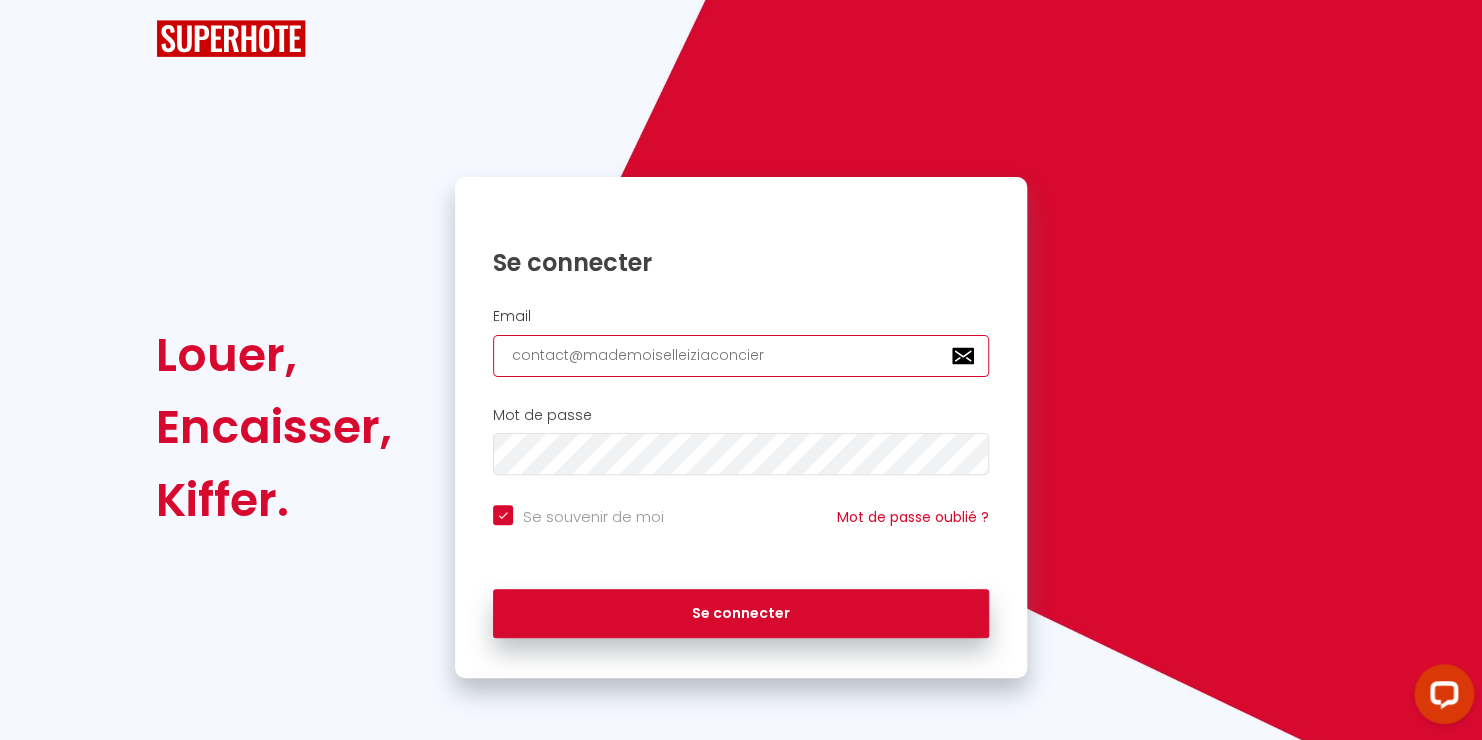 checkbox on "true" 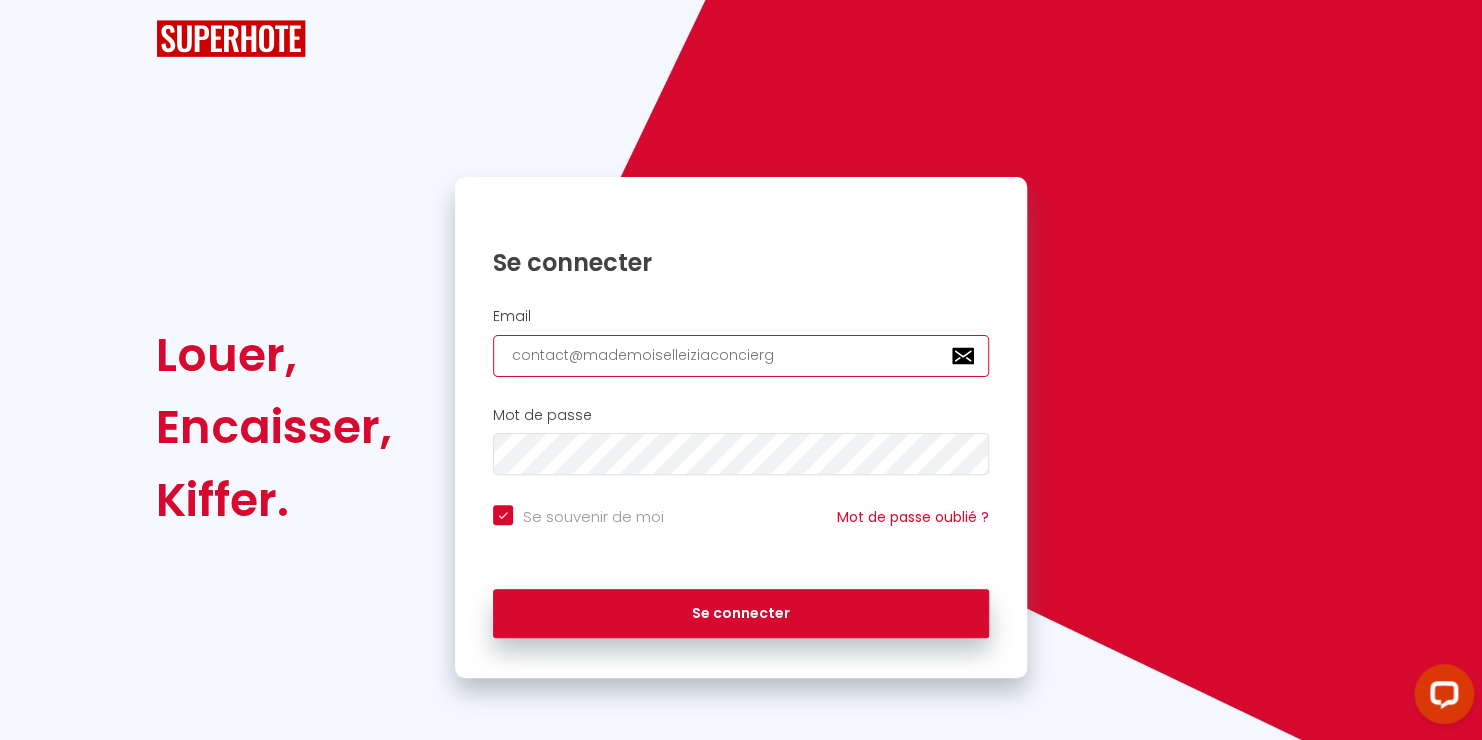 checkbox on "true" 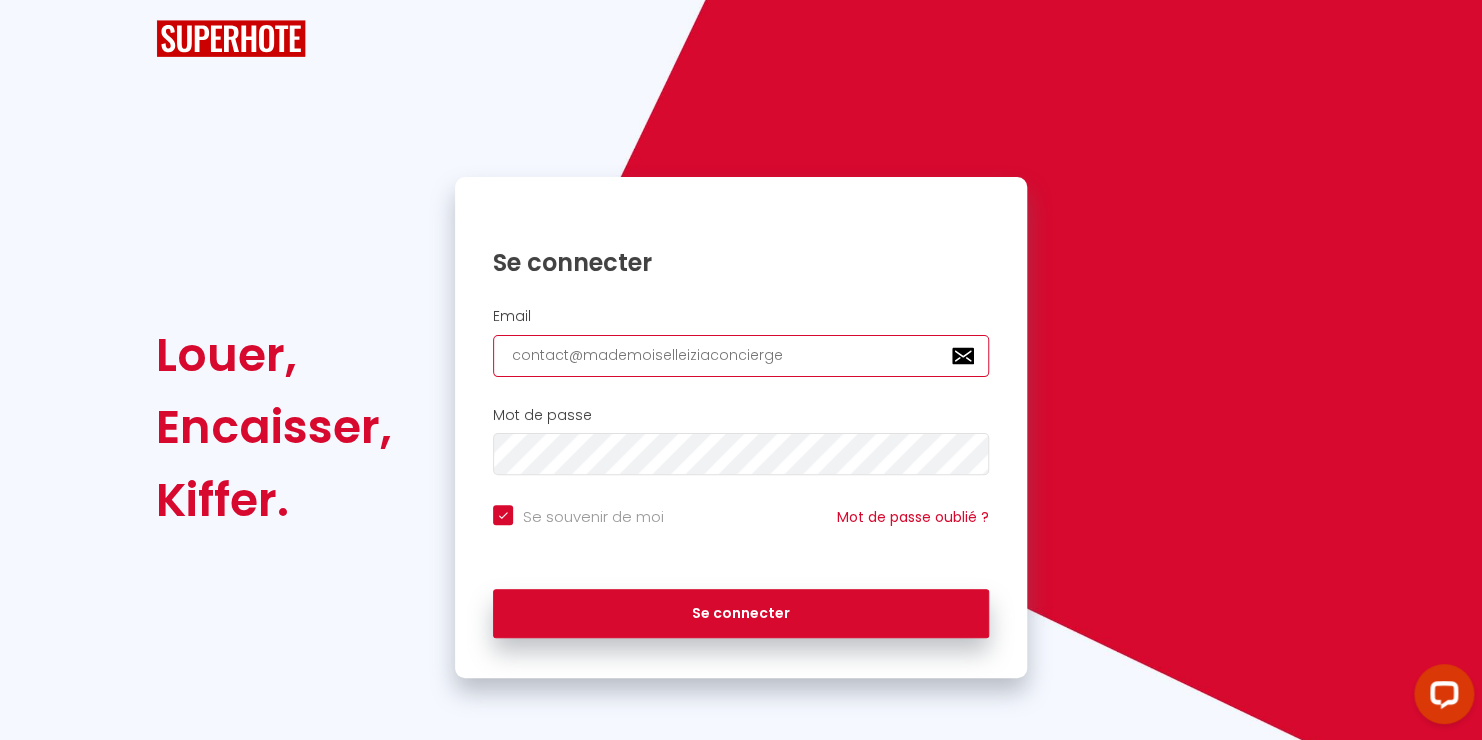 checkbox on "true" 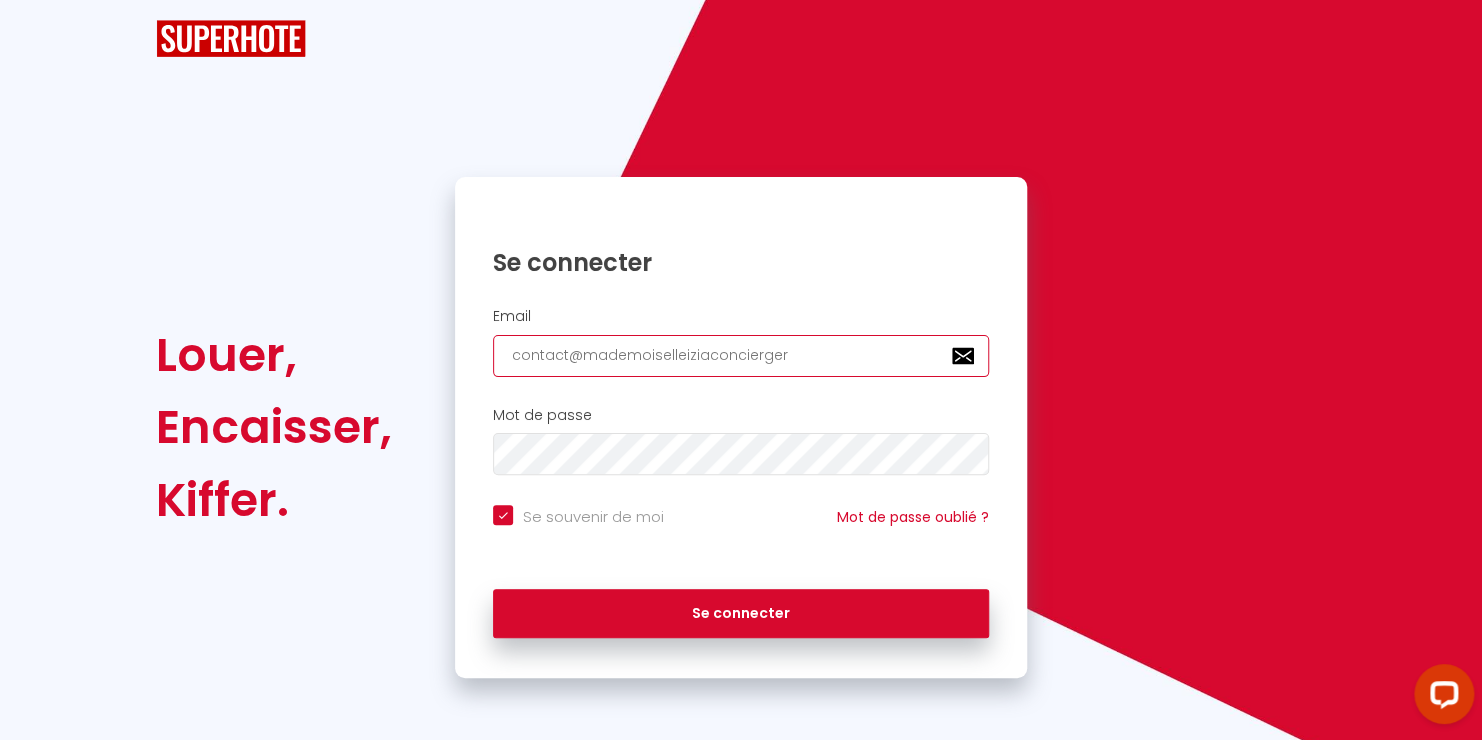 type on "contact@mademoiselleiziaconciergeri" 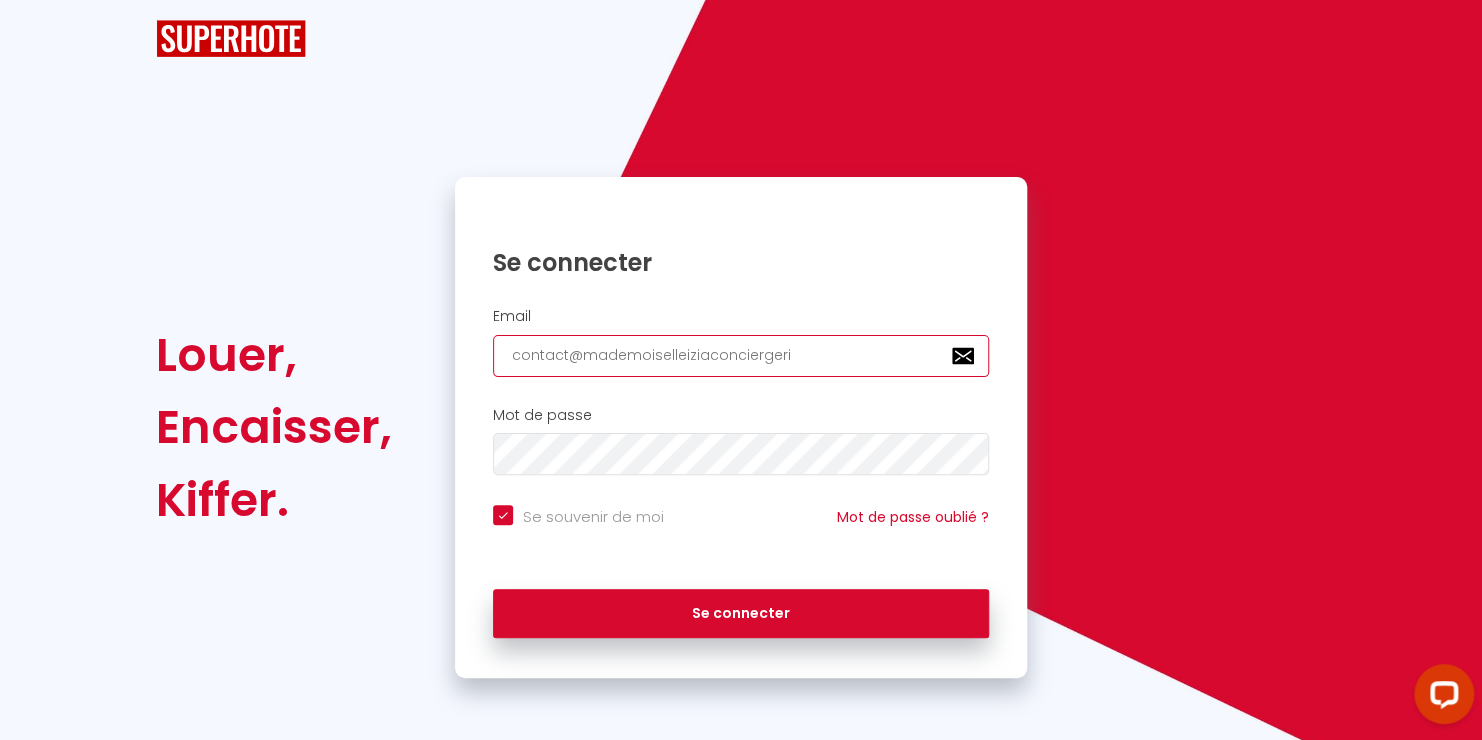 checkbox on "true" 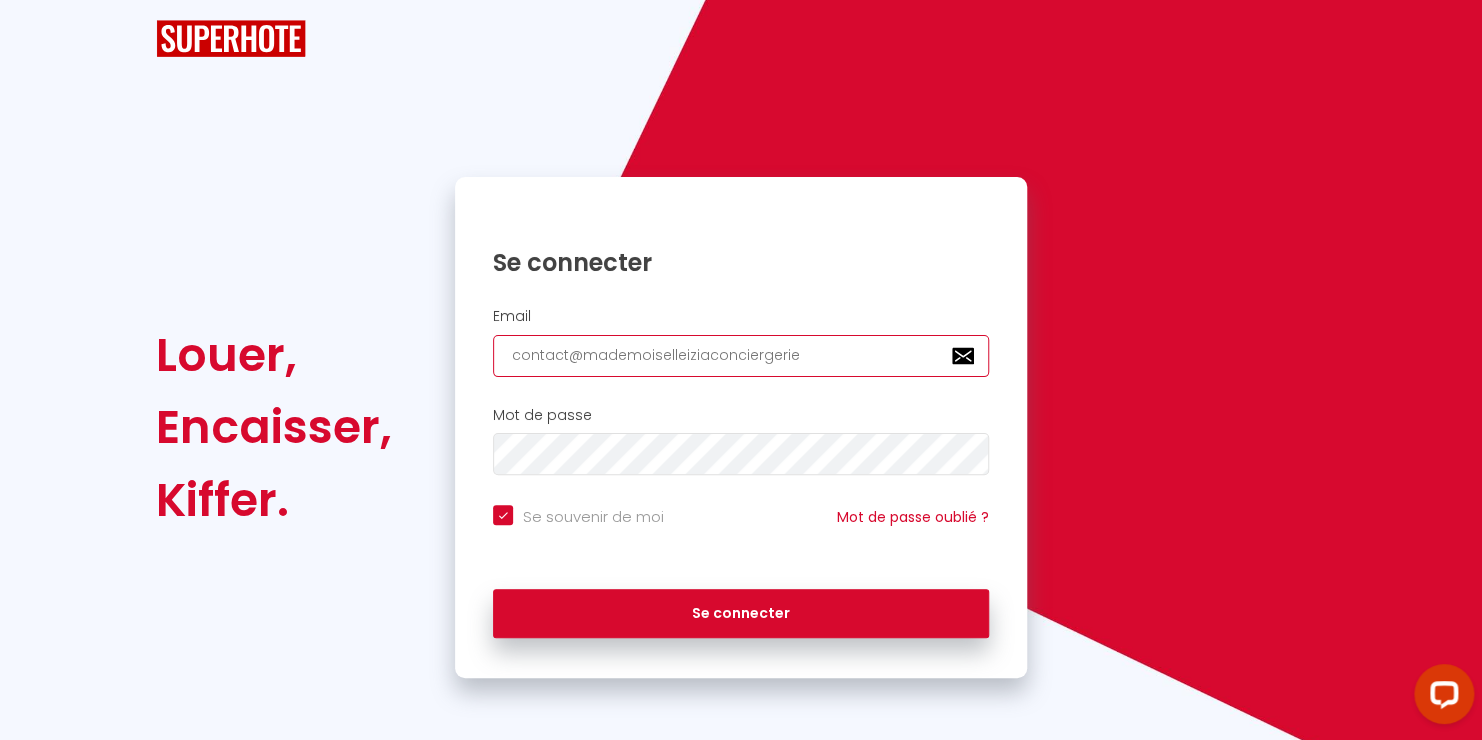 checkbox on "true" 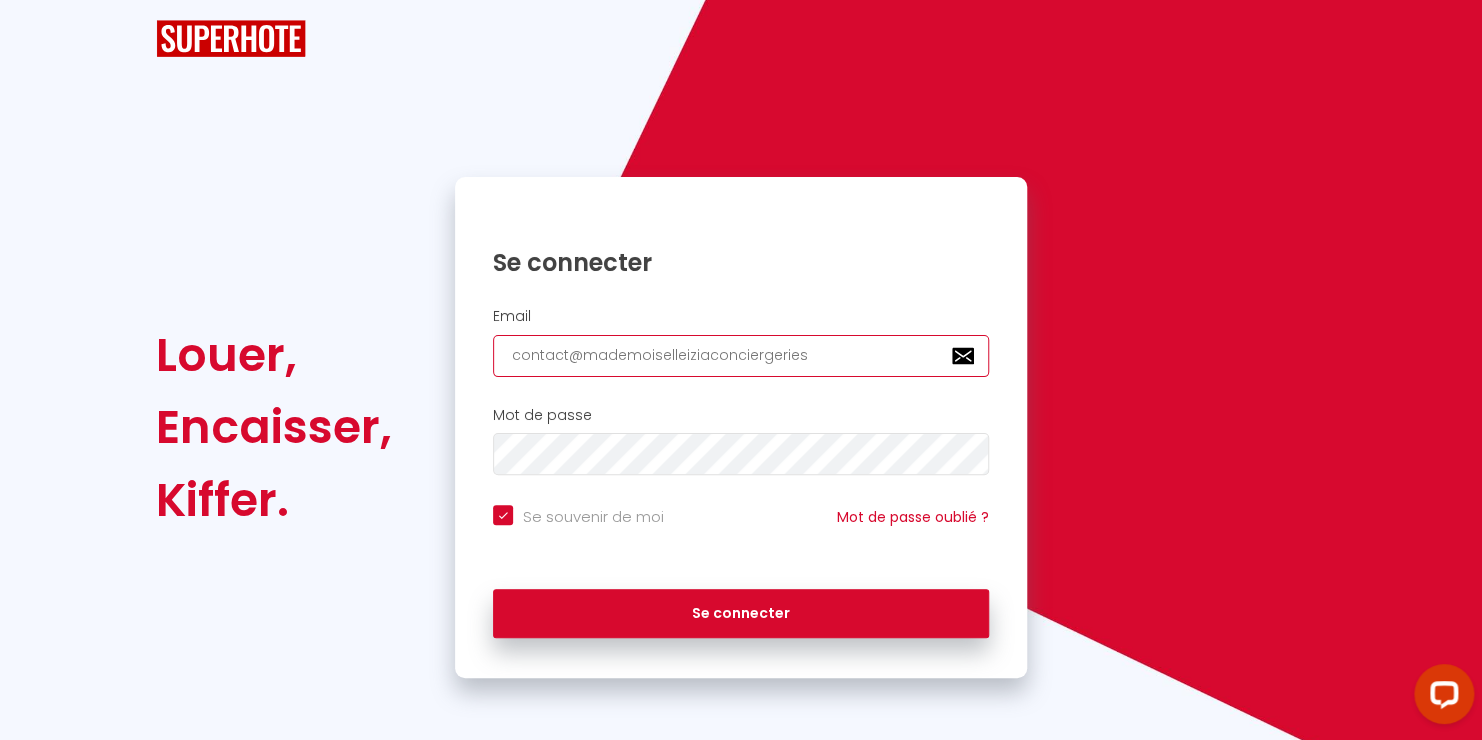 type on "contact@mademoiselleiziaconciergerie" 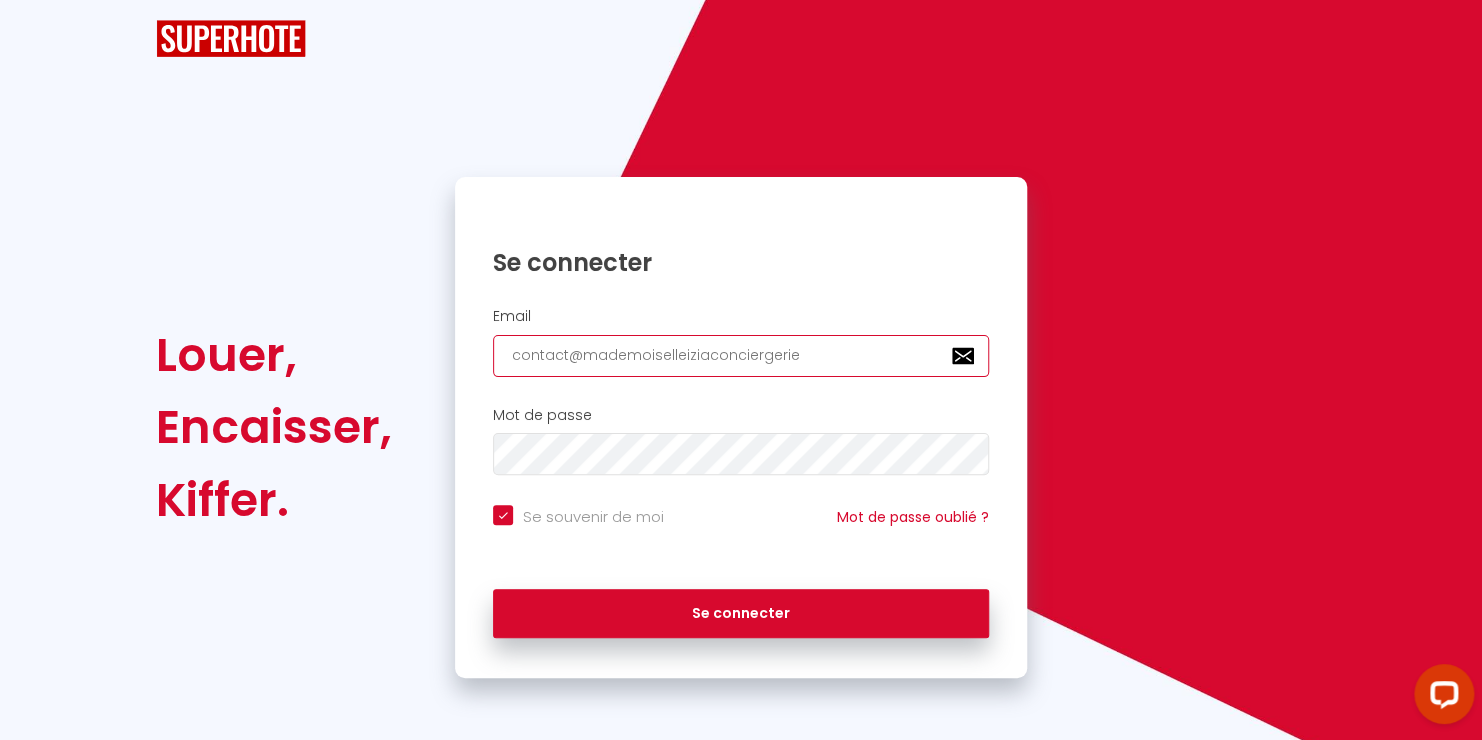 checkbox on "true" 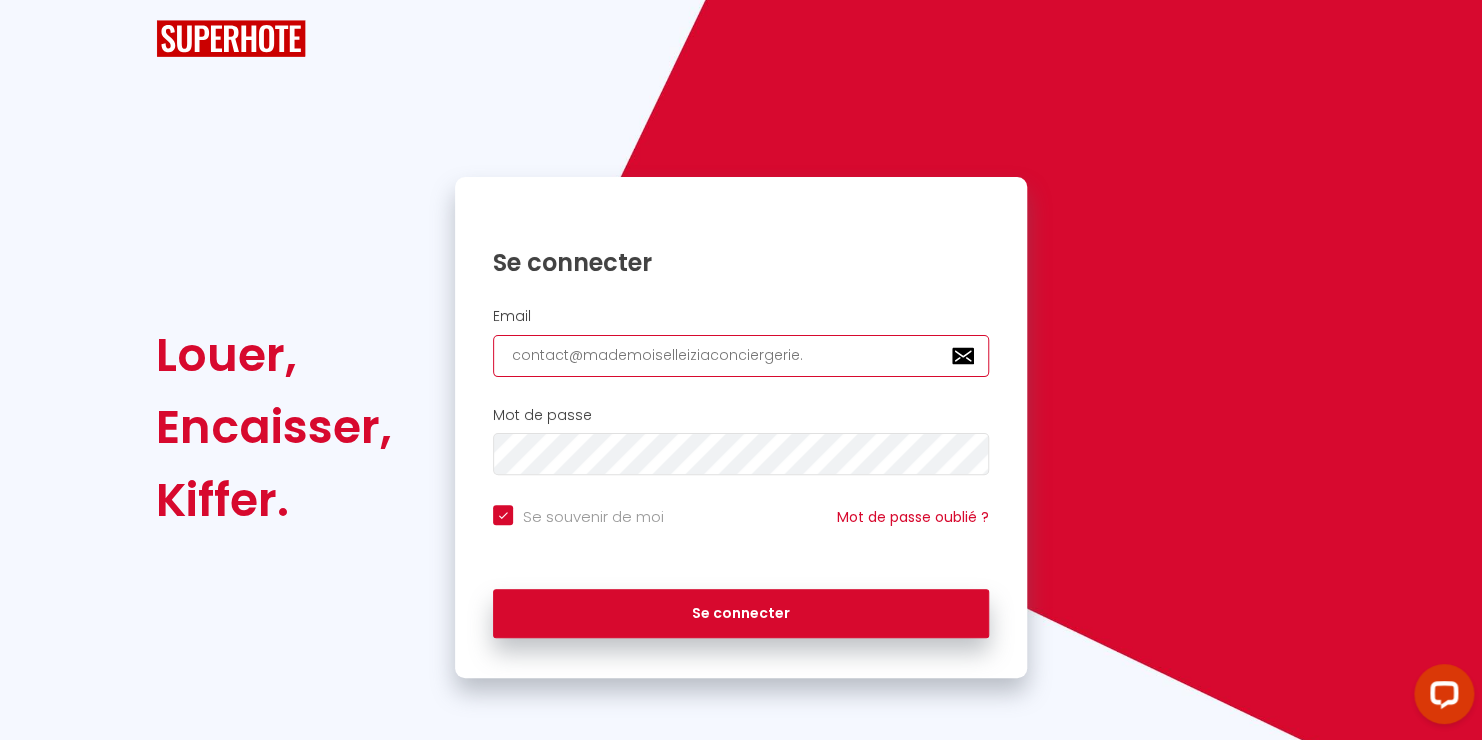checkbox on "true" 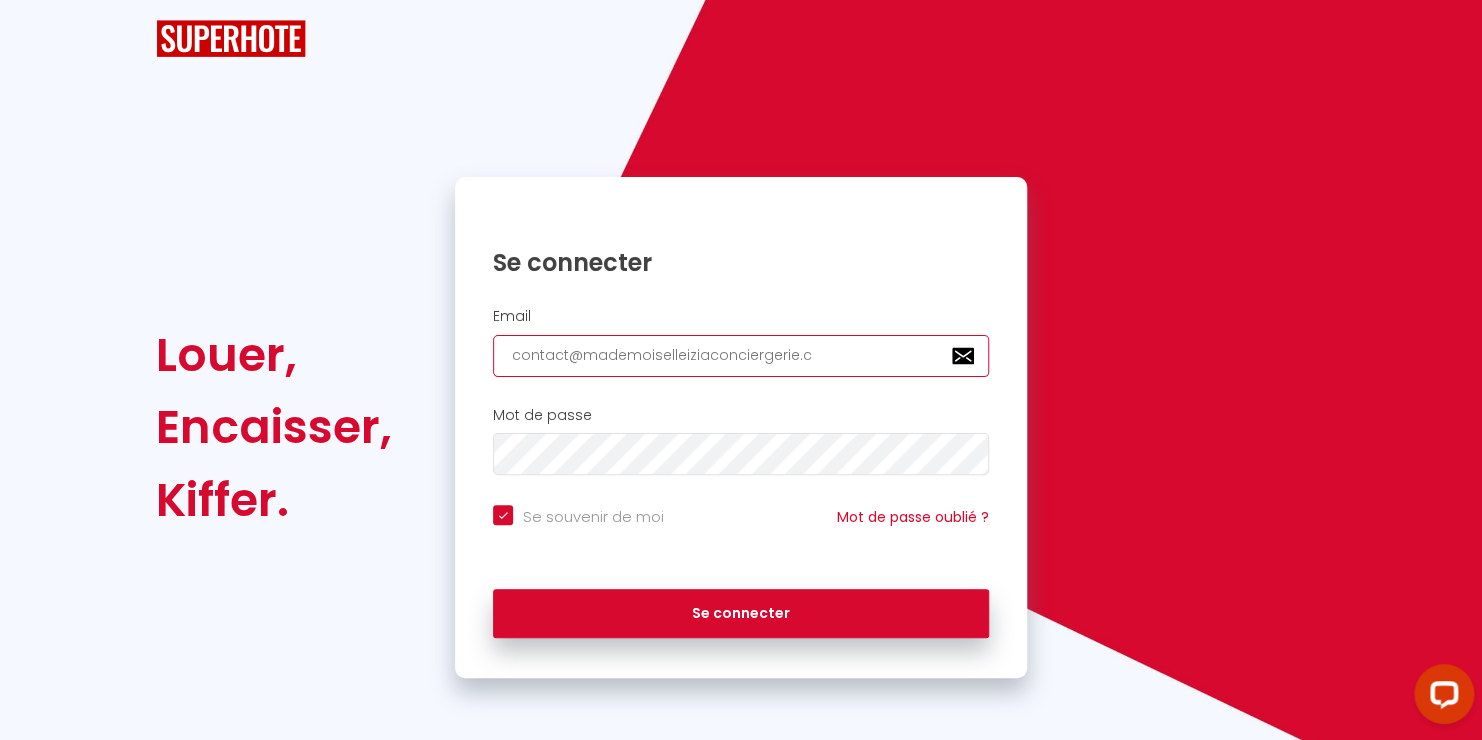 type on "contact@mademoiselleiziaconciergerie.co" 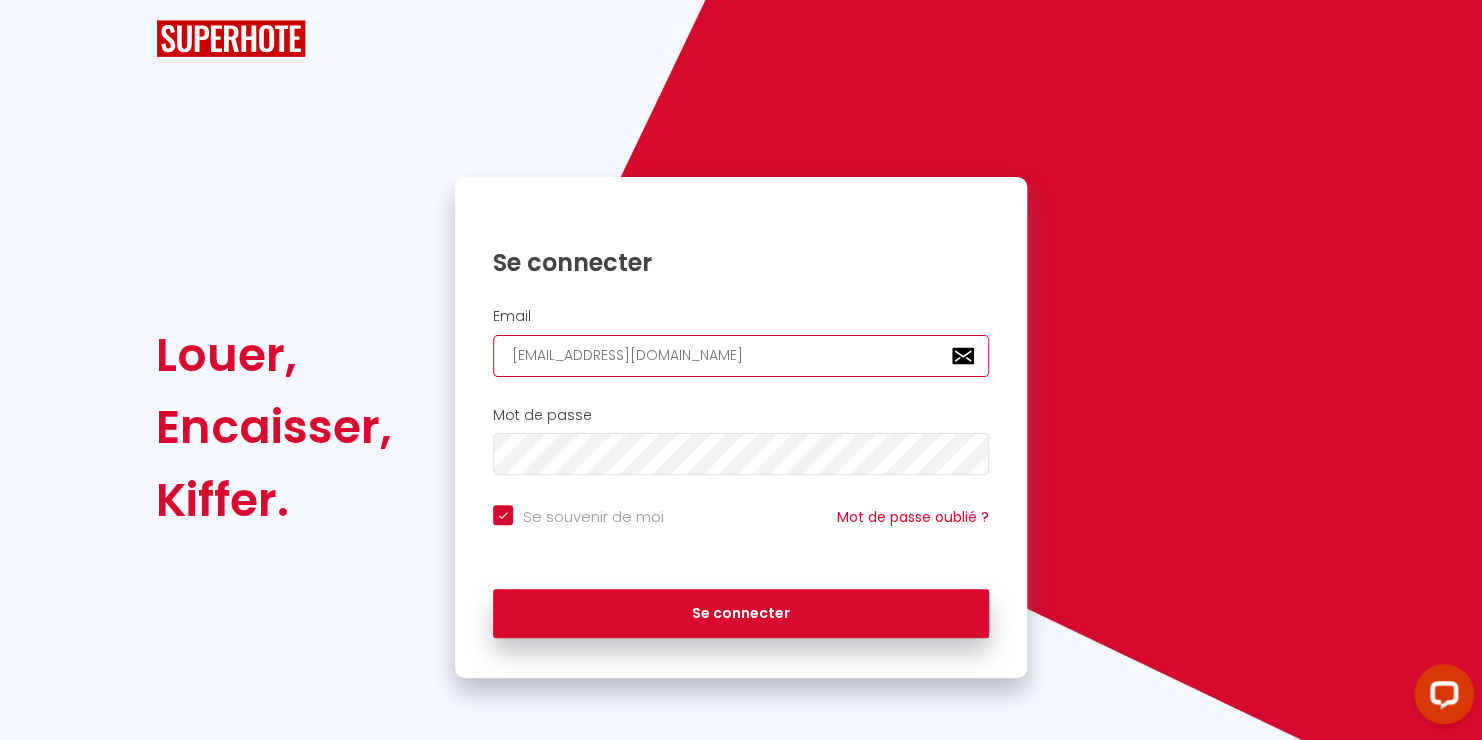 checkbox on "true" 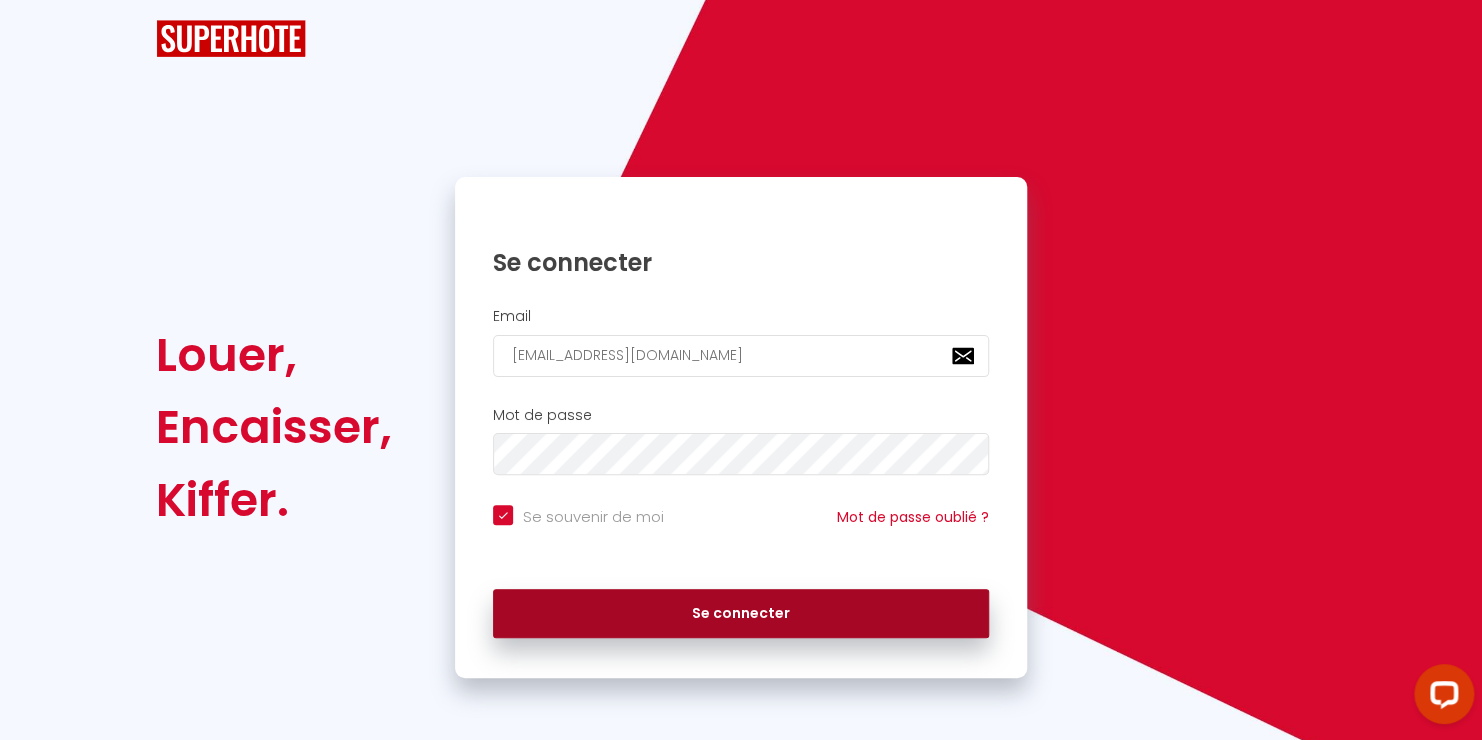 click on "Se connecter" at bounding box center [741, 614] 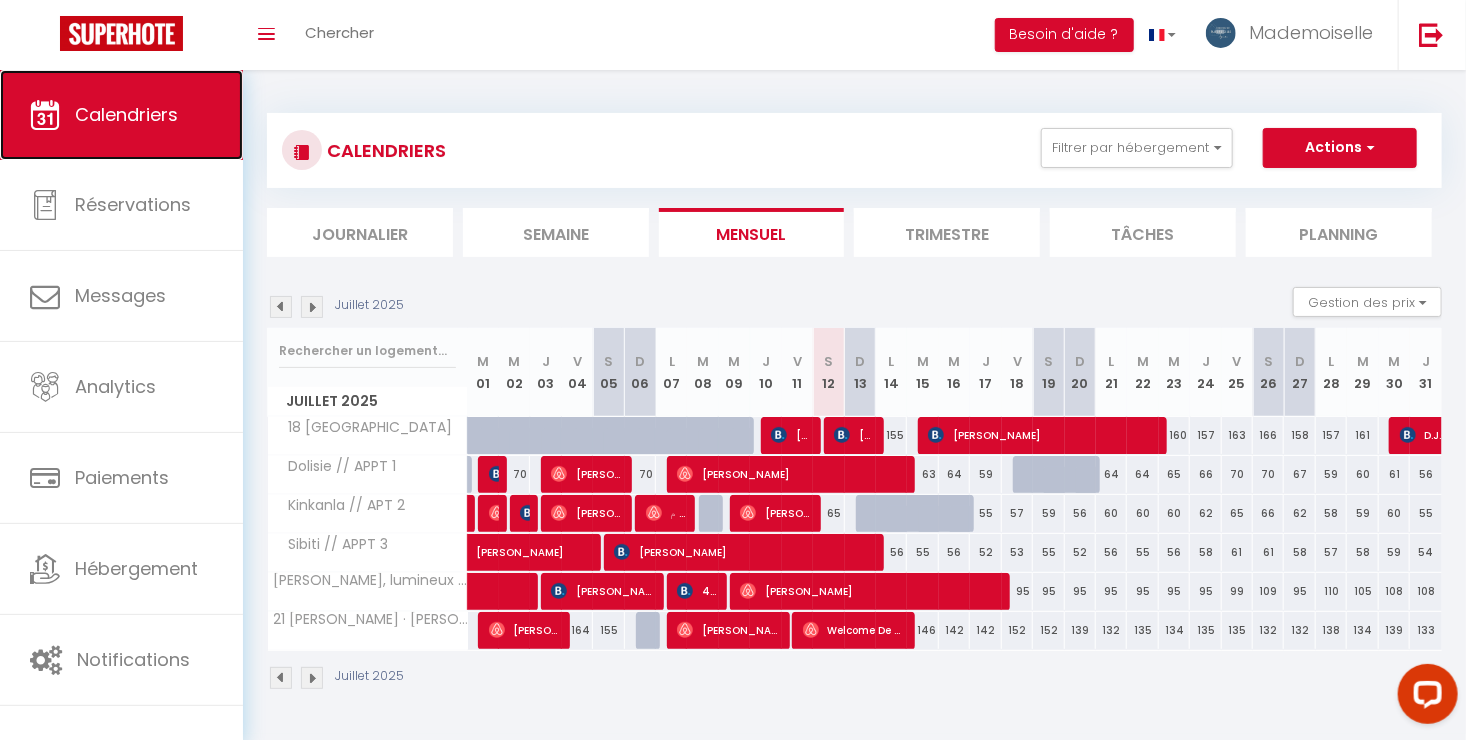 click on "Calendriers" at bounding box center [126, 114] 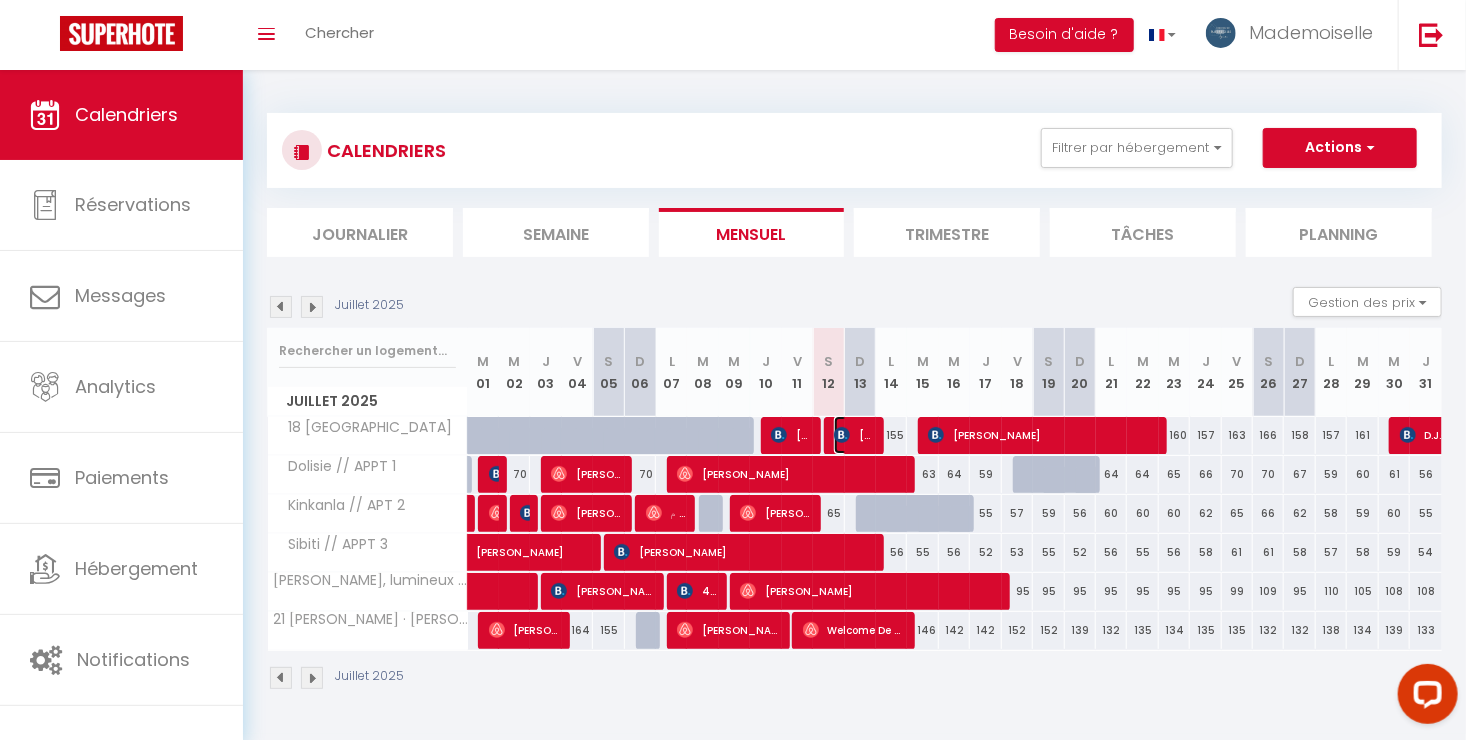 click on "[PERSON_NAME]" at bounding box center (854, 435) 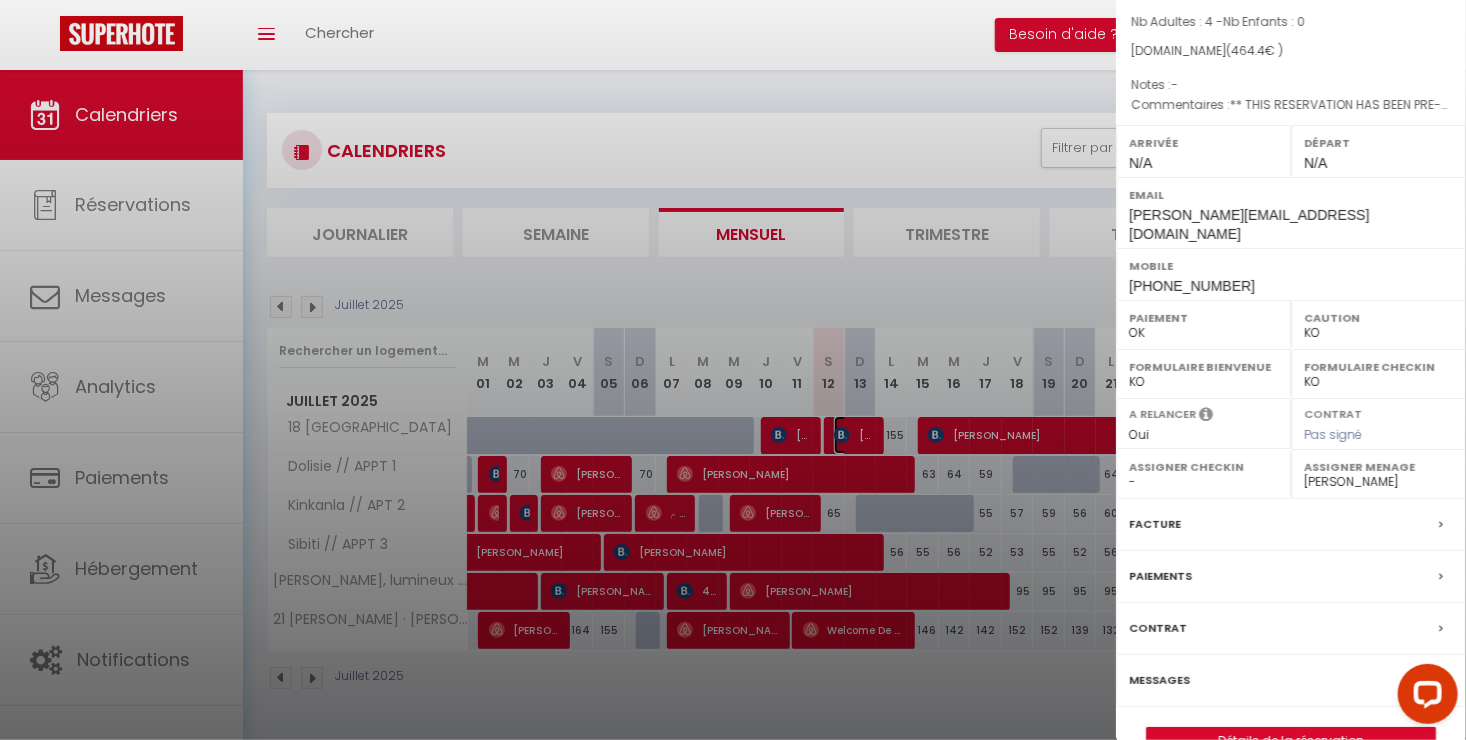scroll, scrollTop: 188, scrollLeft: 0, axis: vertical 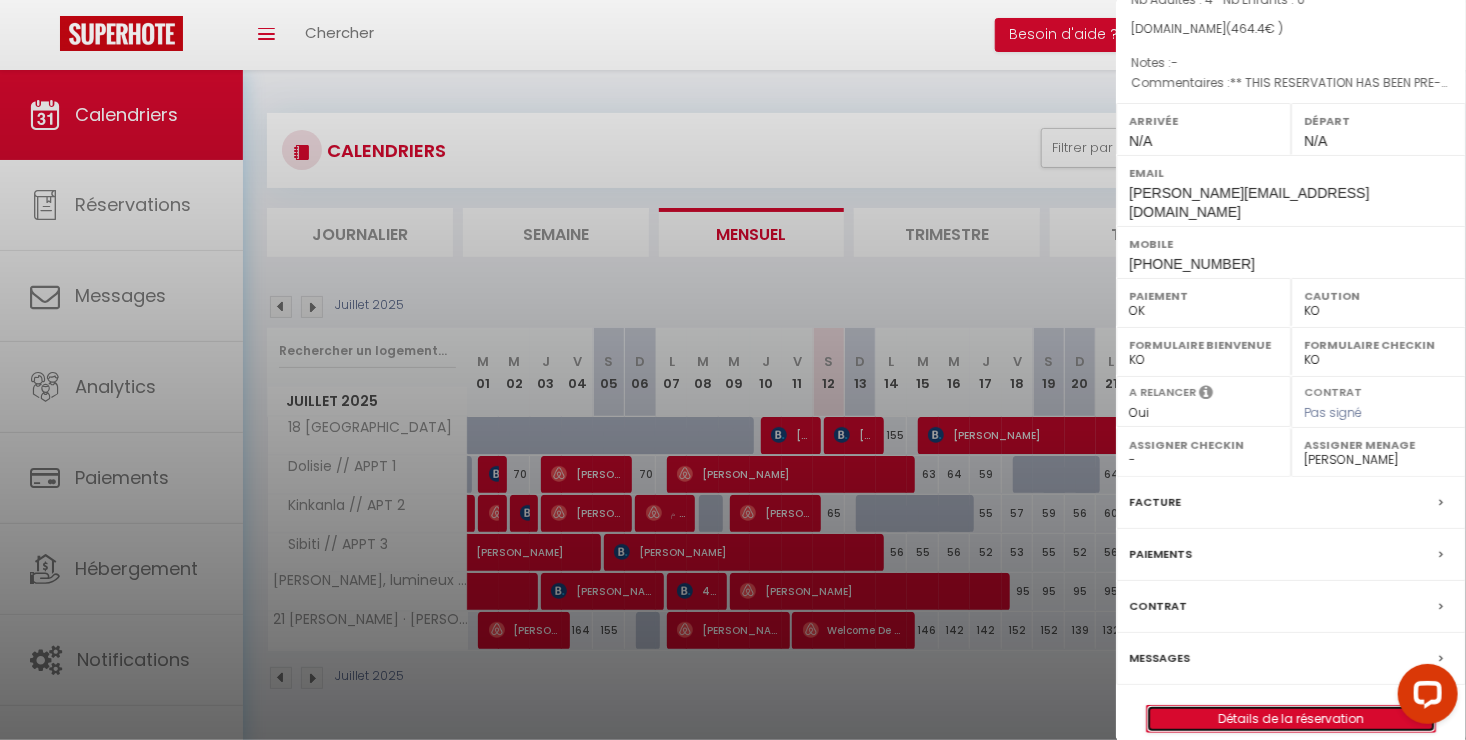 click on "Détails de la réservation" at bounding box center [1291, 719] 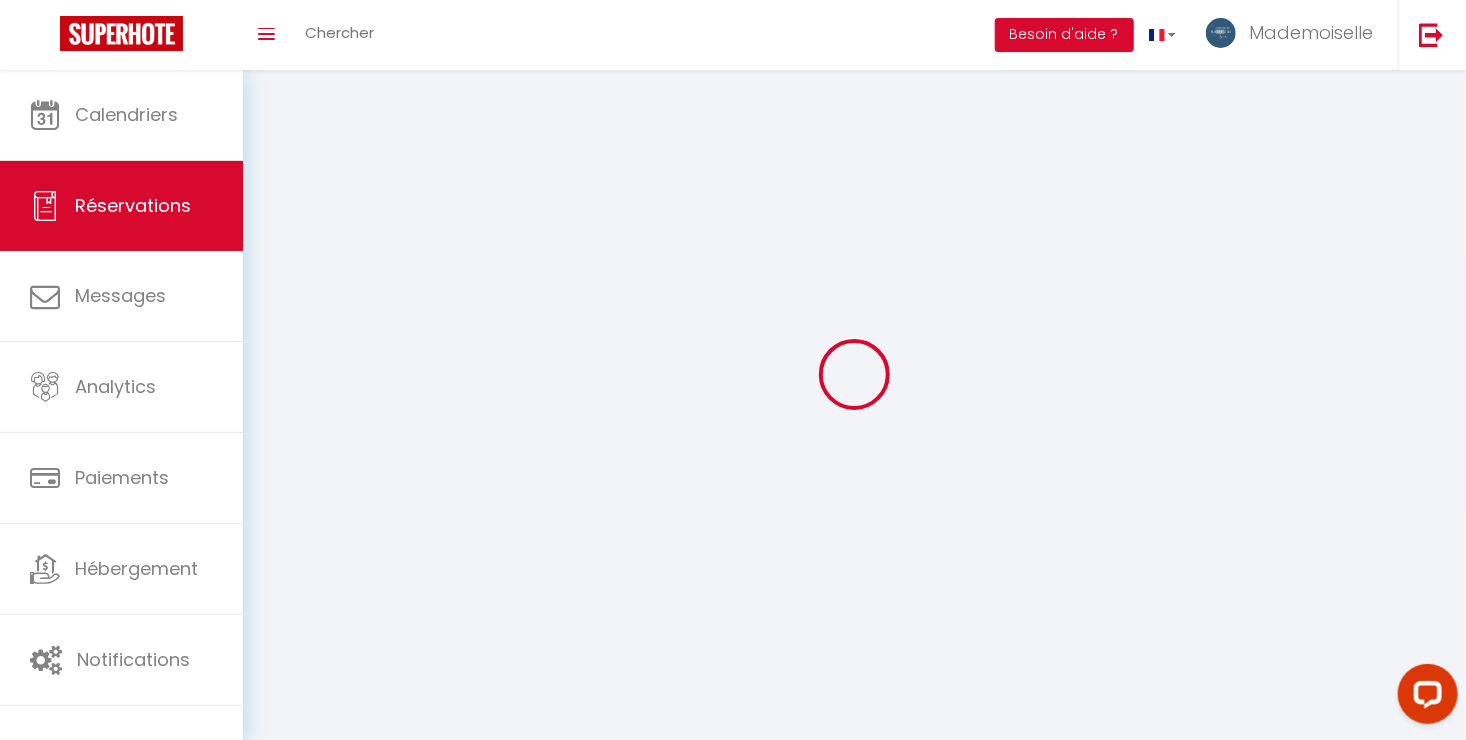 type on "[PERSON_NAME]" 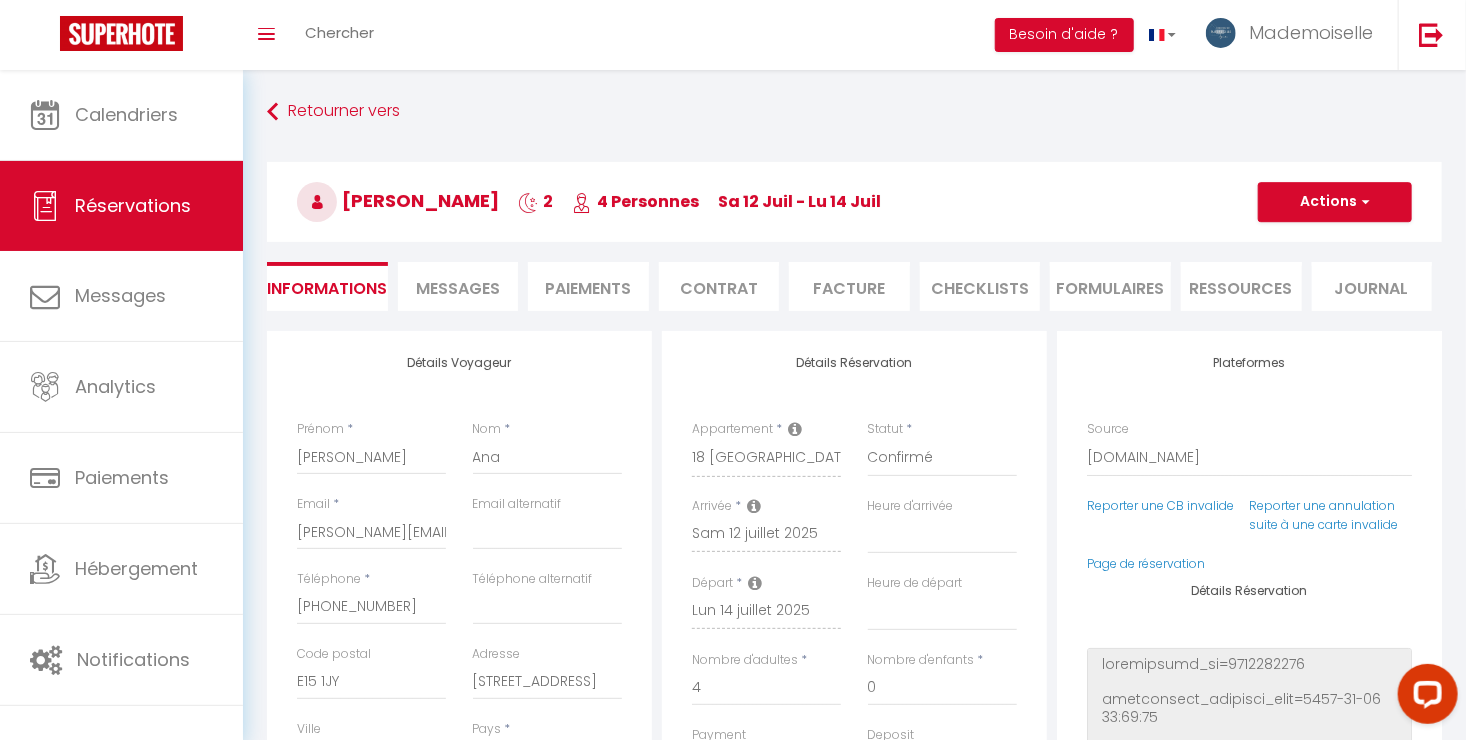 checkbox on "false" 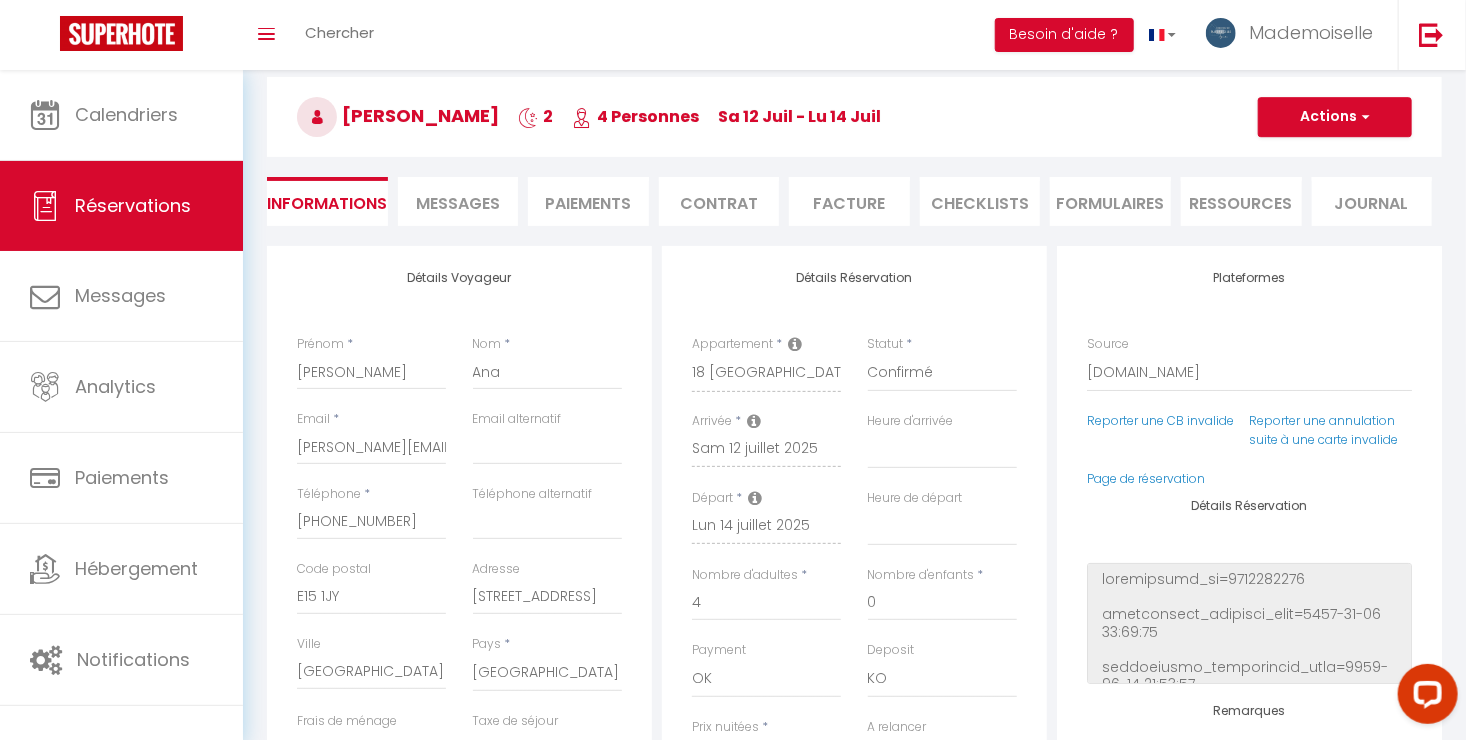 scroll, scrollTop: 115, scrollLeft: 0, axis: vertical 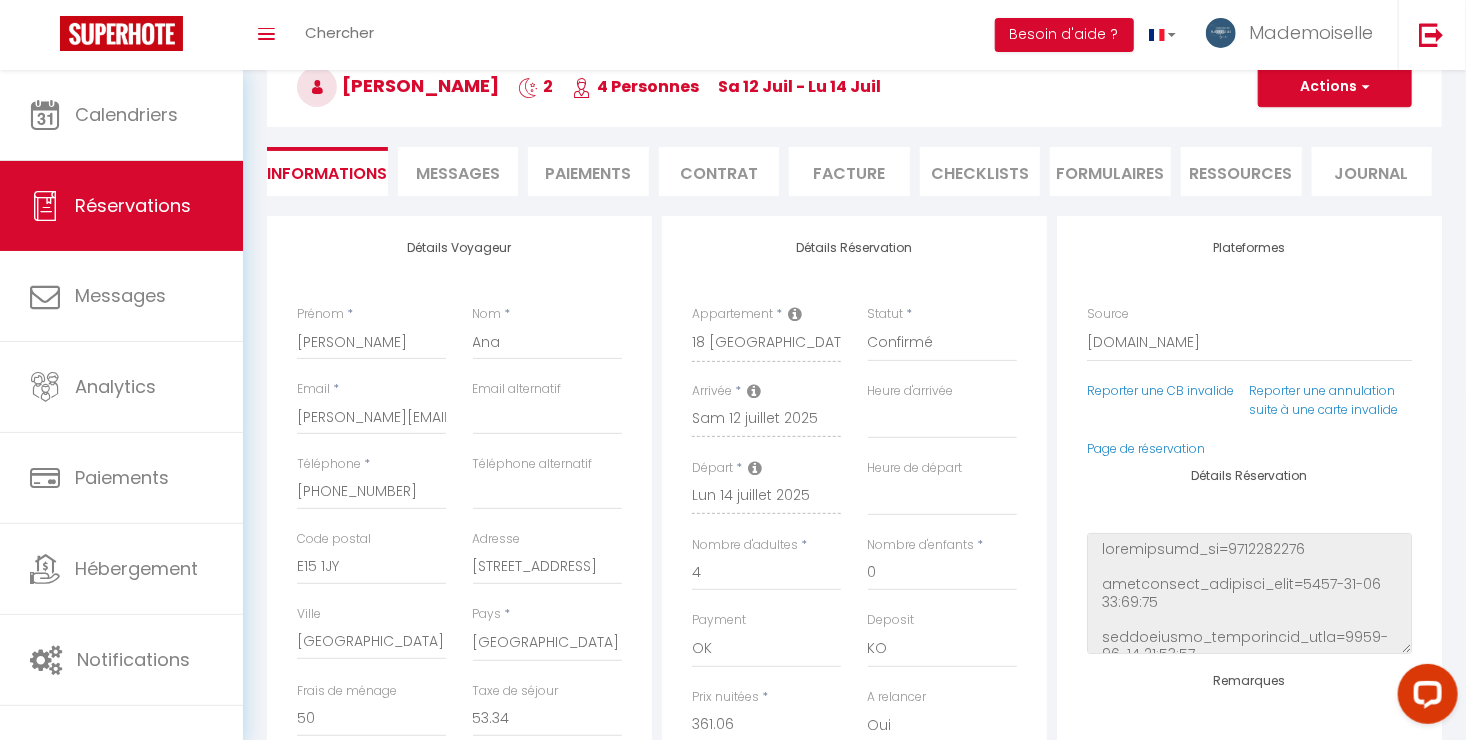 click on "Messages" at bounding box center [458, 173] 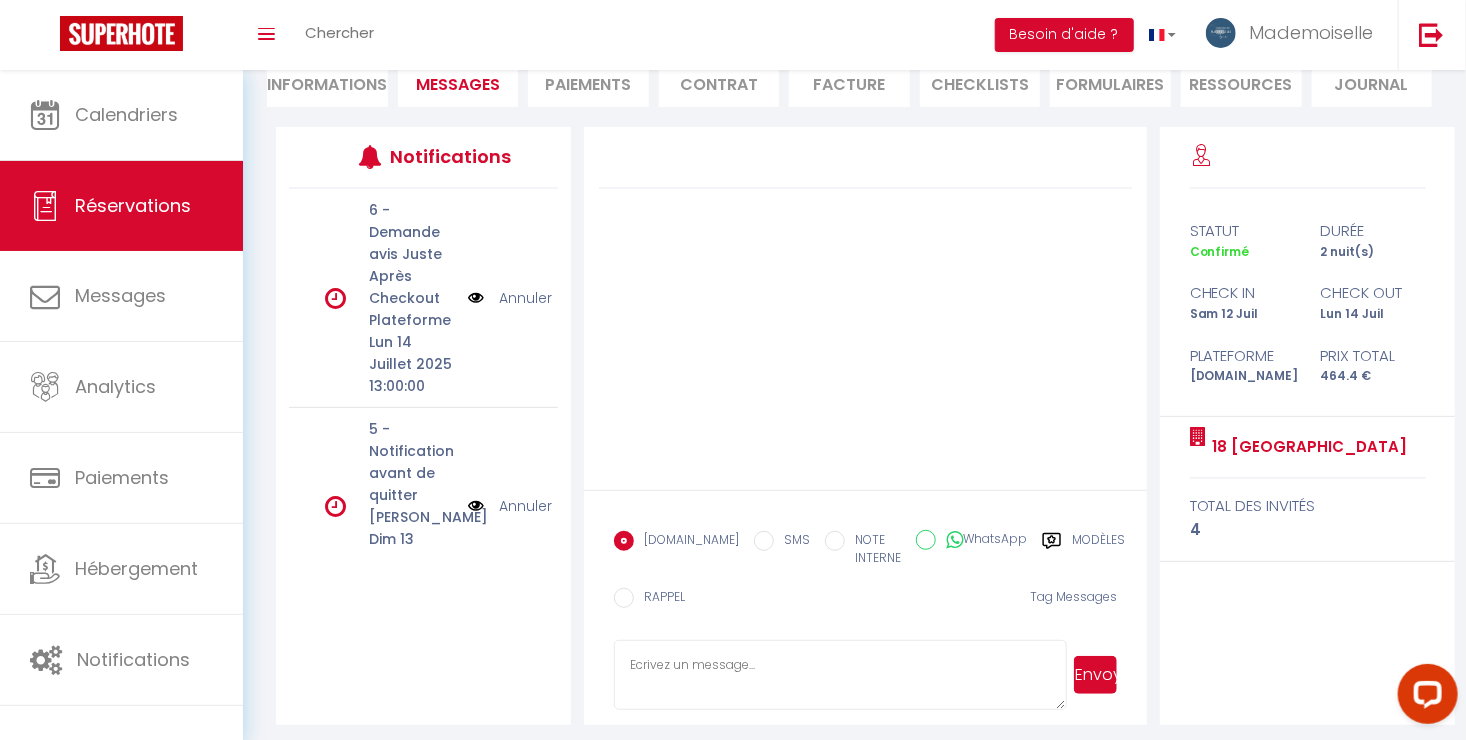 scroll, scrollTop: 212, scrollLeft: 0, axis: vertical 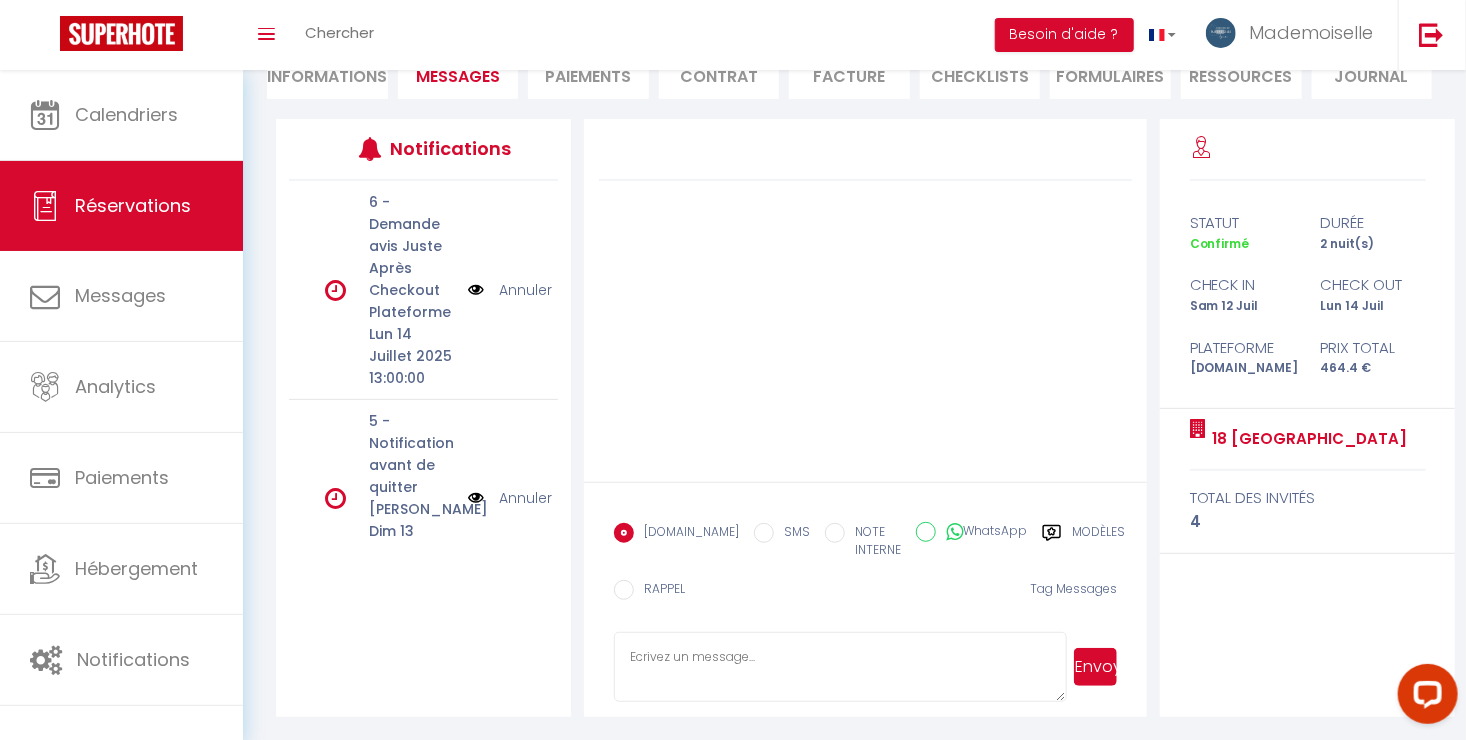 click on "Modèles" at bounding box center (1098, 543) 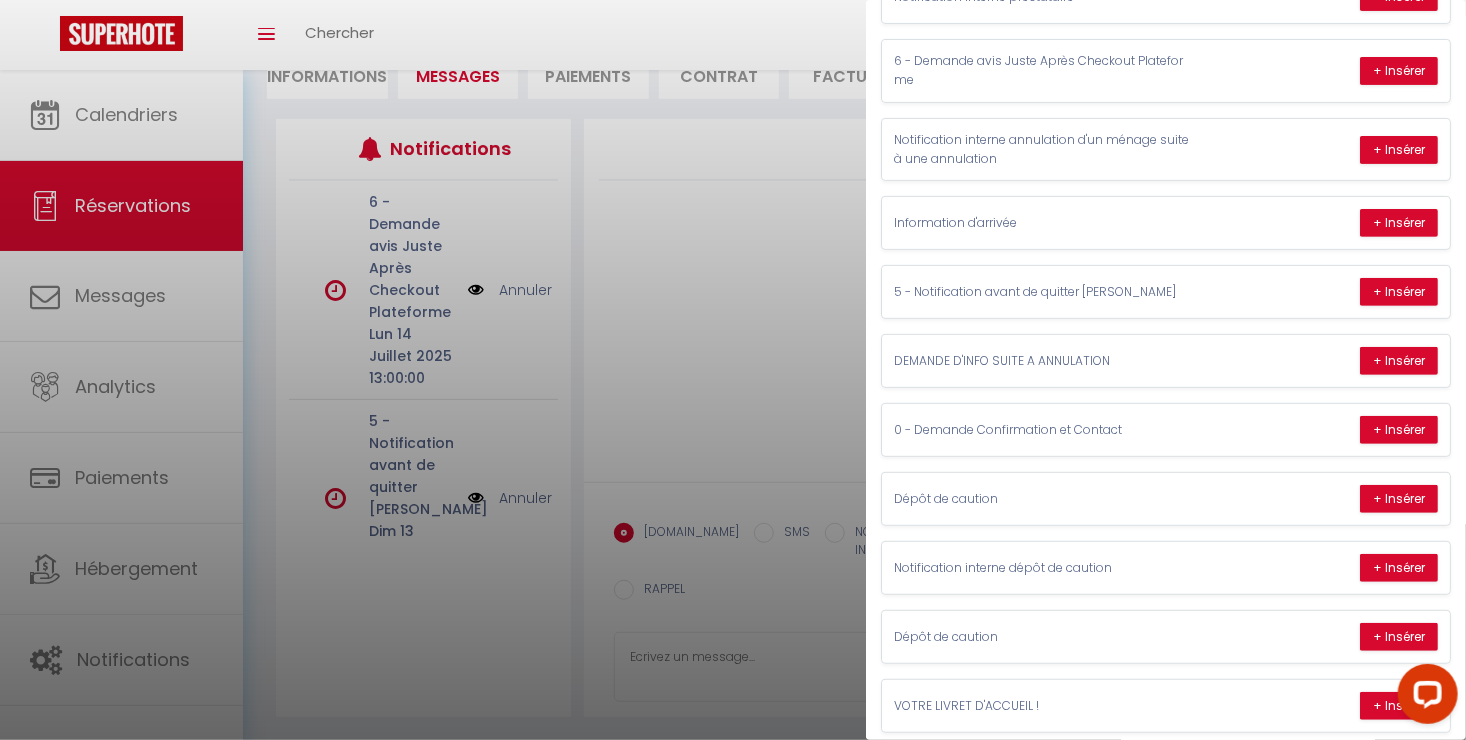scroll, scrollTop: 268, scrollLeft: 0, axis: vertical 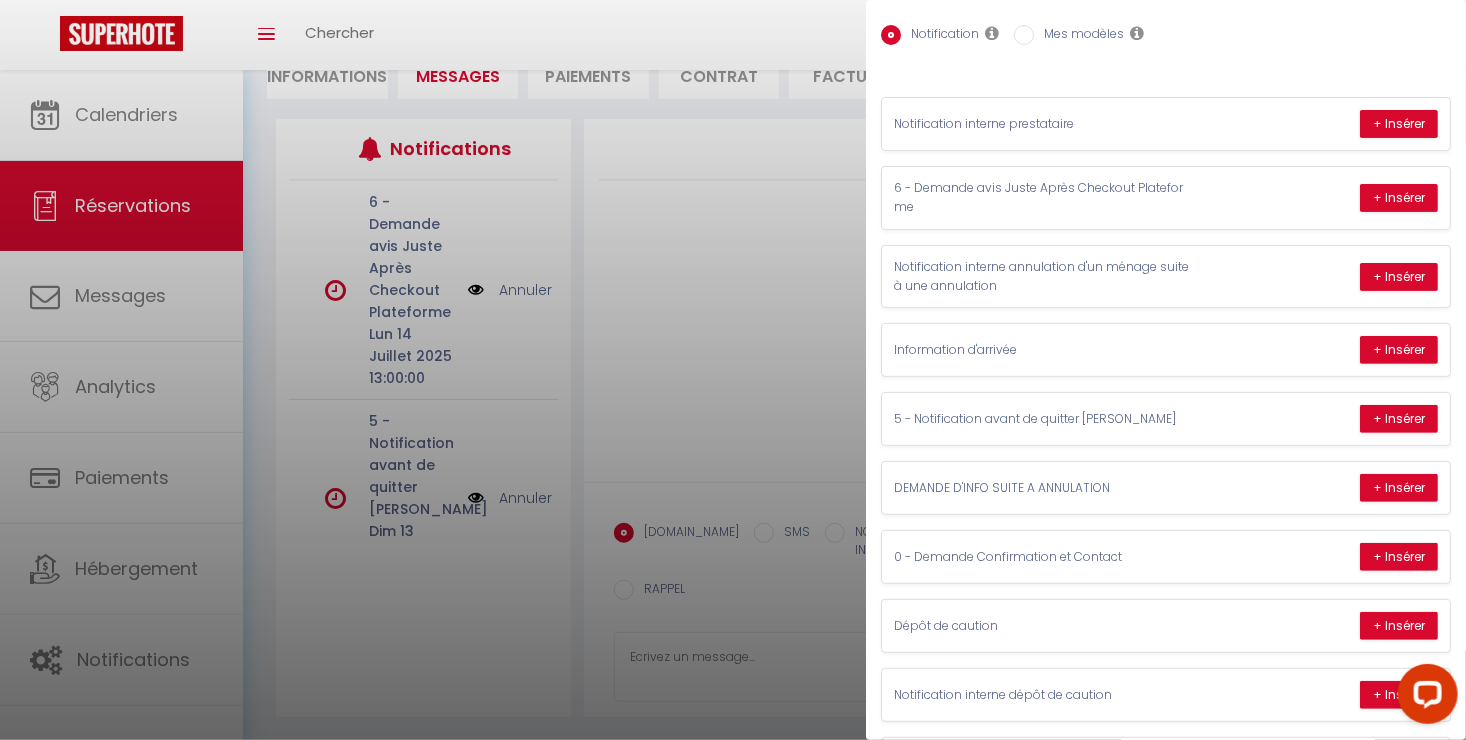 click on "Mes modèles" at bounding box center [1024, 35] 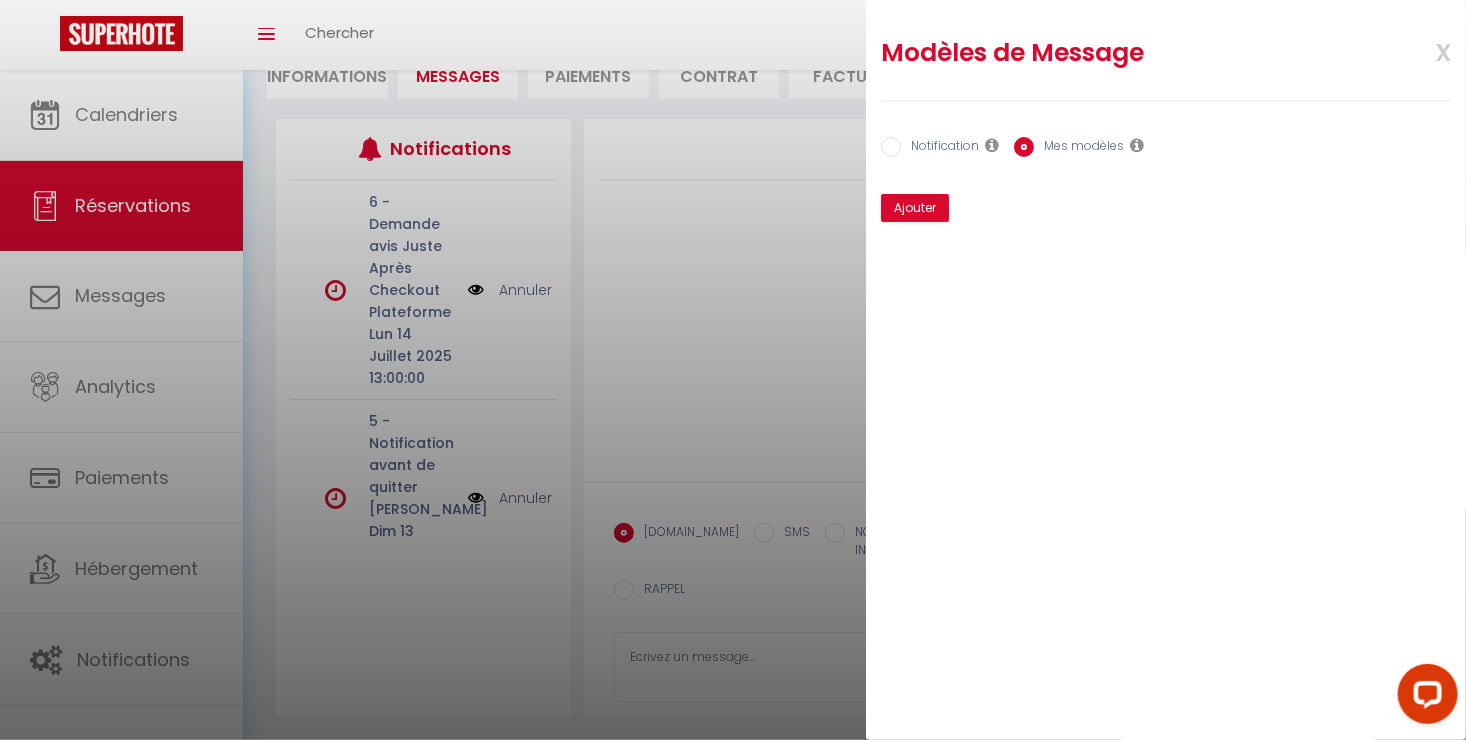 scroll, scrollTop: 0, scrollLeft: 0, axis: both 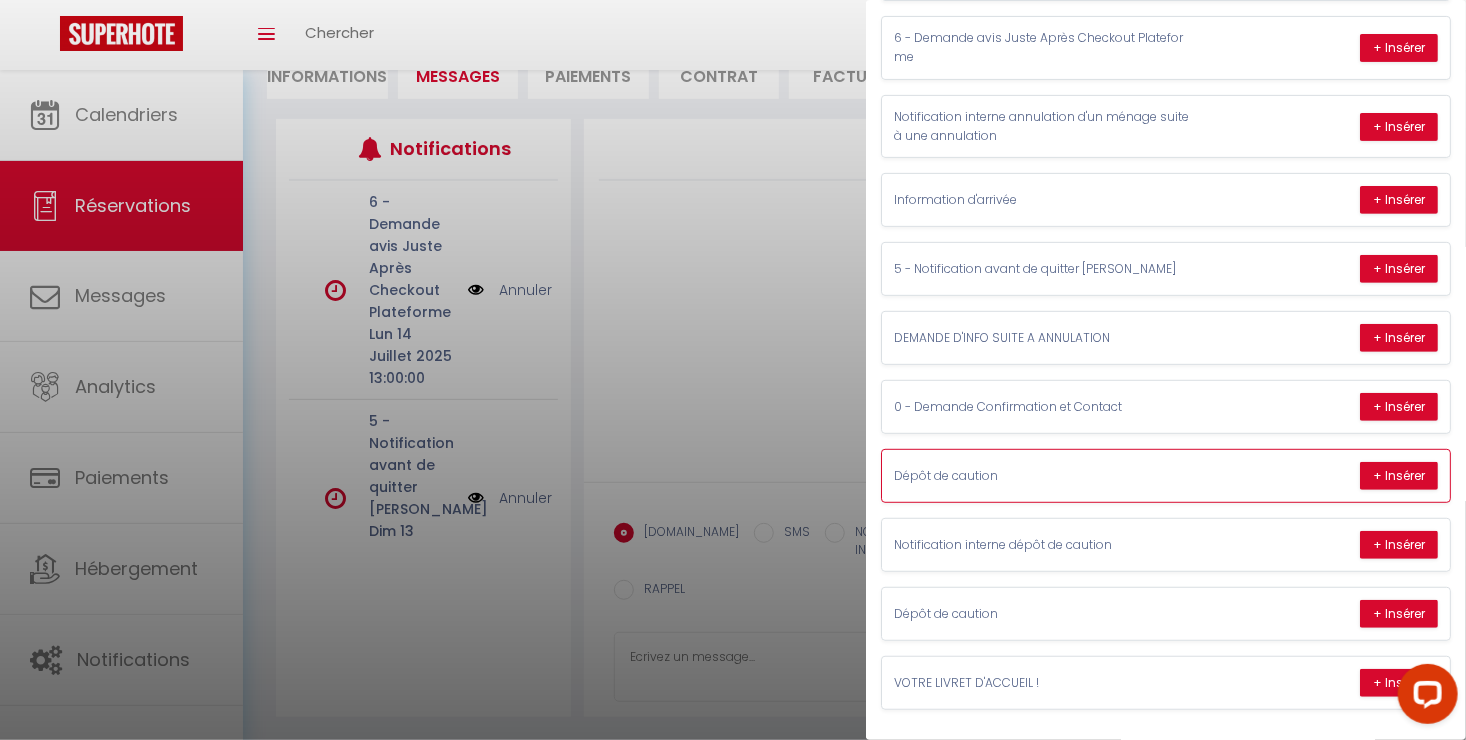 click on "Dépôt de caution   + Insérer" at bounding box center (1166, 476) 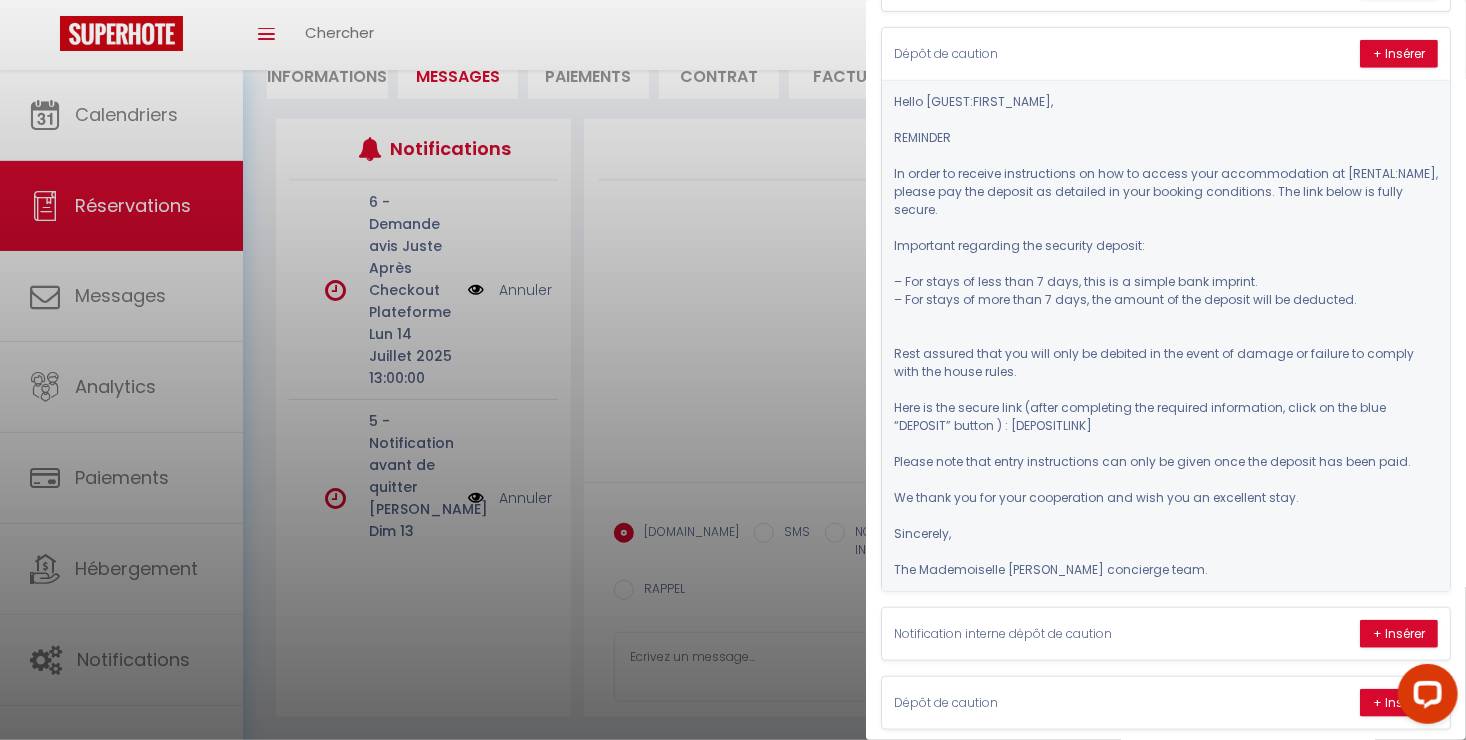 scroll, scrollTop: 754, scrollLeft: 0, axis: vertical 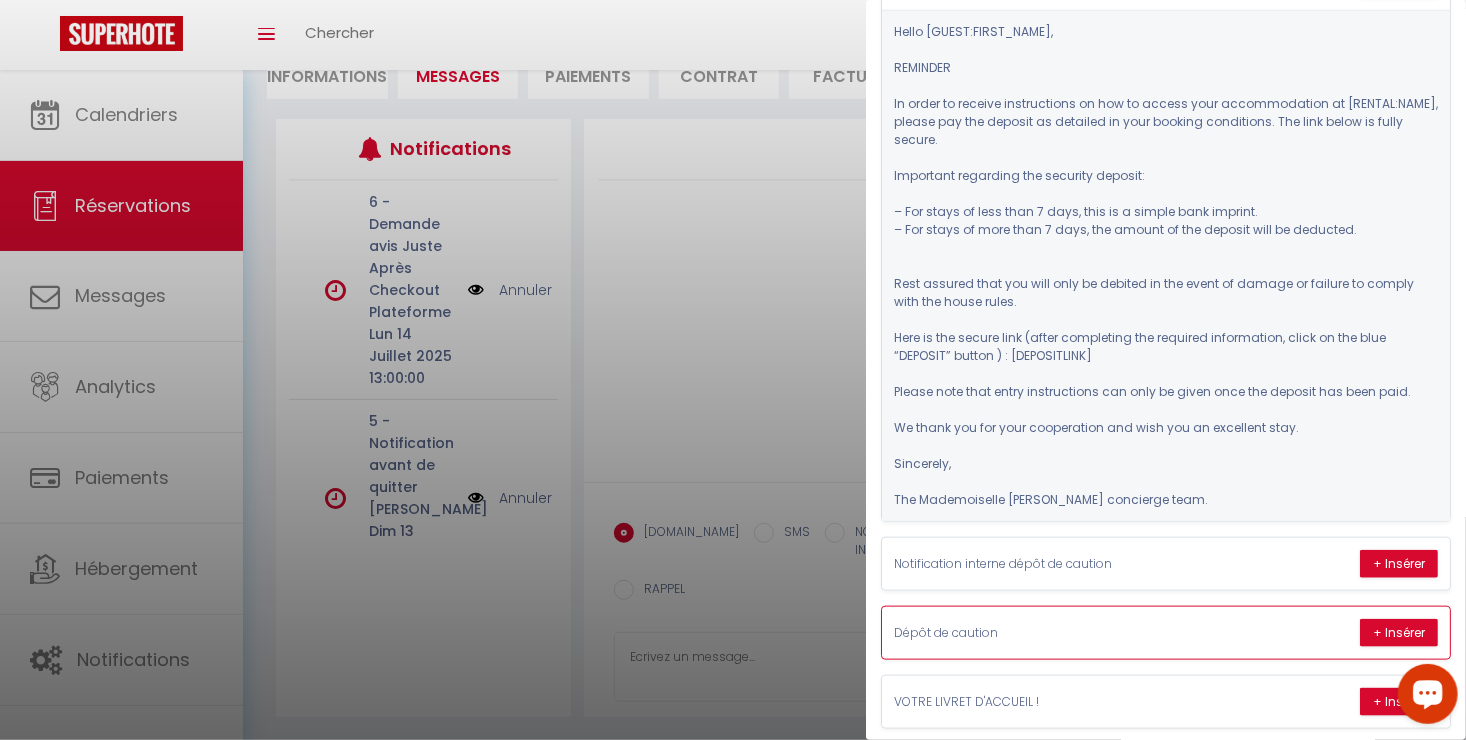 click on "Dépôt de caution   + Insérer" at bounding box center [1166, 633] 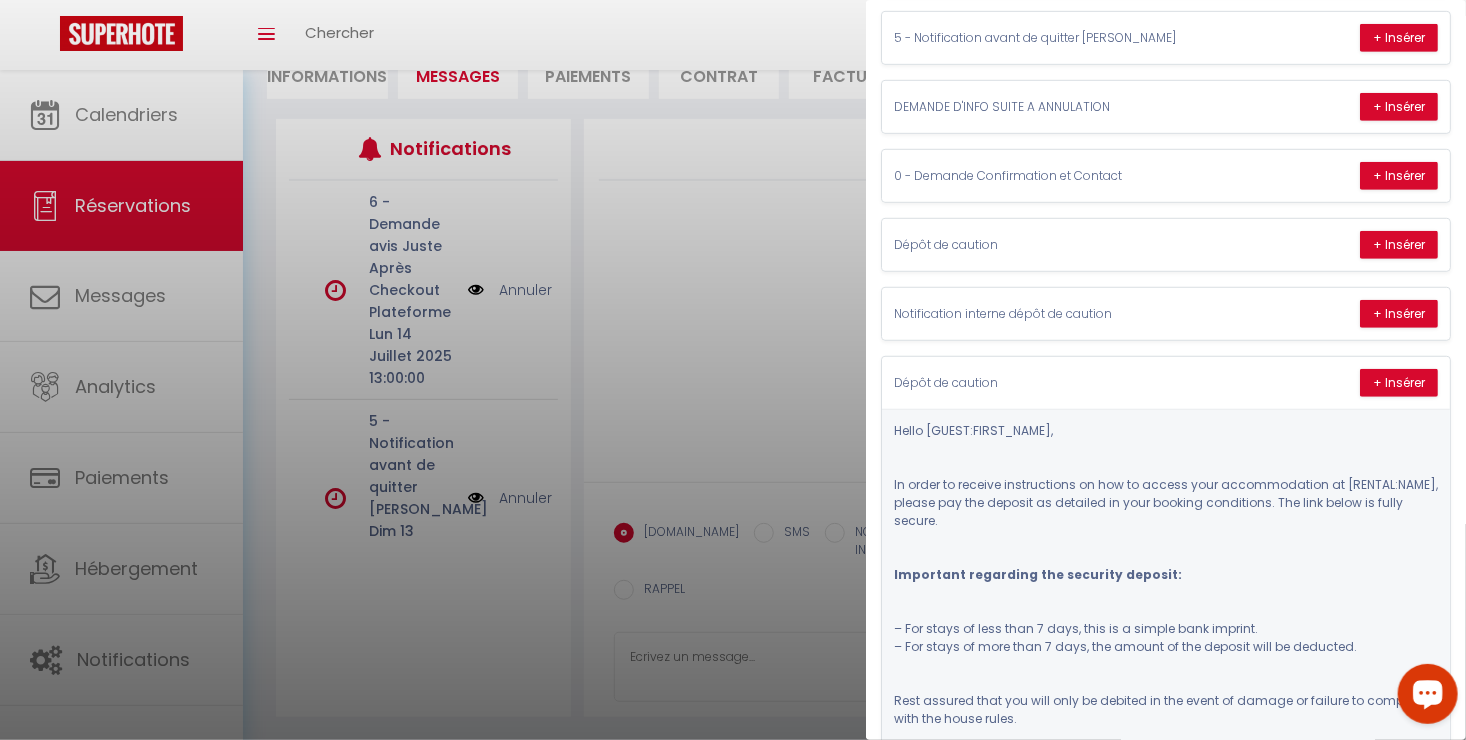 scroll, scrollTop: 488, scrollLeft: 0, axis: vertical 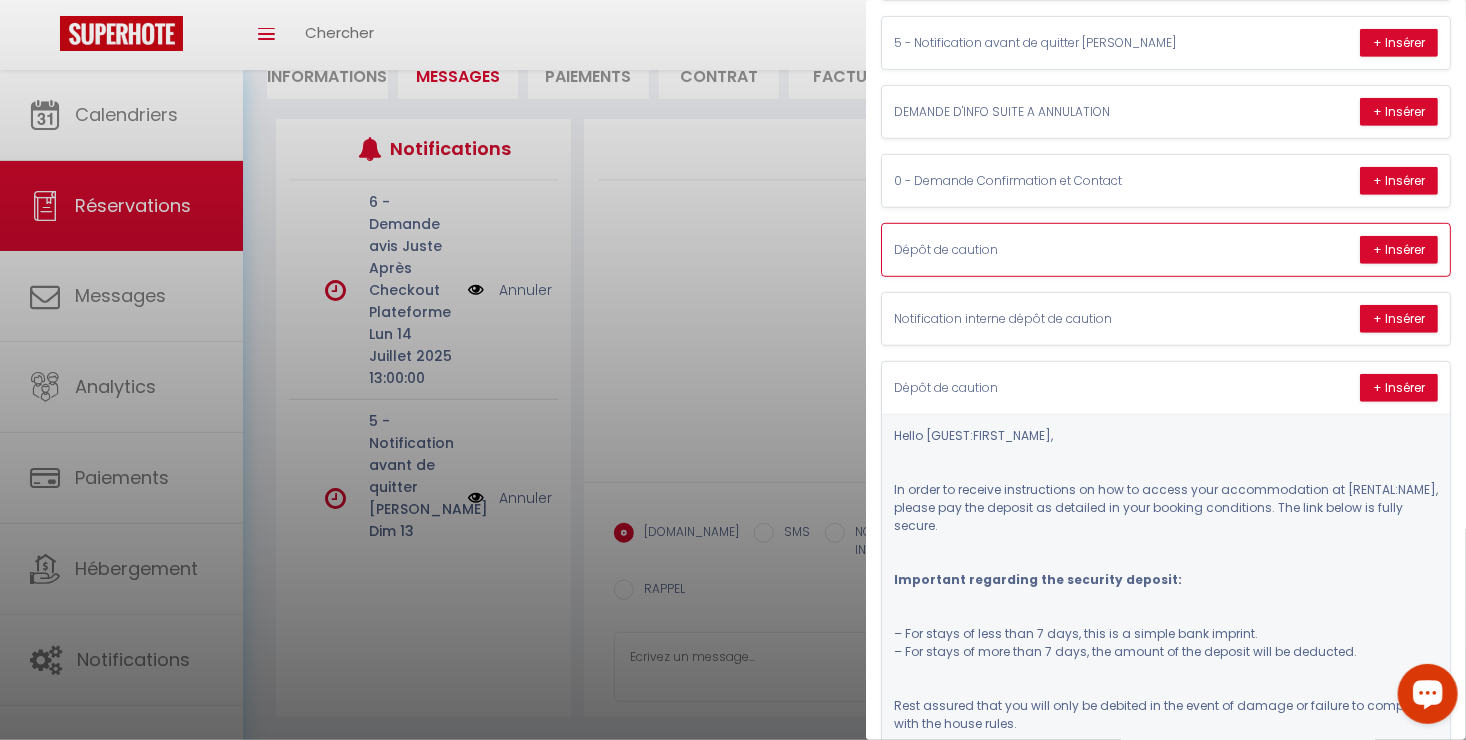 click on "Dépôt de caution" at bounding box center (1044, 250) 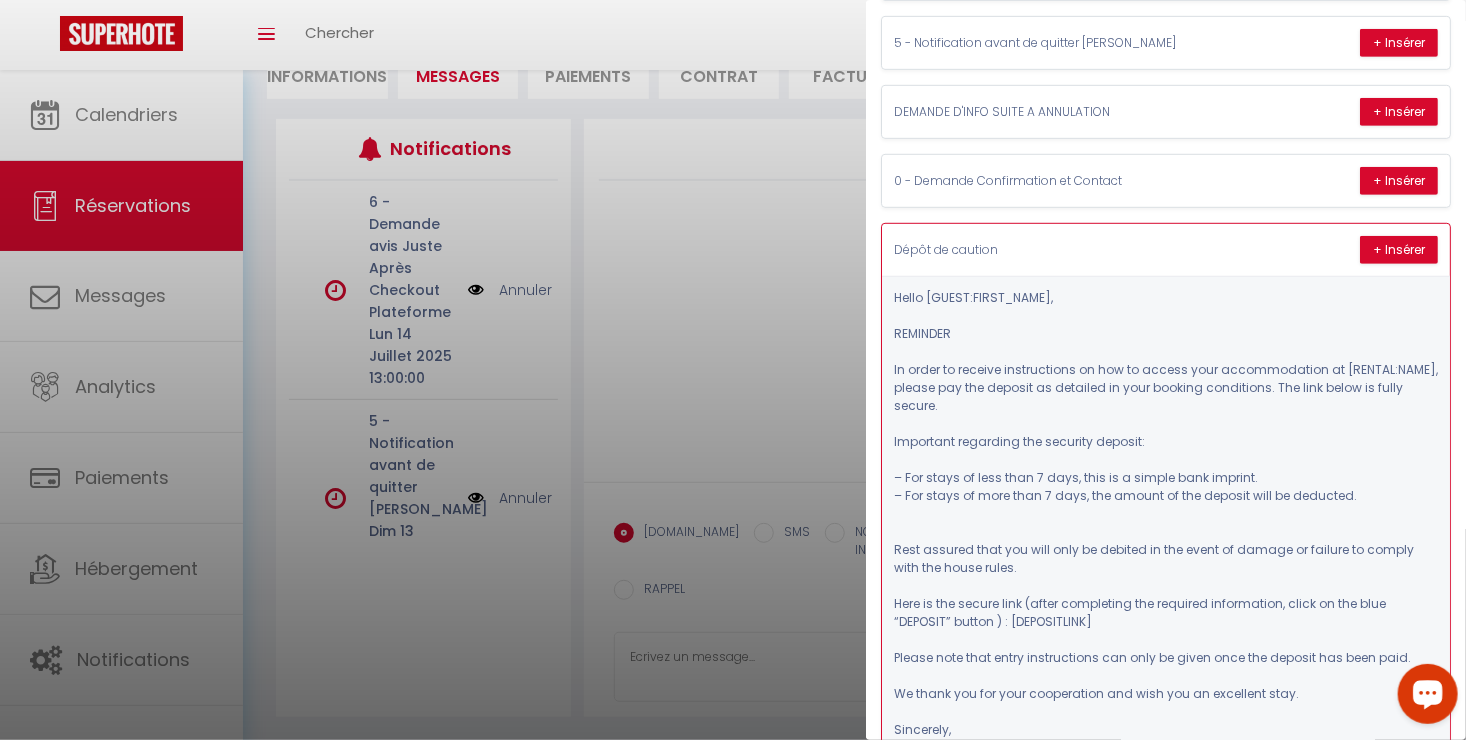 click on "Dépôt de caution" at bounding box center (1044, 250) 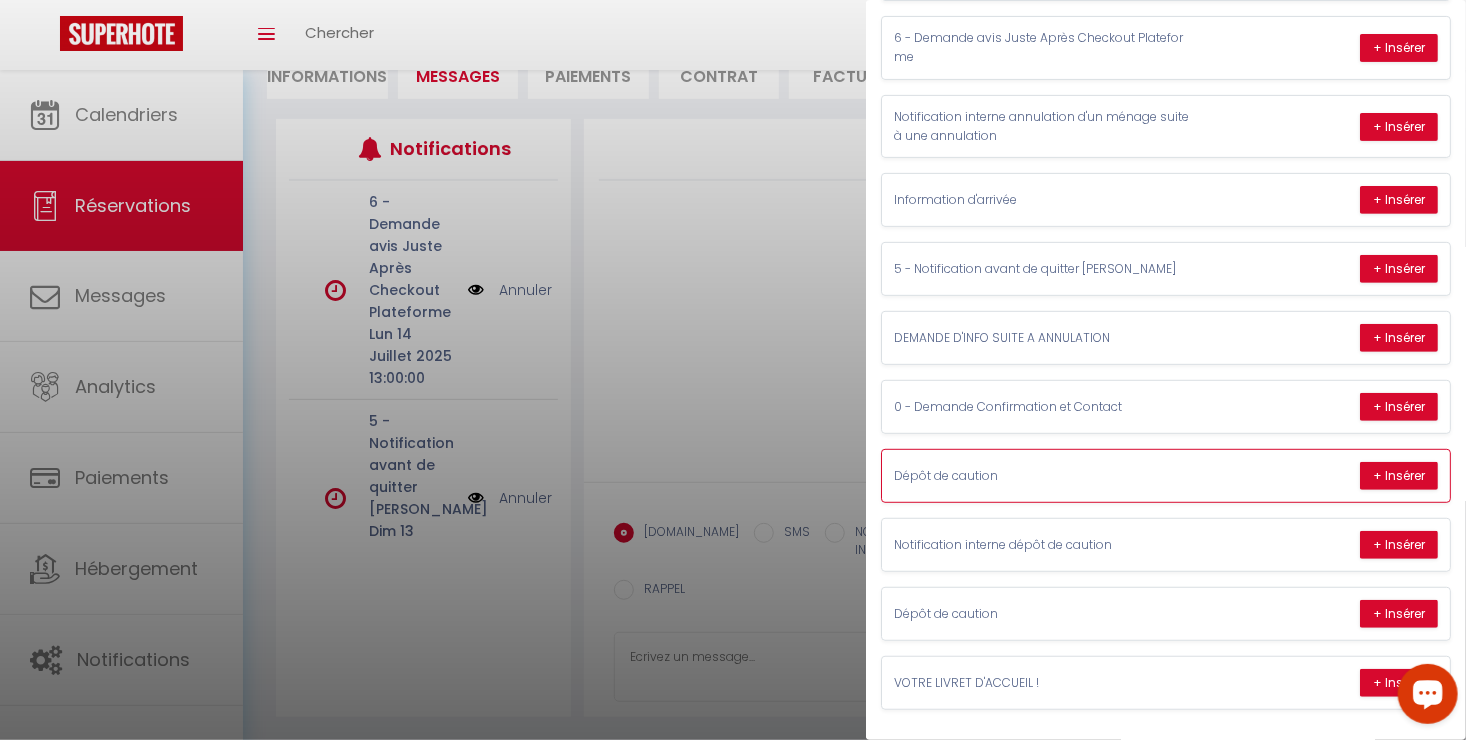 scroll, scrollTop: 268, scrollLeft: 0, axis: vertical 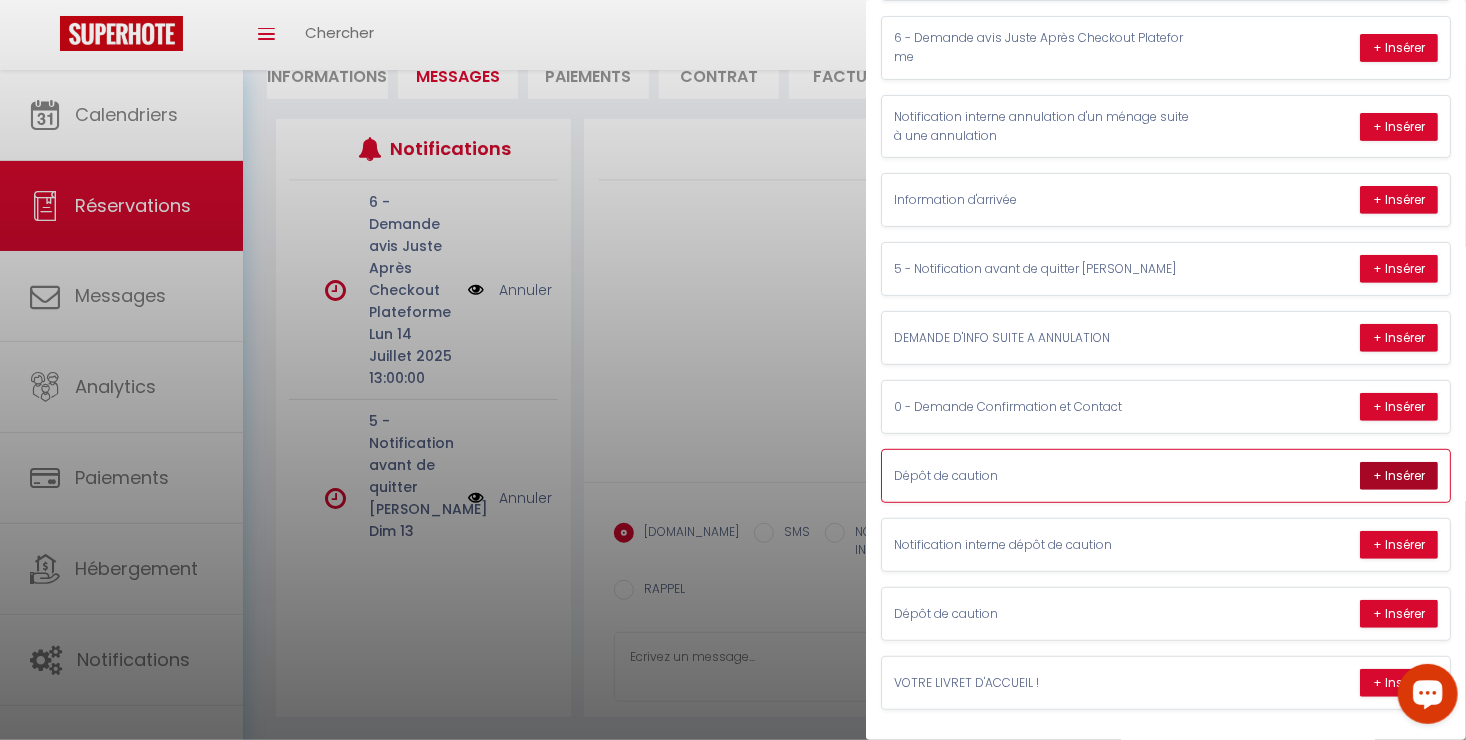 click on "+ Insérer" at bounding box center (1399, 476) 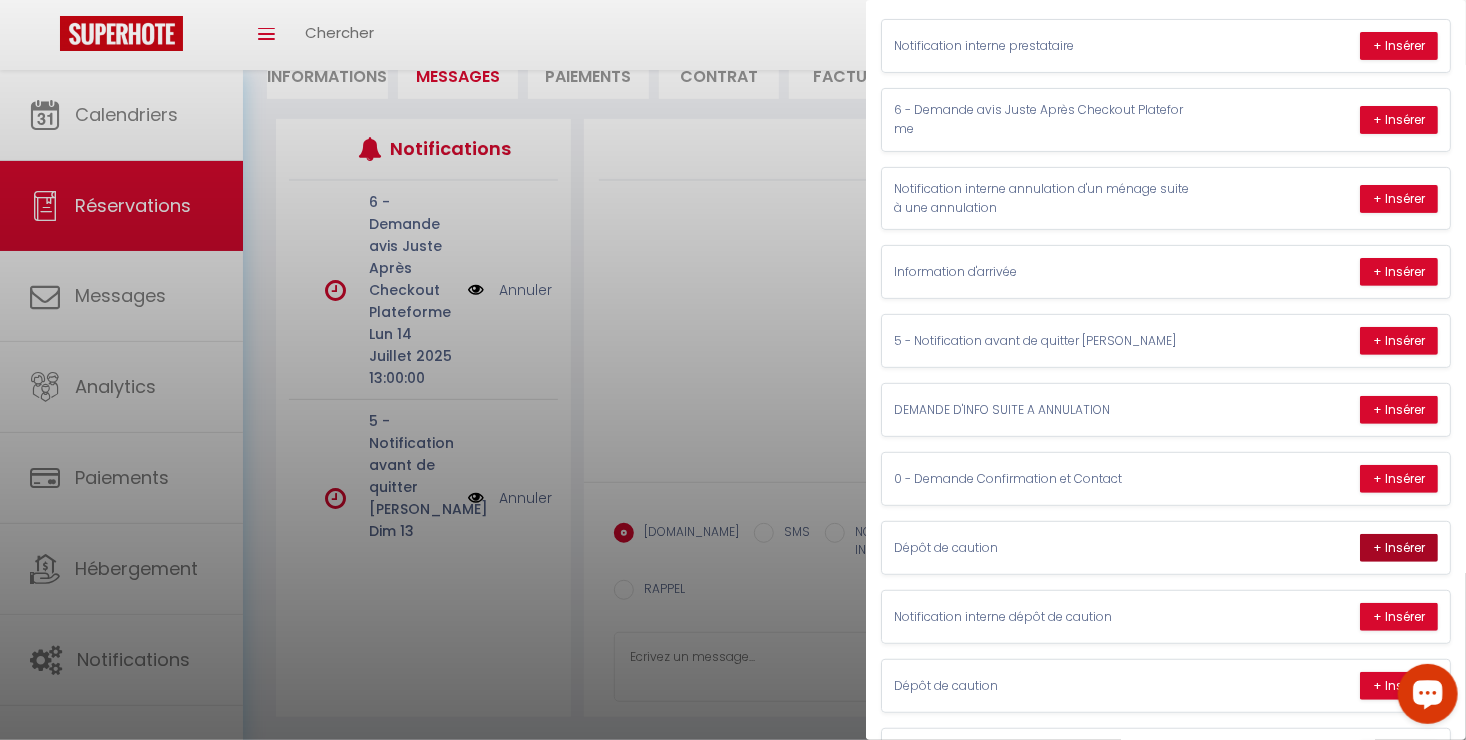 scroll, scrollTop: 268, scrollLeft: 0, axis: vertical 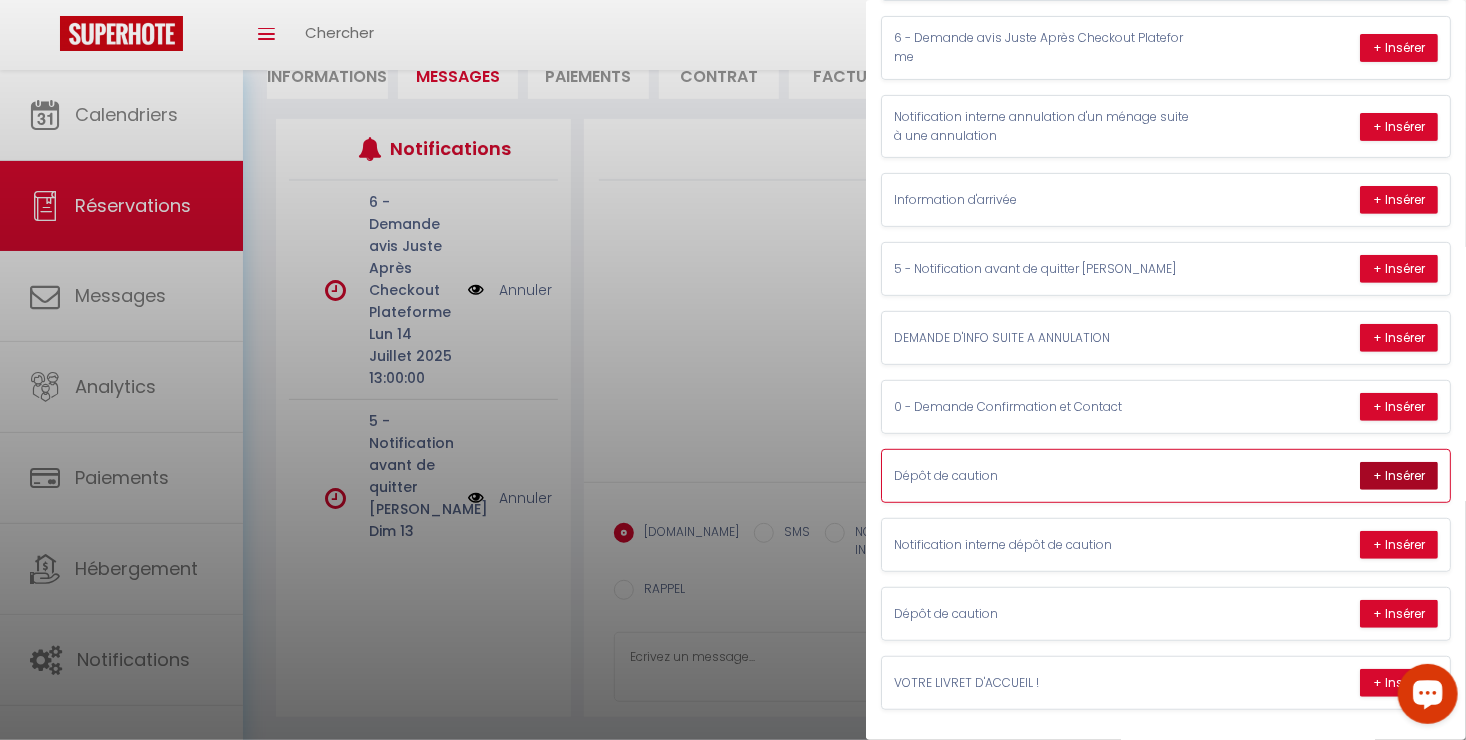 click on "+ Insérer" at bounding box center [1399, 476] 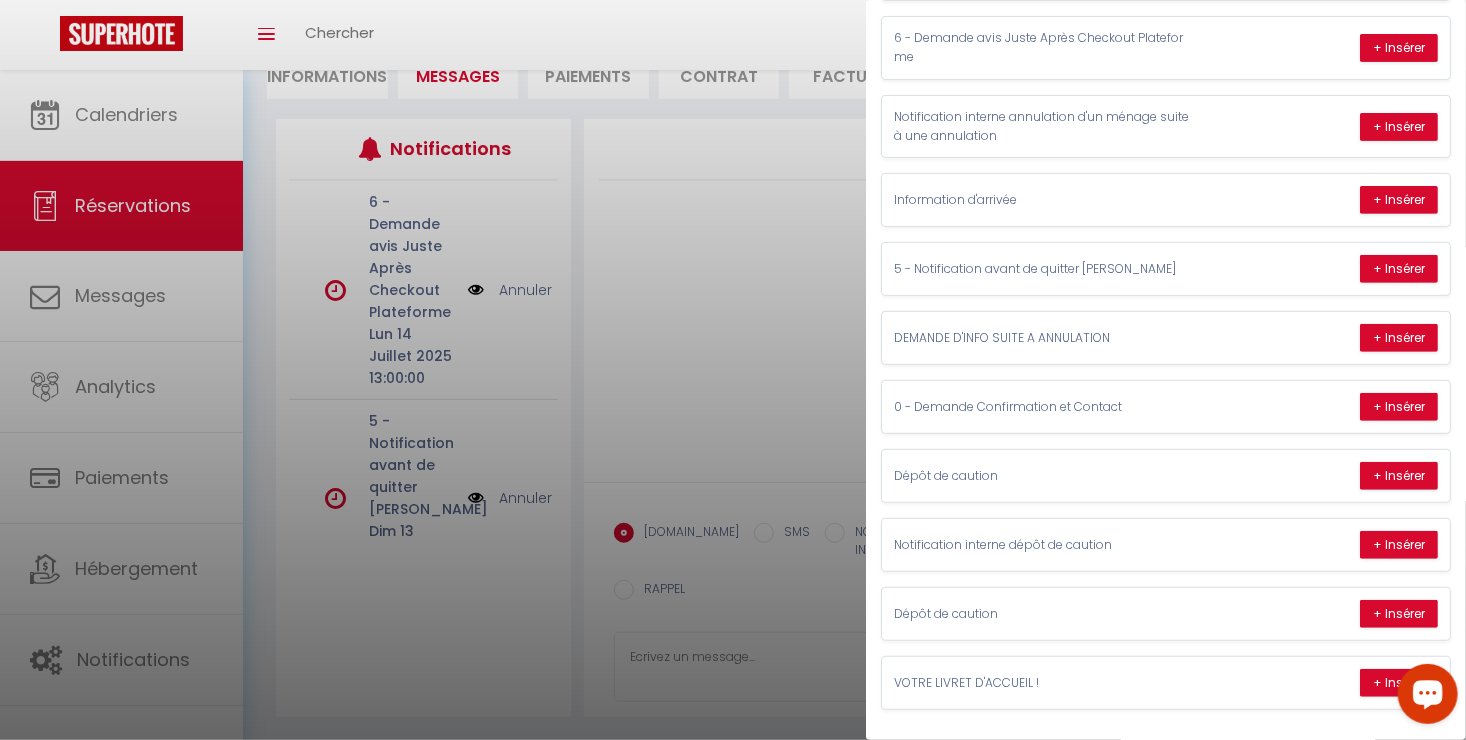 click at bounding box center (733, 370) 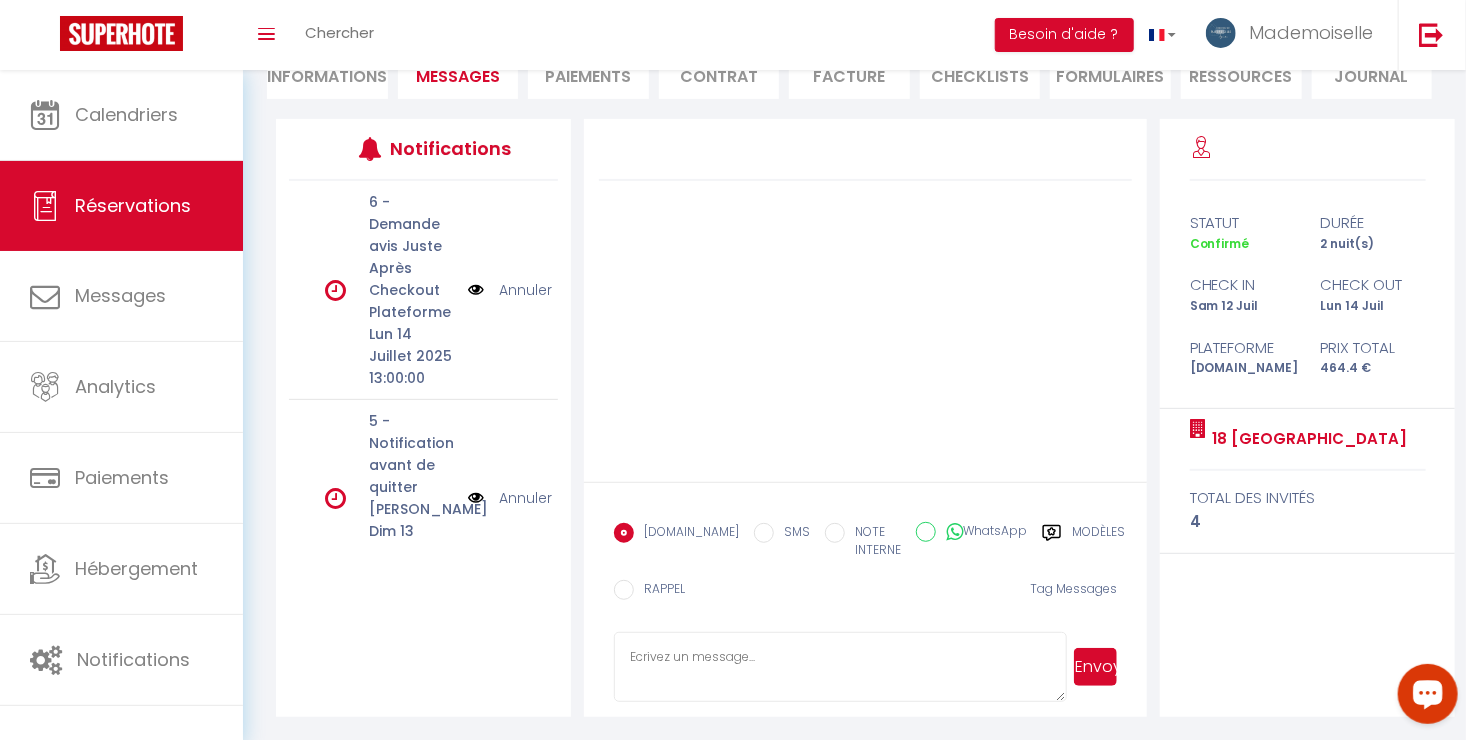 click at bounding box center [840, 667] 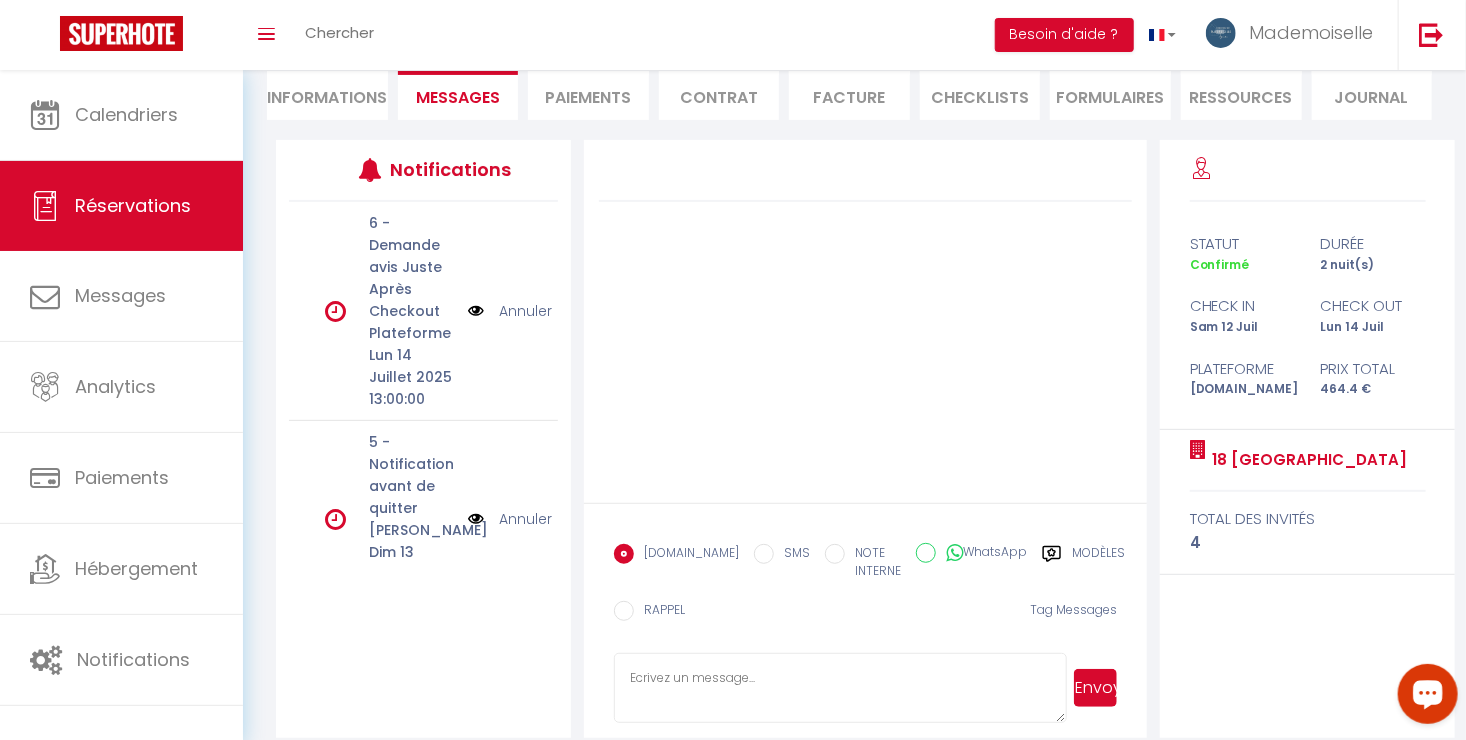 scroll, scrollTop: 212, scrollLeft: 0, axis: vertical 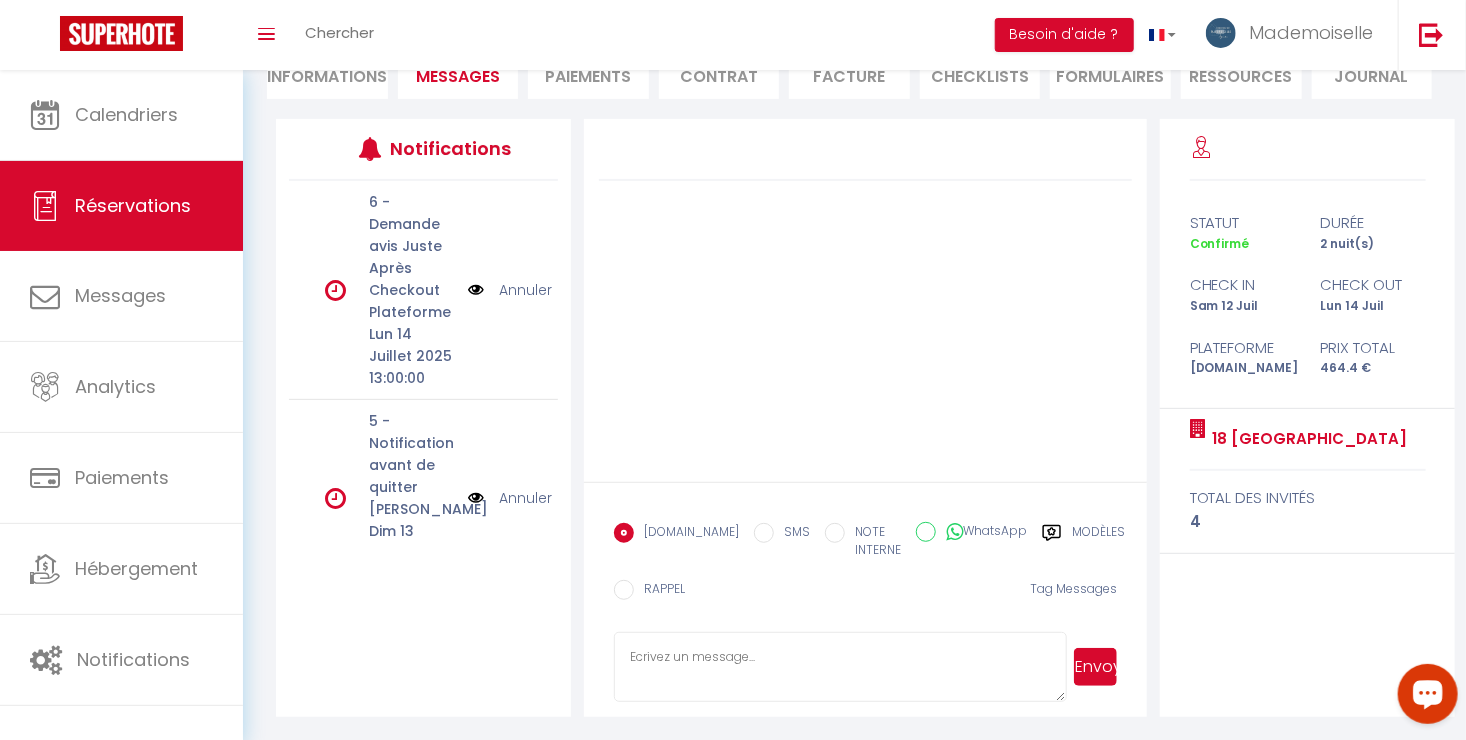 click at bounding box center (840, 667) 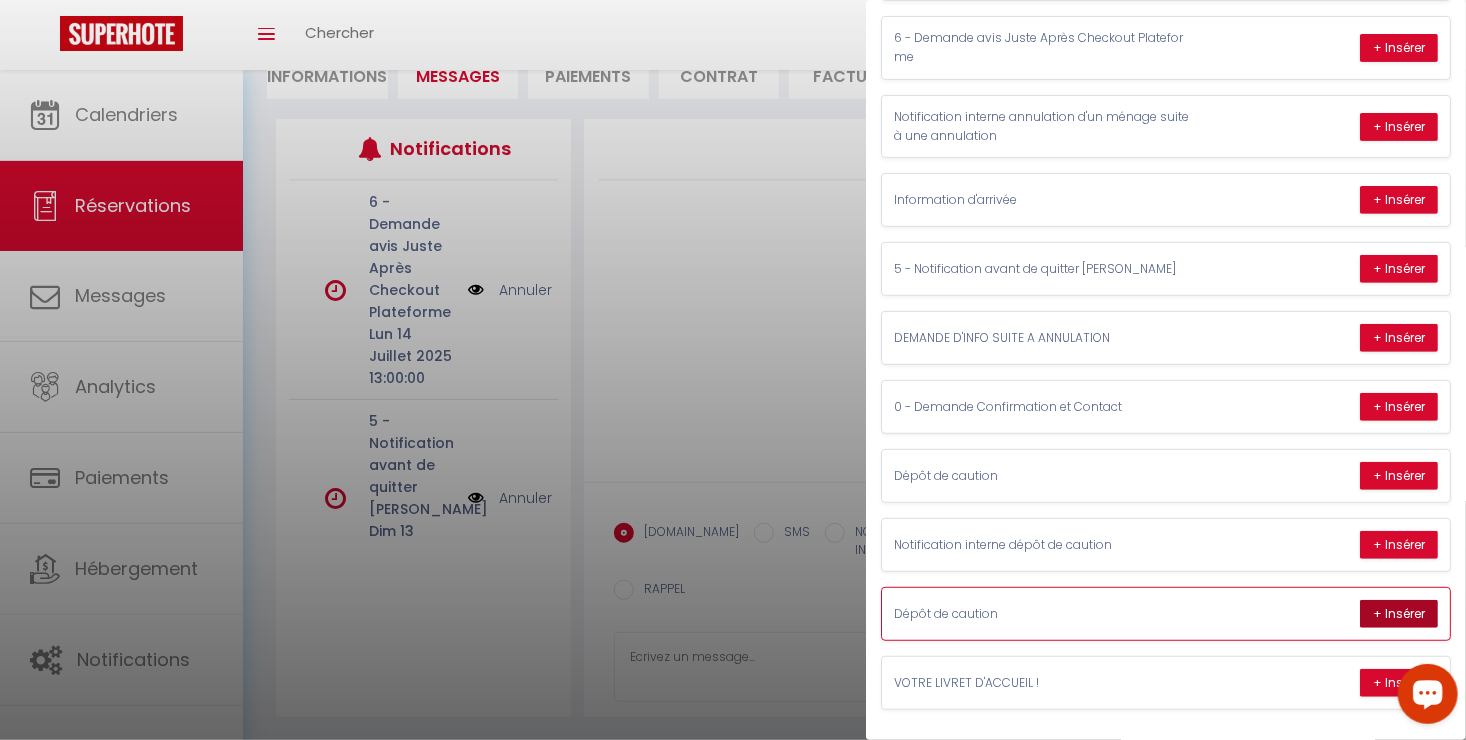 click on "+ Insérer" at bounding box center (1399, 614) 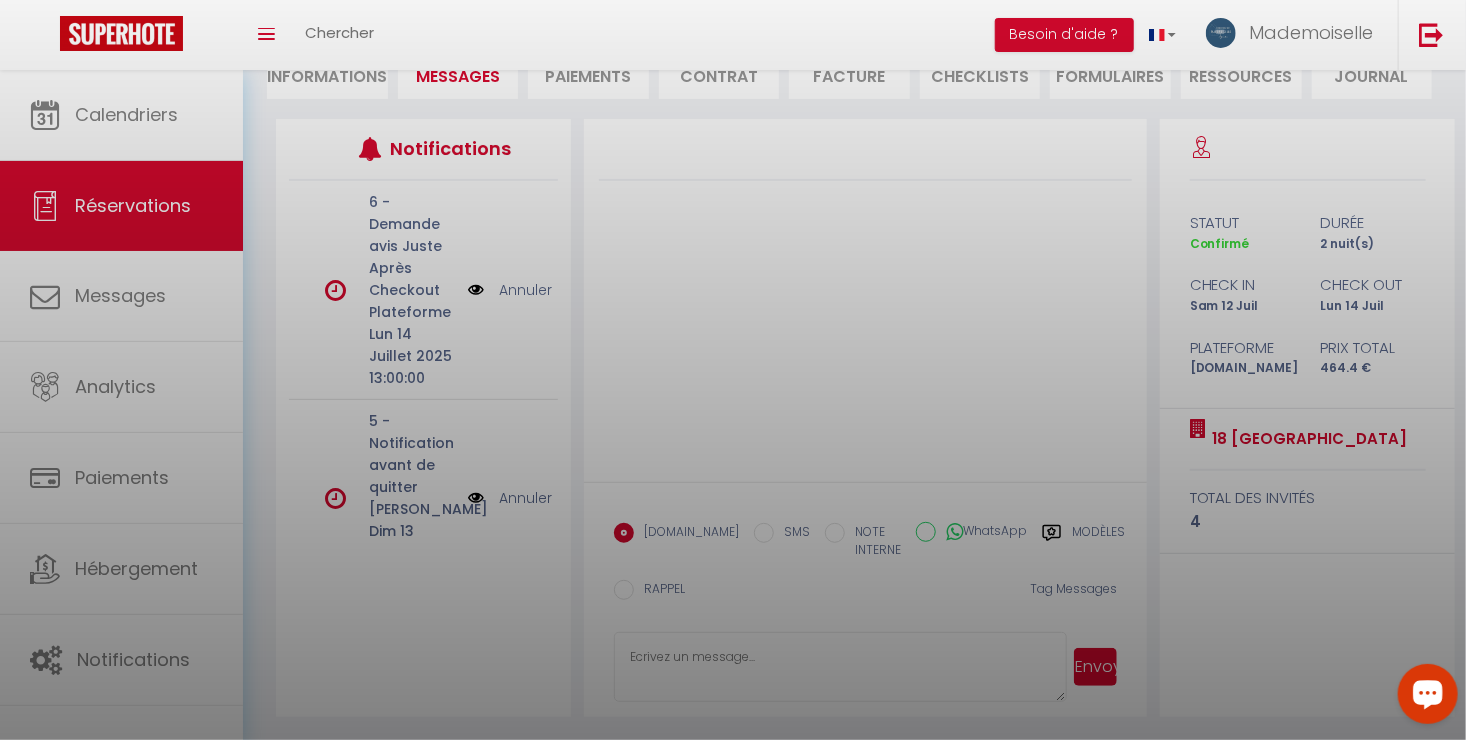click at bounding box center (733, 370) 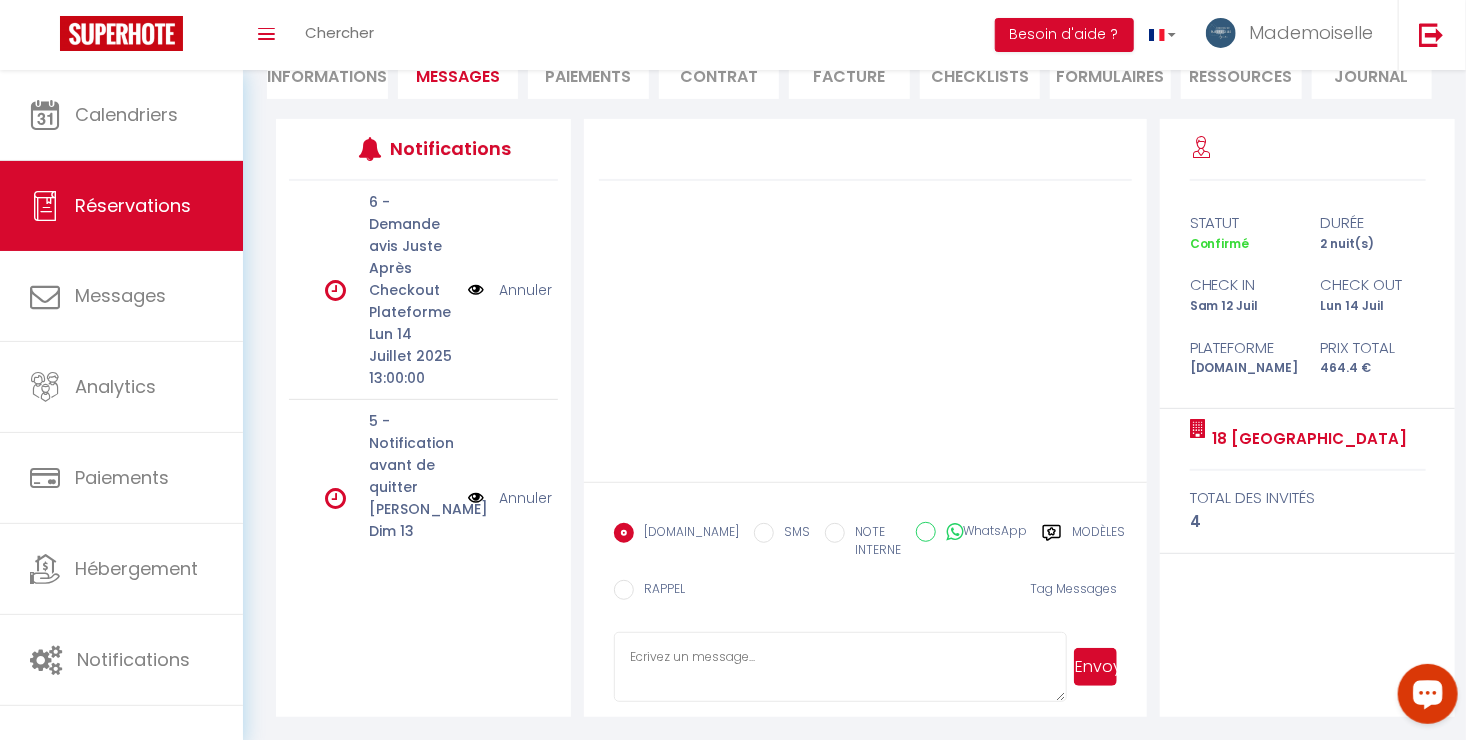 click at bounding box center [840, 667] 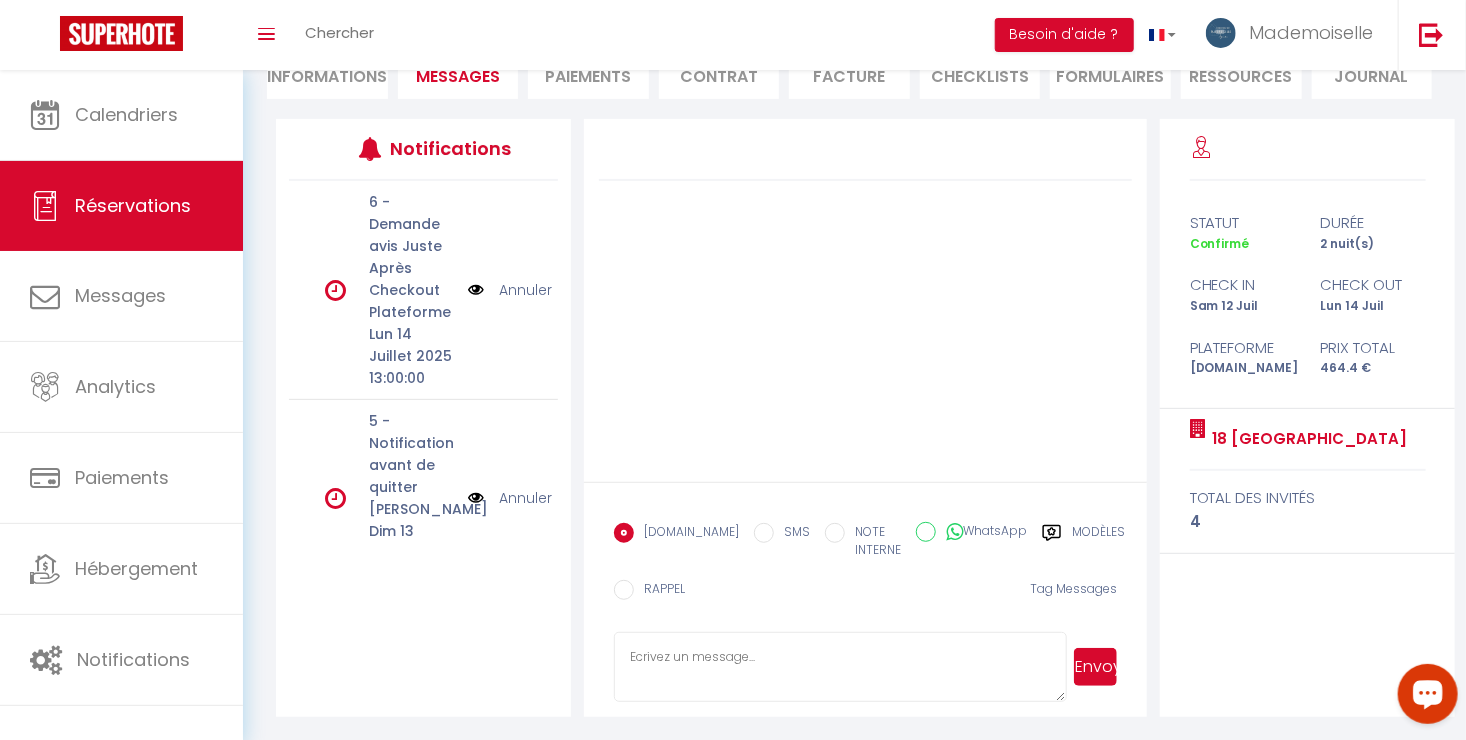 click at bounding box center [865, 300] 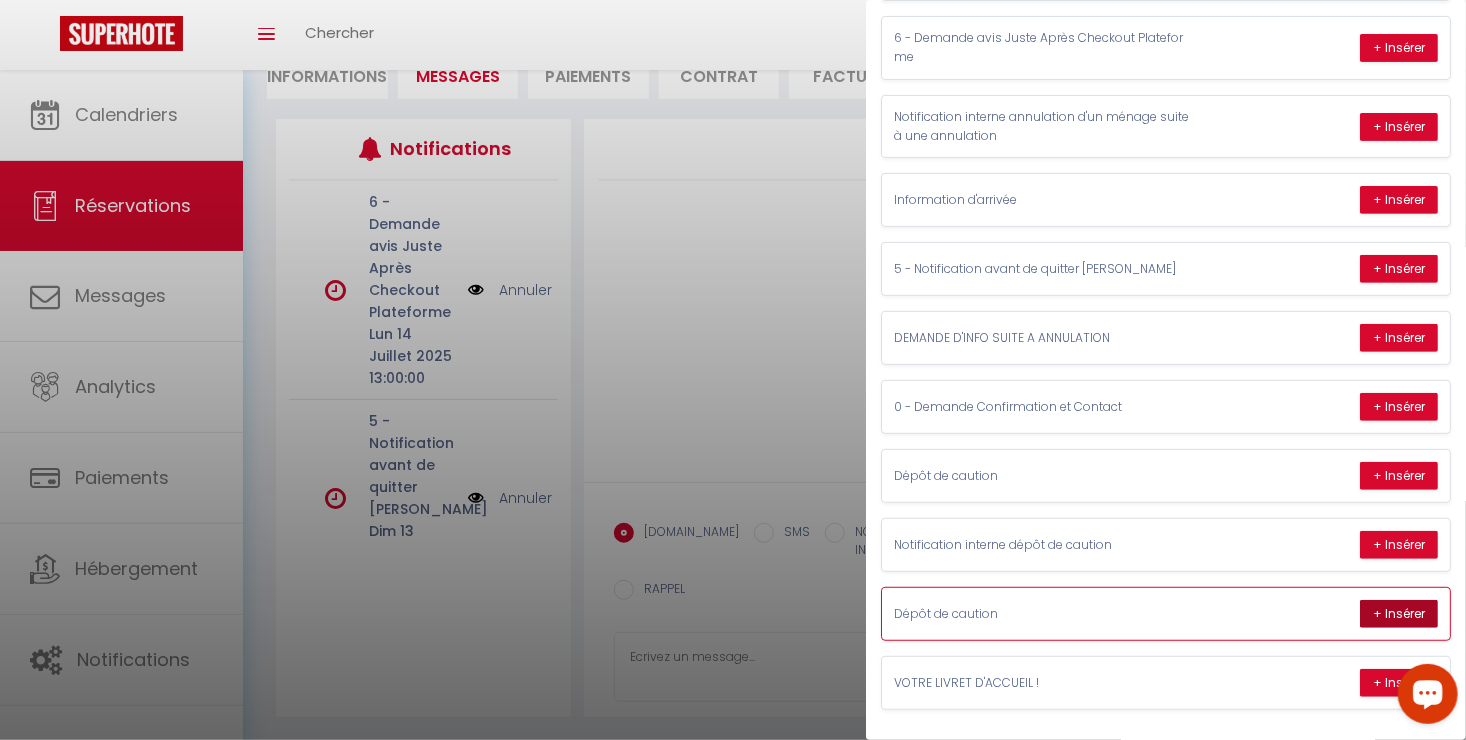 click on "+ Insérer" at bounding box center (1399, 614) 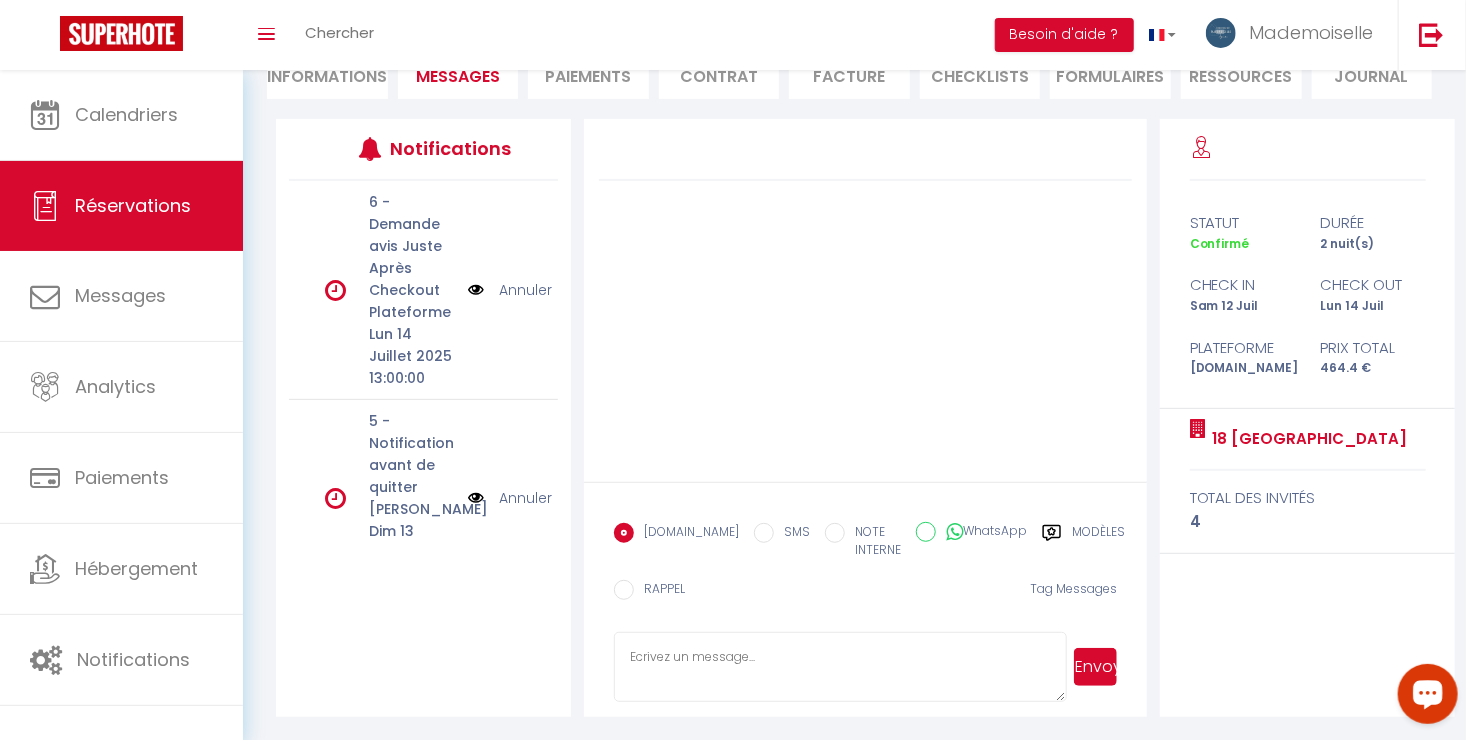 click at bounding box center [840, 667] 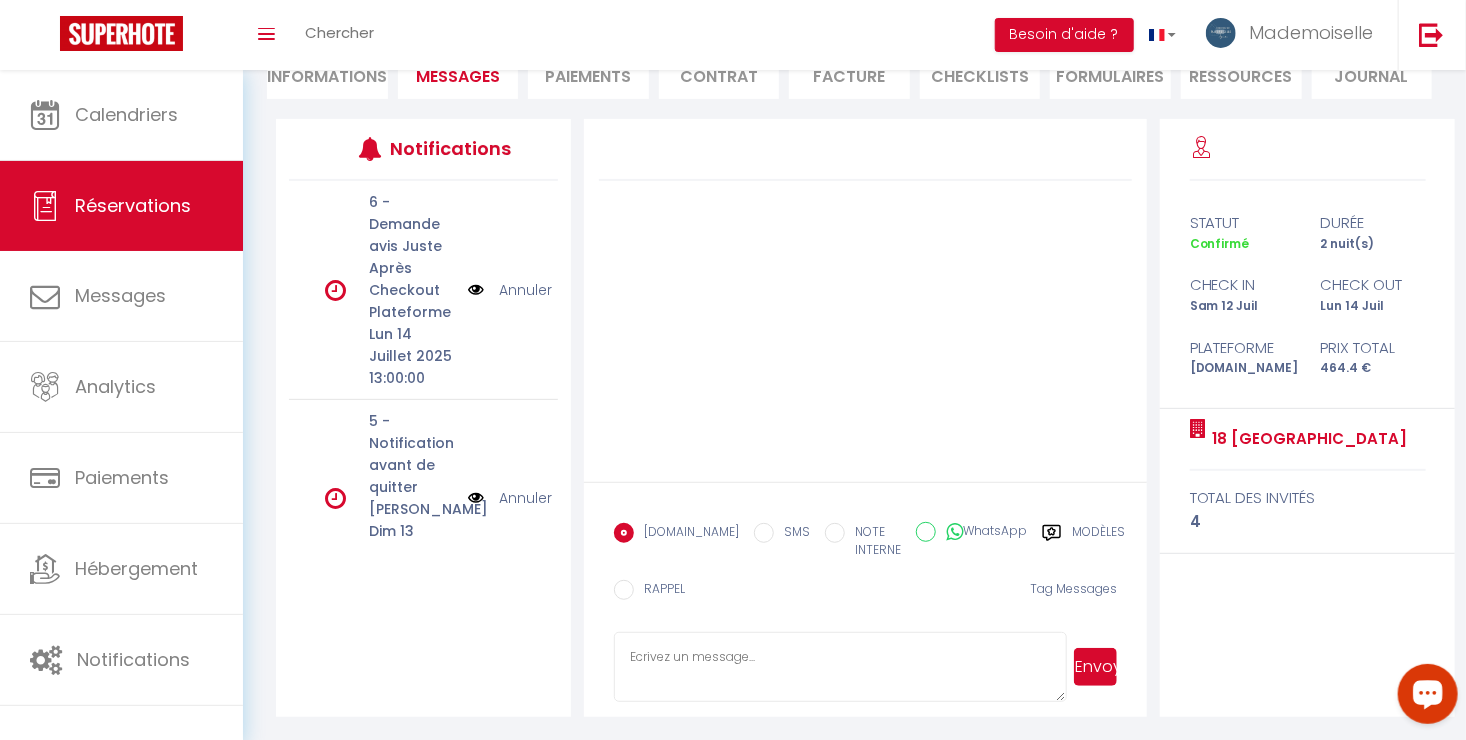 drag, startPoint x: 715, startPoint y: 648, endPoint x: 729, endPoint y: 660, distance: 18.439089 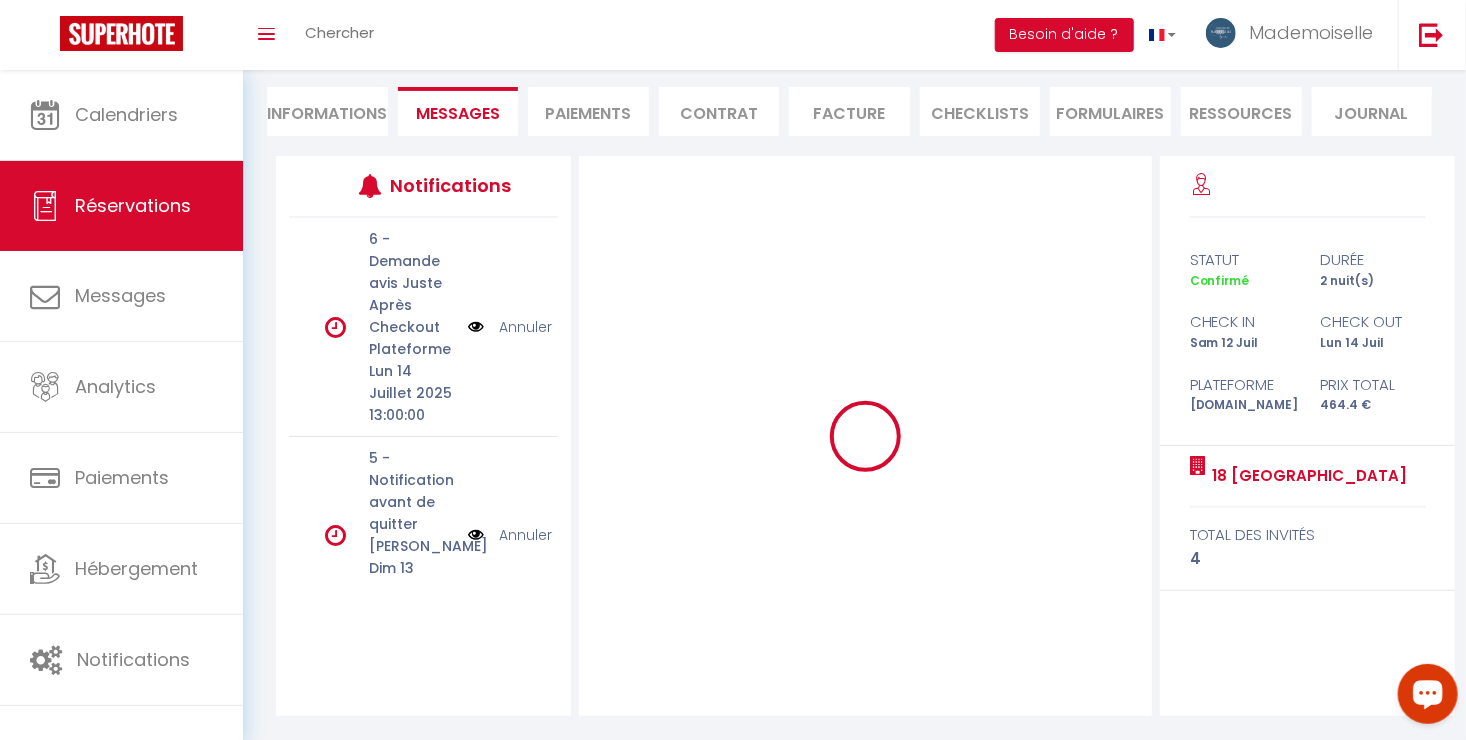 scroll, scrollTop: 175, scrollLeft: 0, axis: vertical 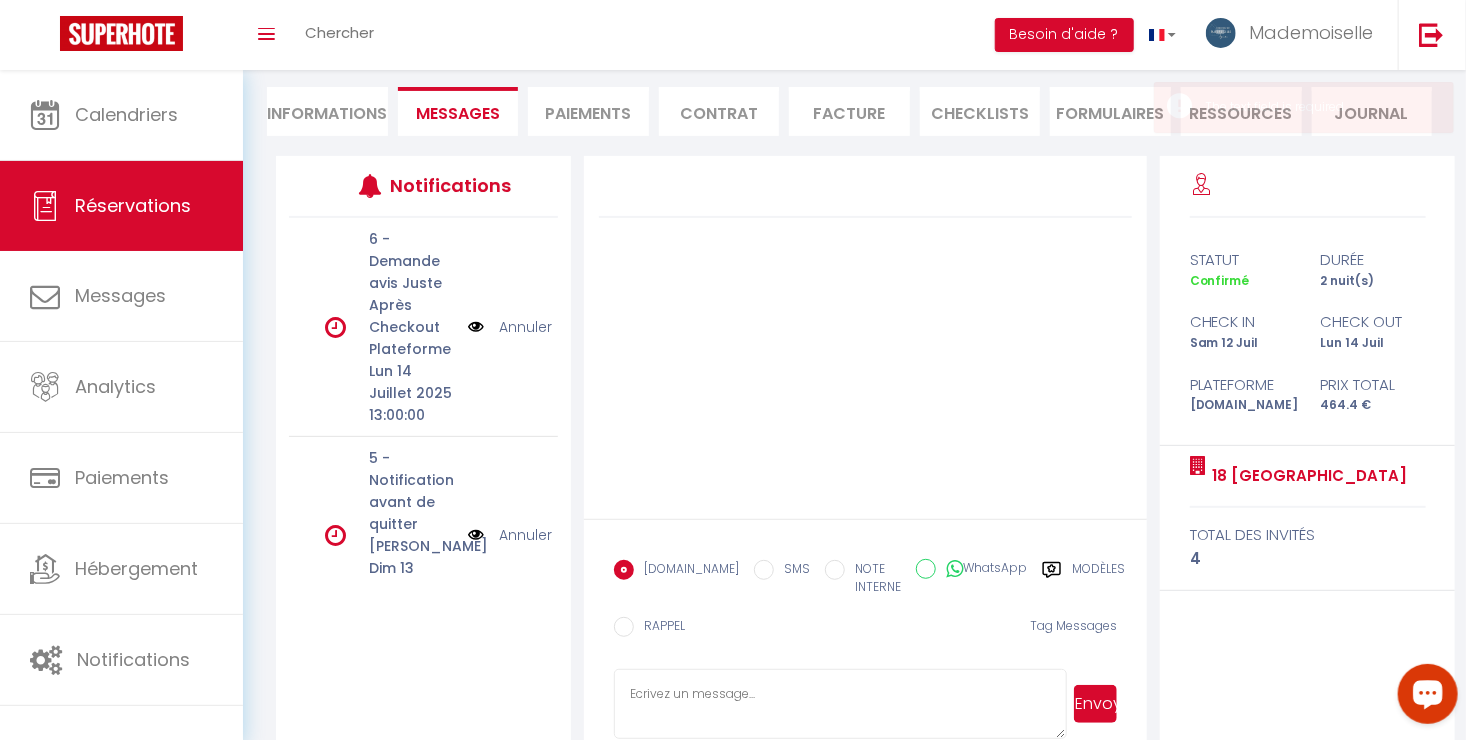 click at bounding box center (865, 337) 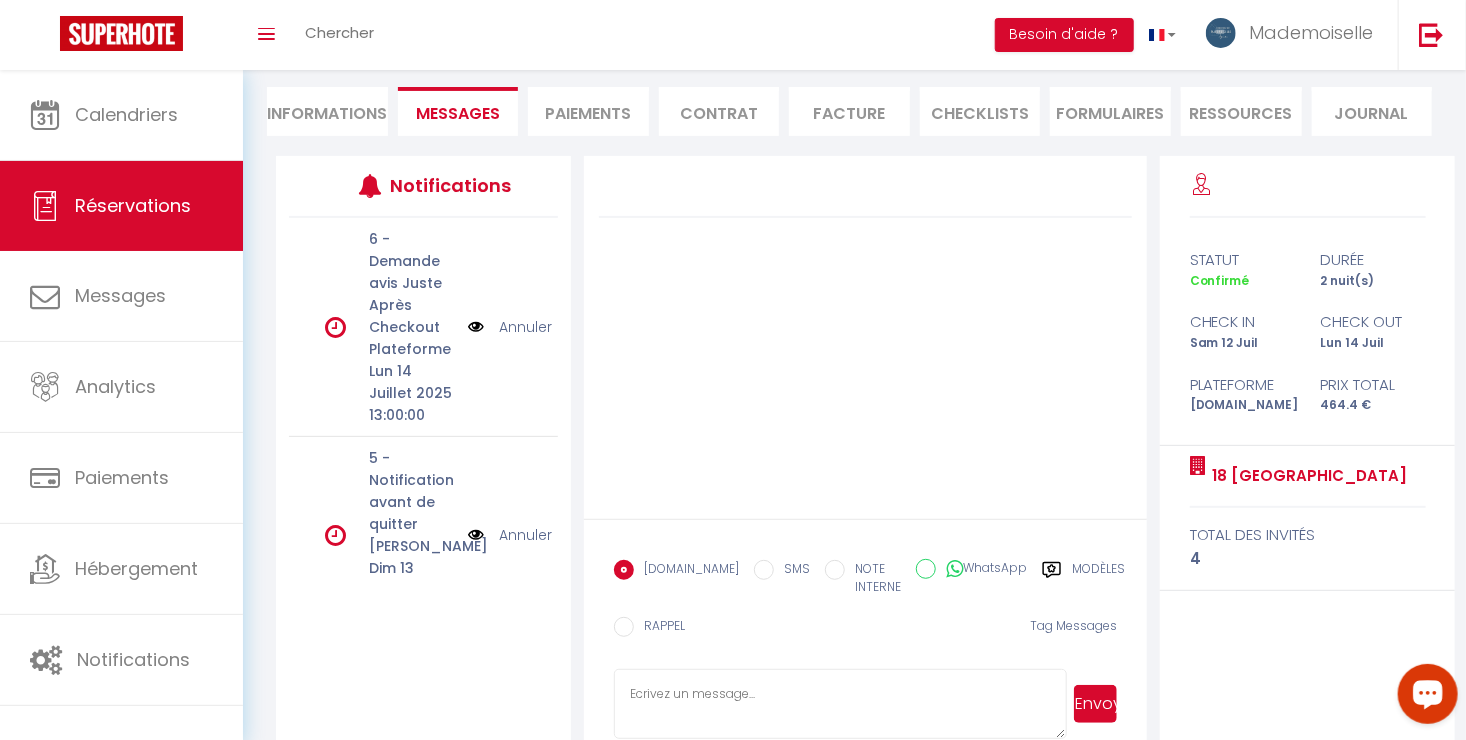 click on "Modèles" at bounding box center (1098, 580) 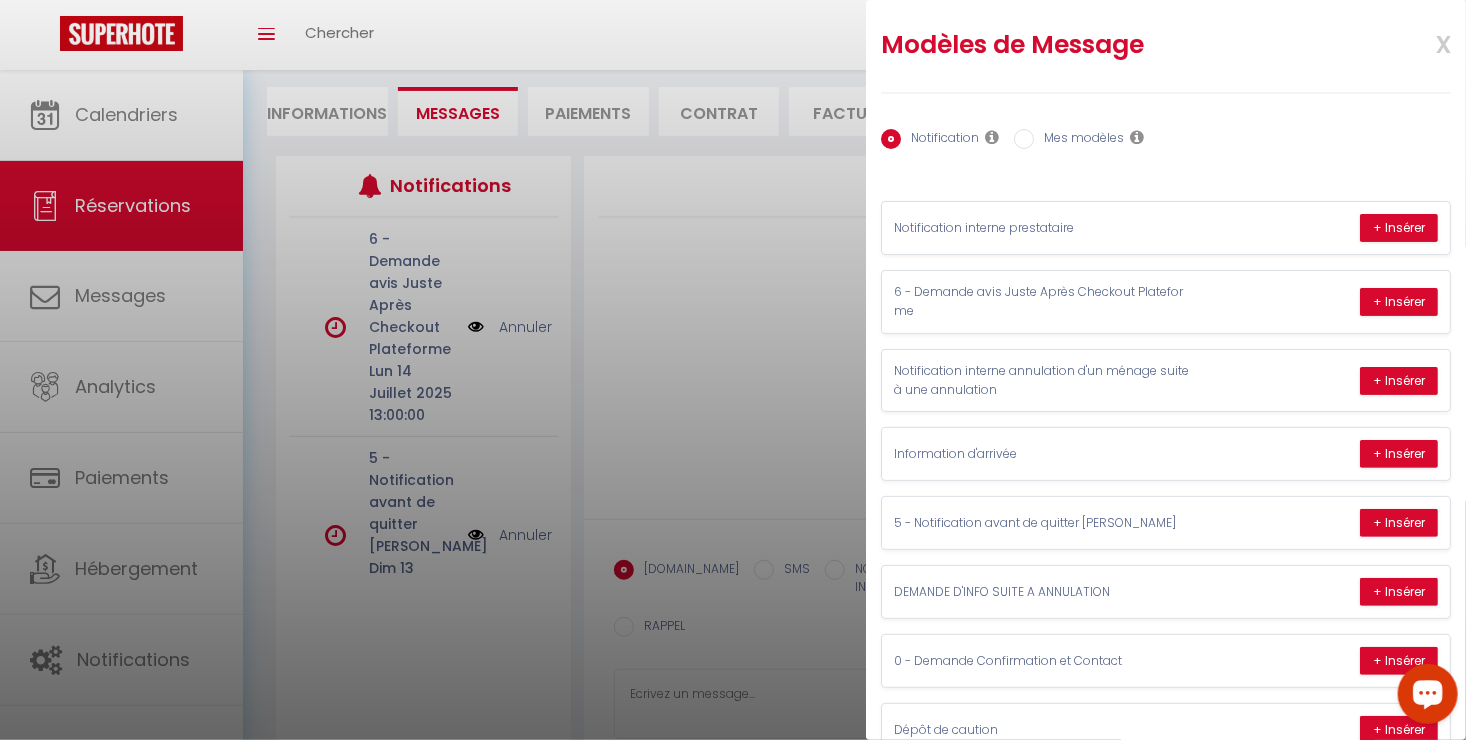 scroll, scrollTop: 0, scrollLeft: 0, axis: both 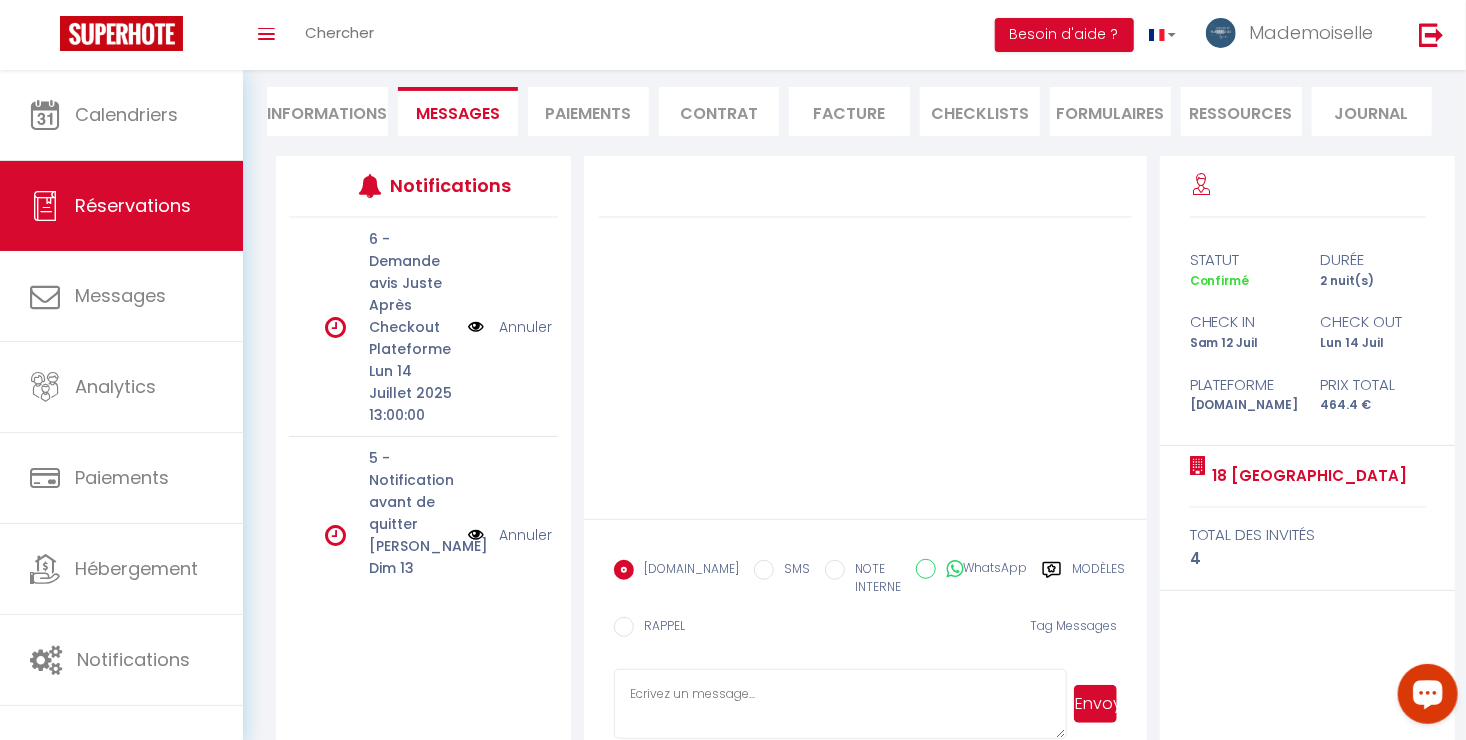 click on "Modèles" at bounding box center (1098, 580) 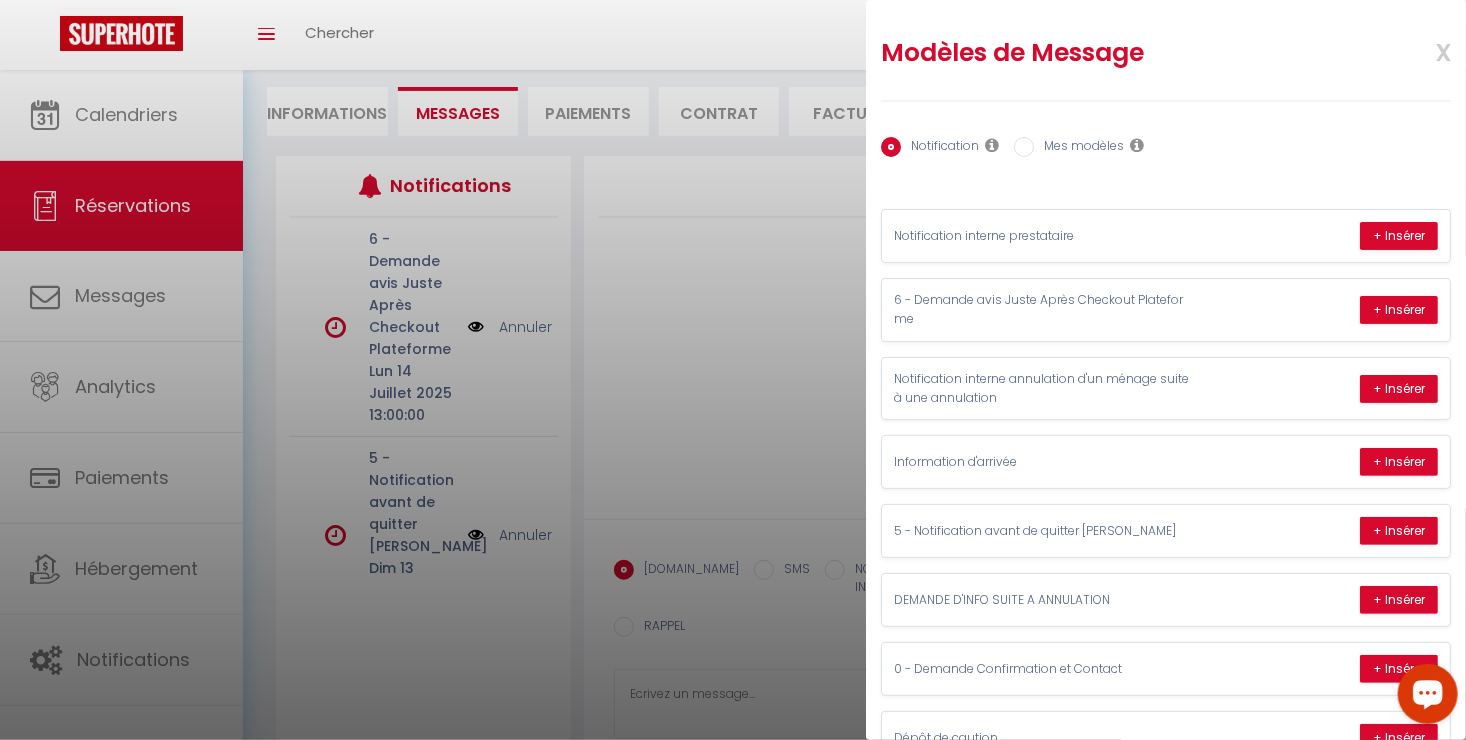 click on "Mes modèles" at bounding box center (1024, 147) 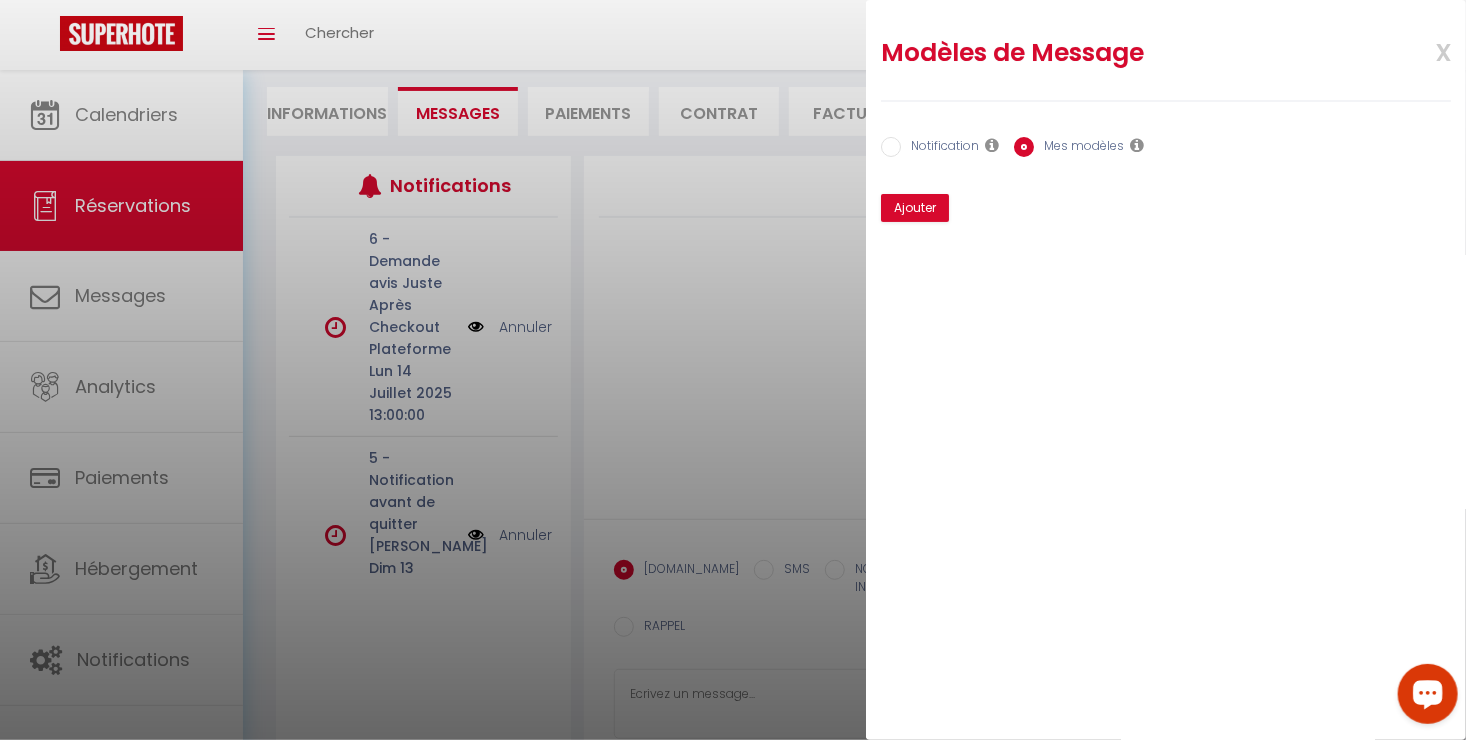 click on "Notification" at bounding box center (891, 147) 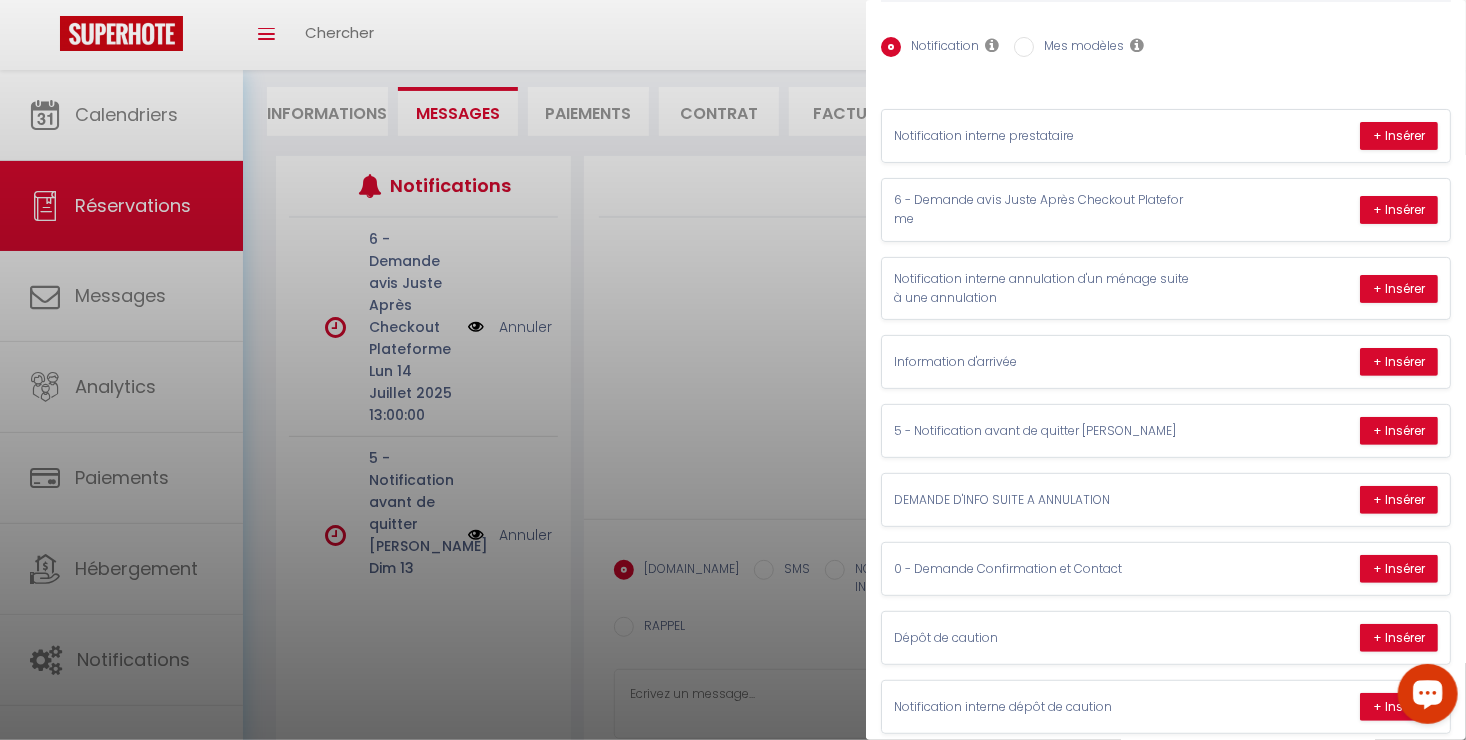 scroll, scrollTop: 268, scrollLeft: 0, axis: vertical 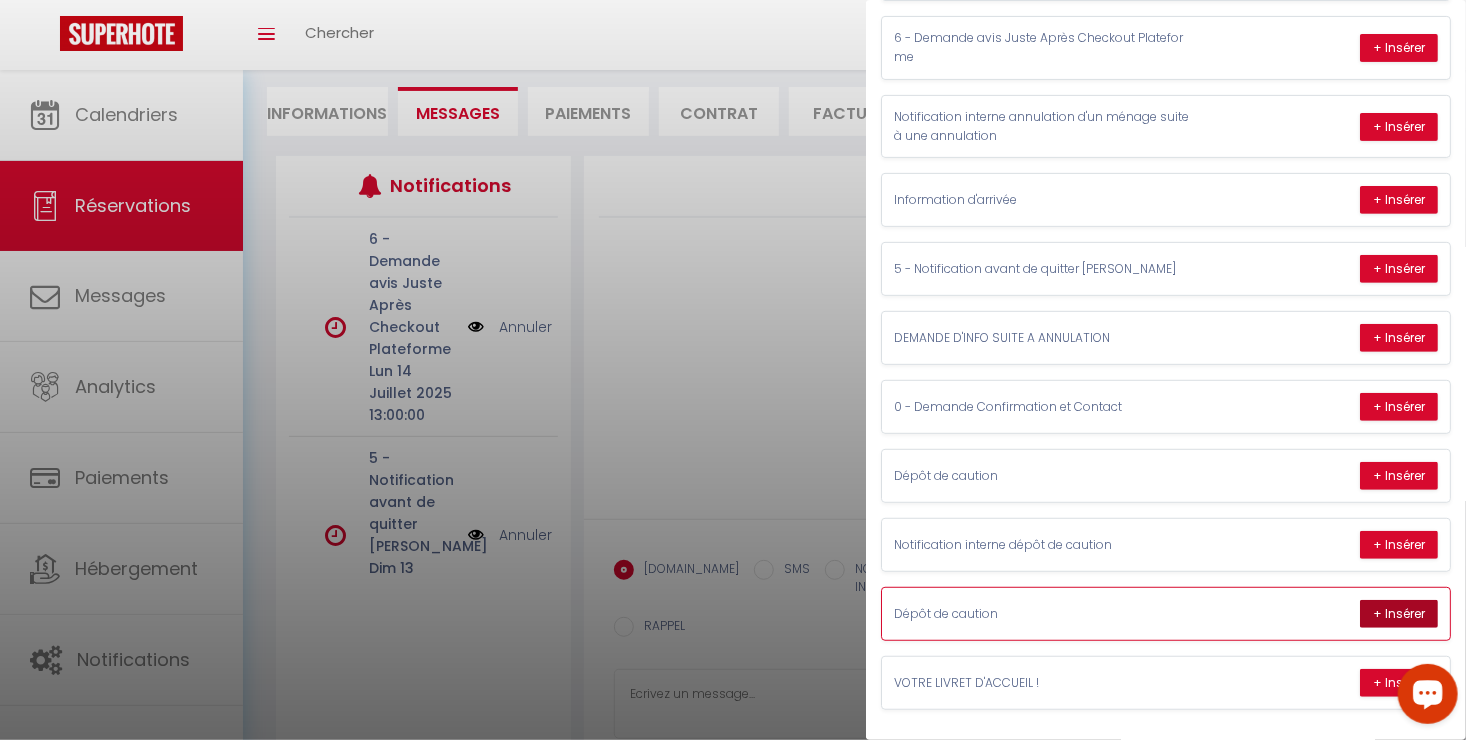 click on "+ Insérer" at bounding box center [1399, 614] 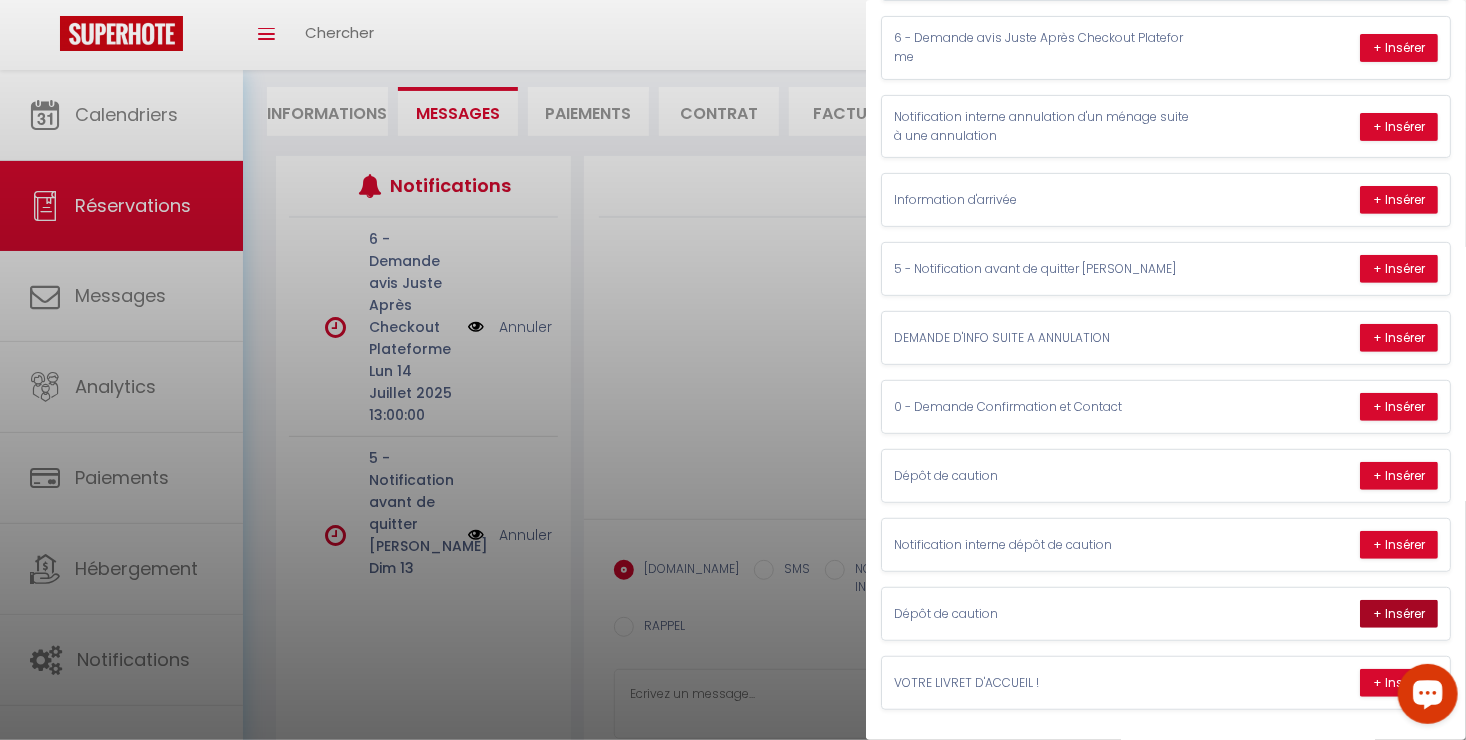 scroll, scrollTop: 74, scrollLeft: 0, axis: vertical 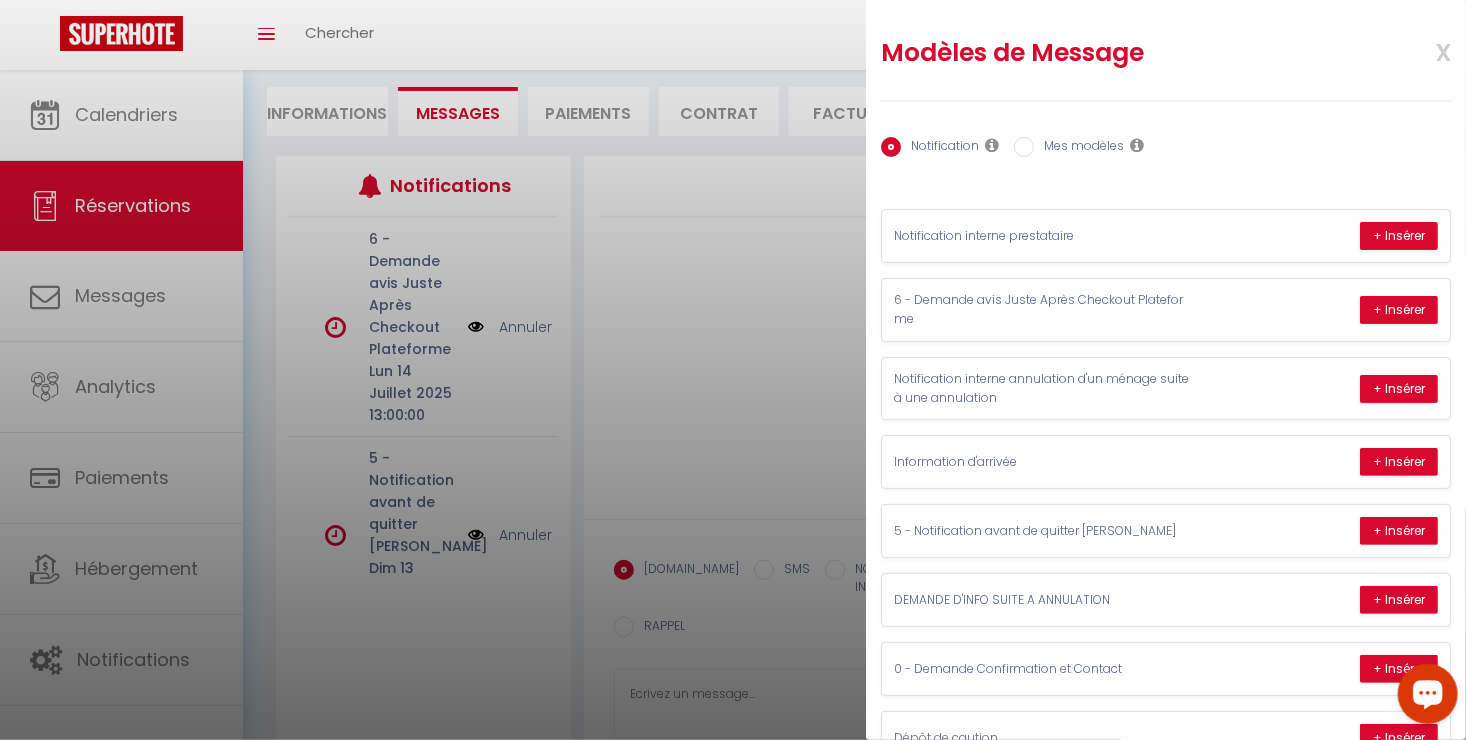 click on "Mes modèles" at bounding box center [1024, 147] 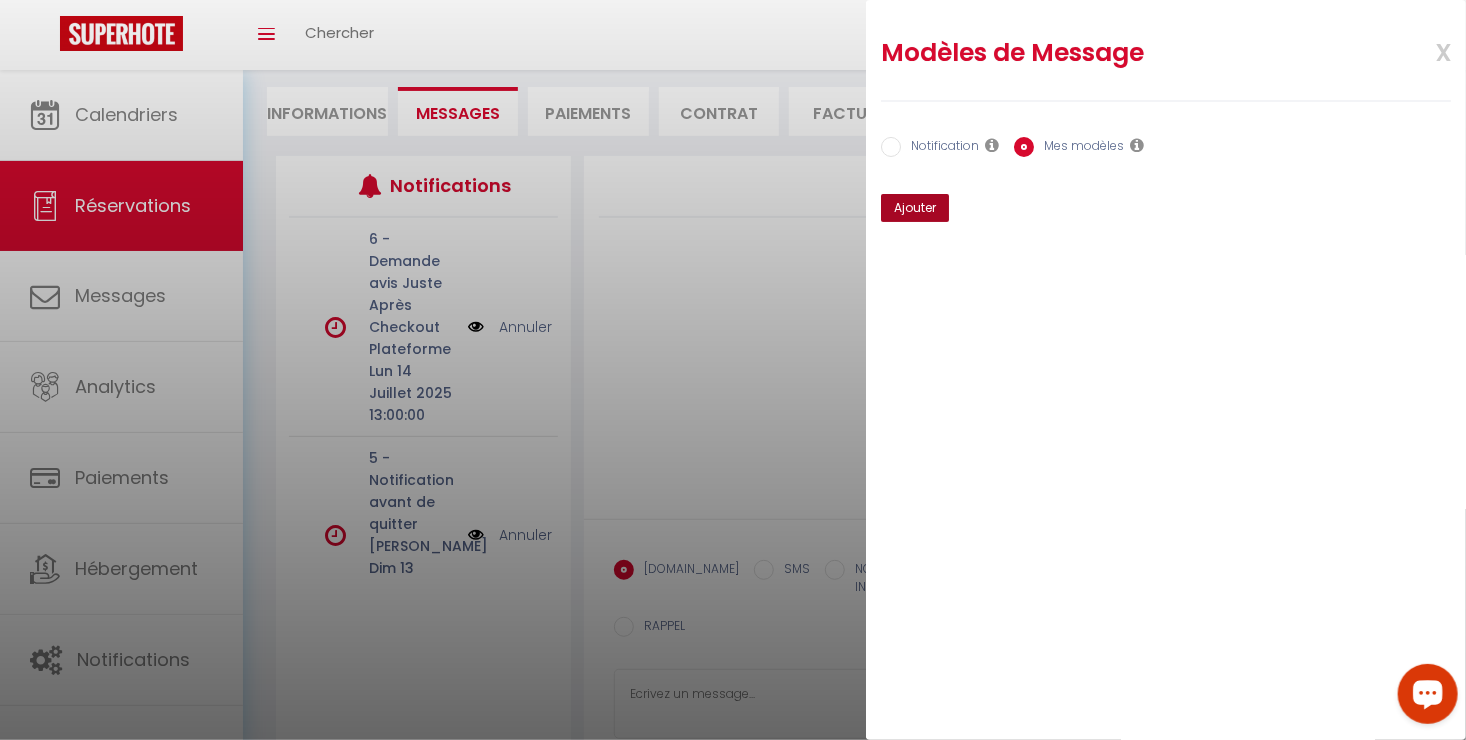 click on "Ajouter" at bounding box center [915, 208] 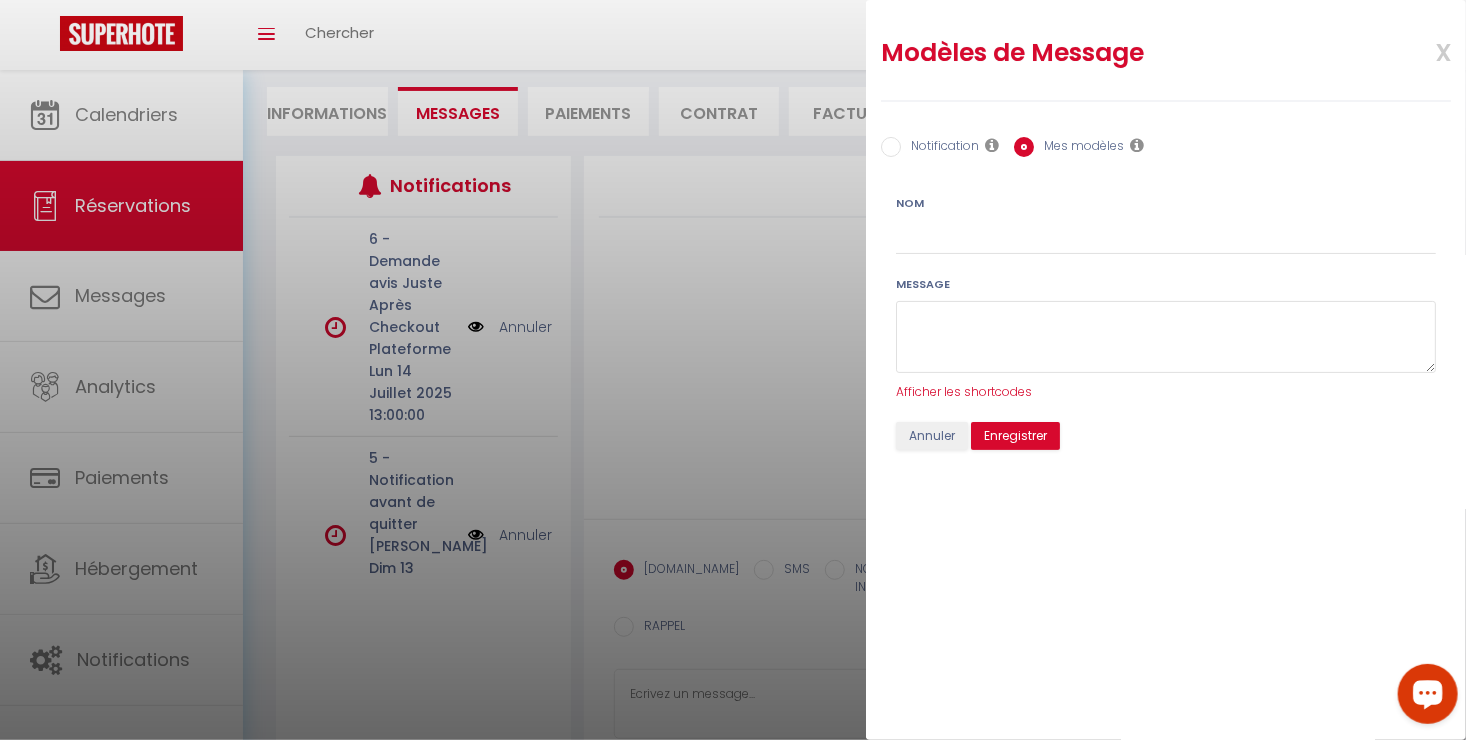 click on "Notification" at bounding box center [891, 147] 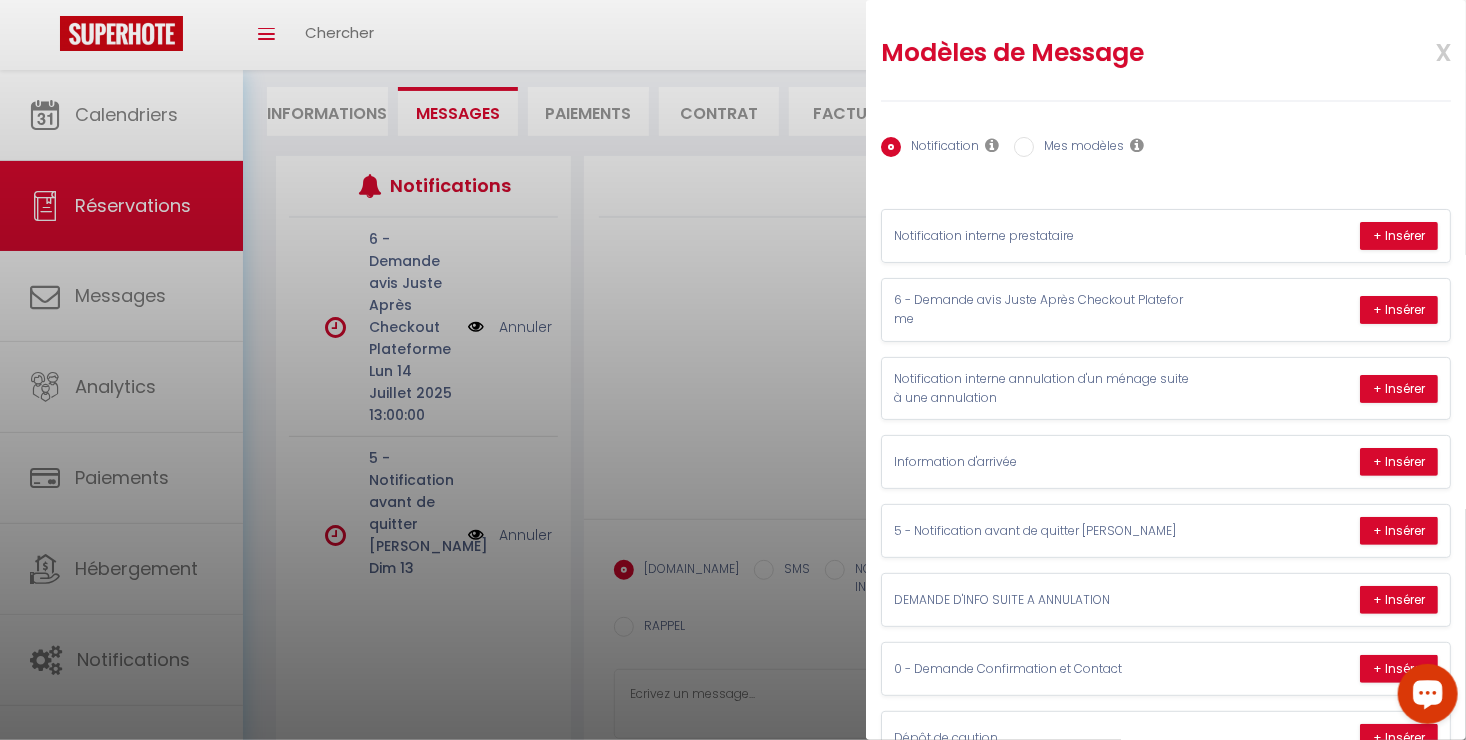click on "Notification       Mes modèles" at bounding box center (1166, 148) 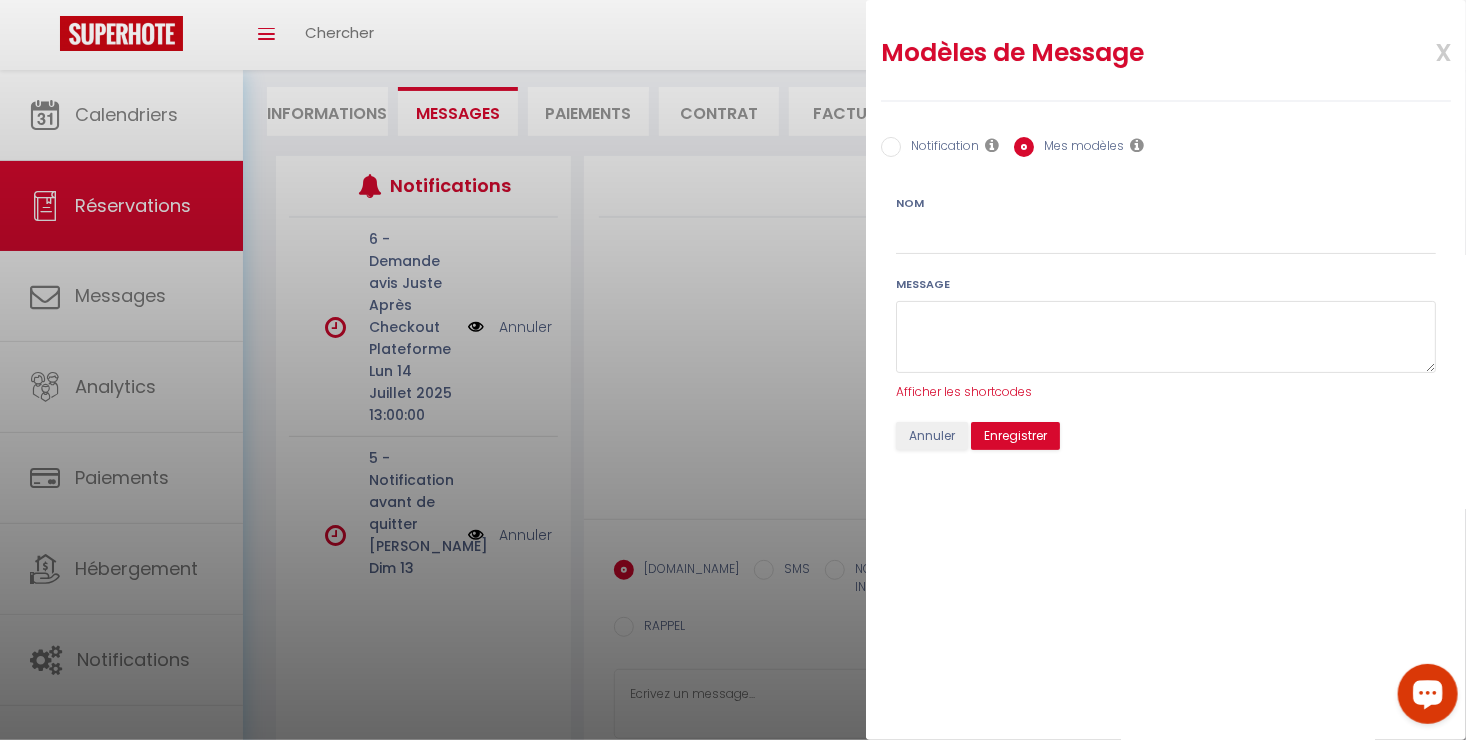 drag, startPoint x: 925, startPoint y: 470, endPoint x: 930, endPoint y: 457, distance: 13.928389 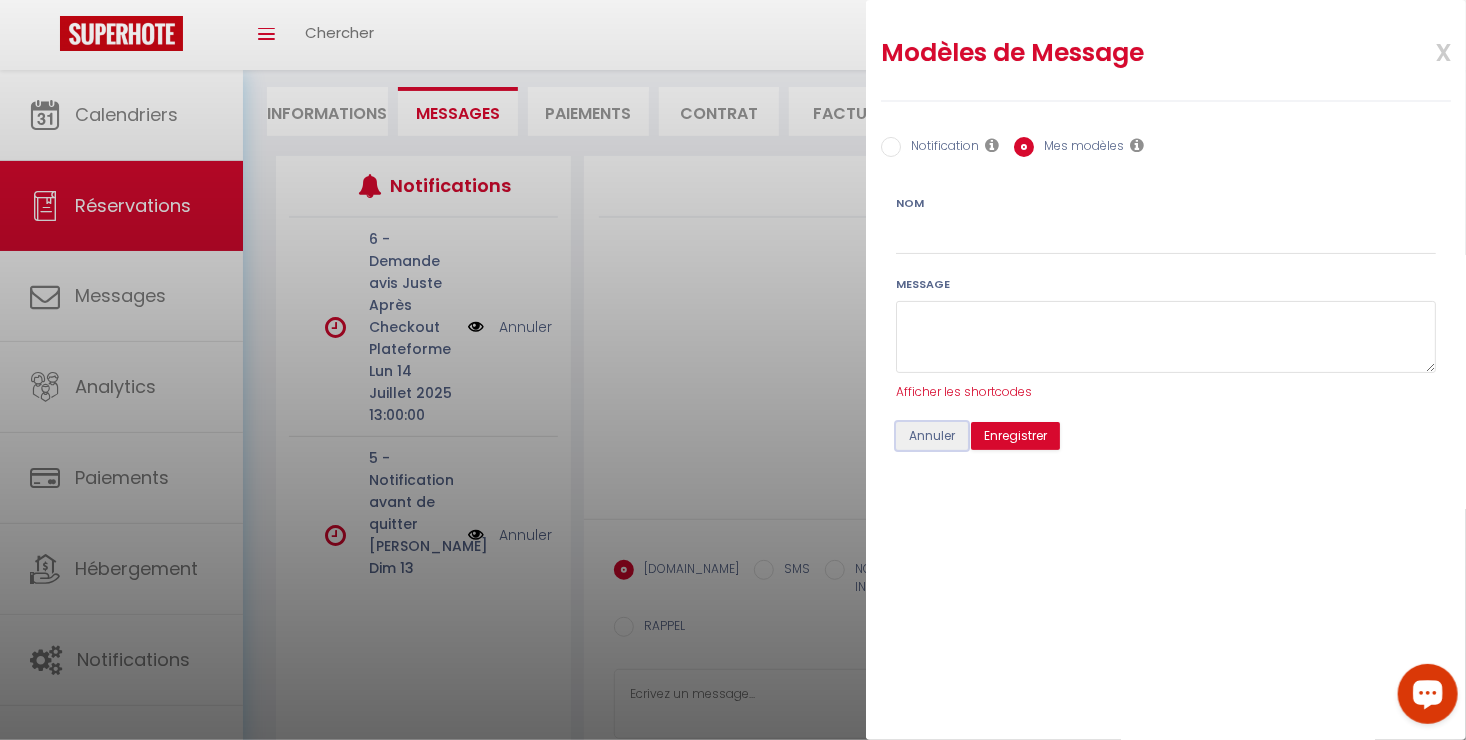 click on "Annuler" at bounding box center (932, 436) 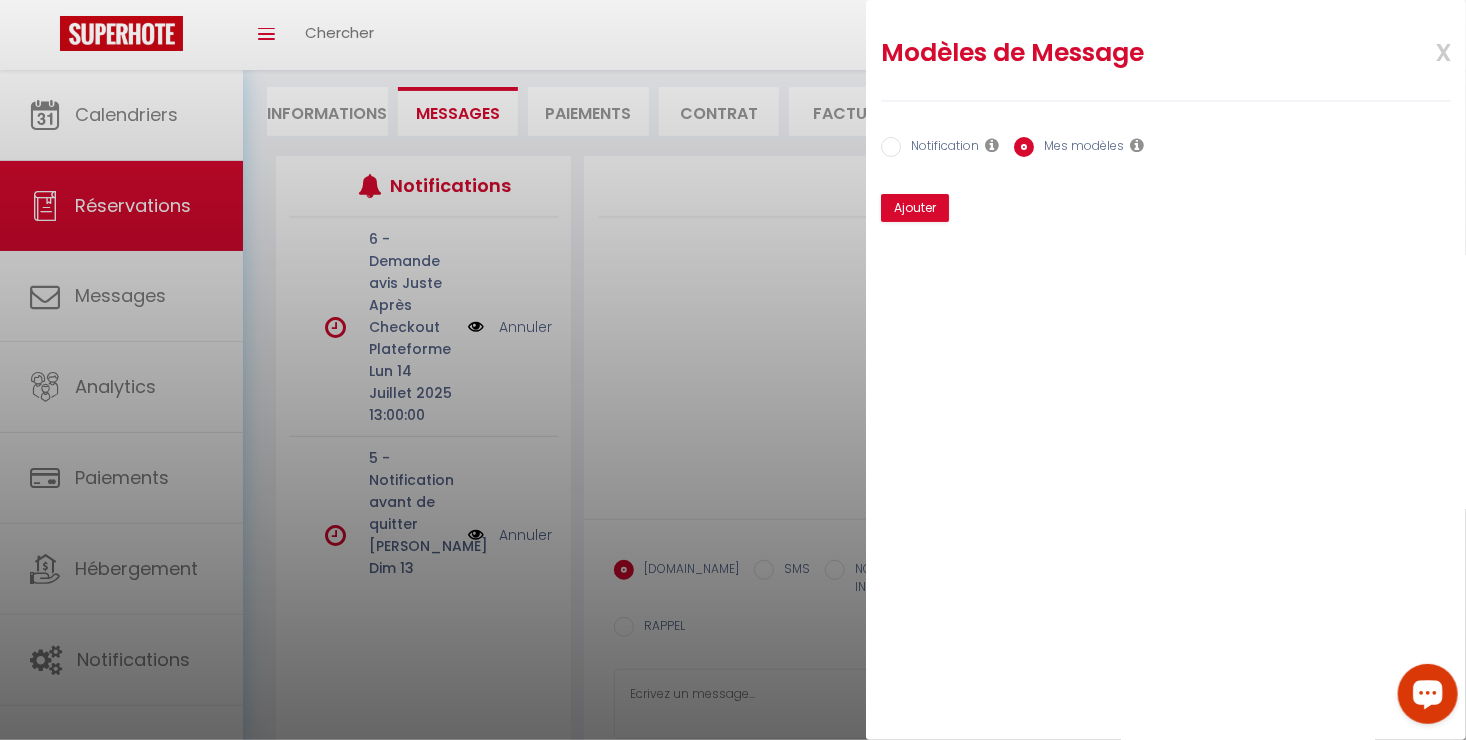 click on "Notification" at bounding box center (891, 147) 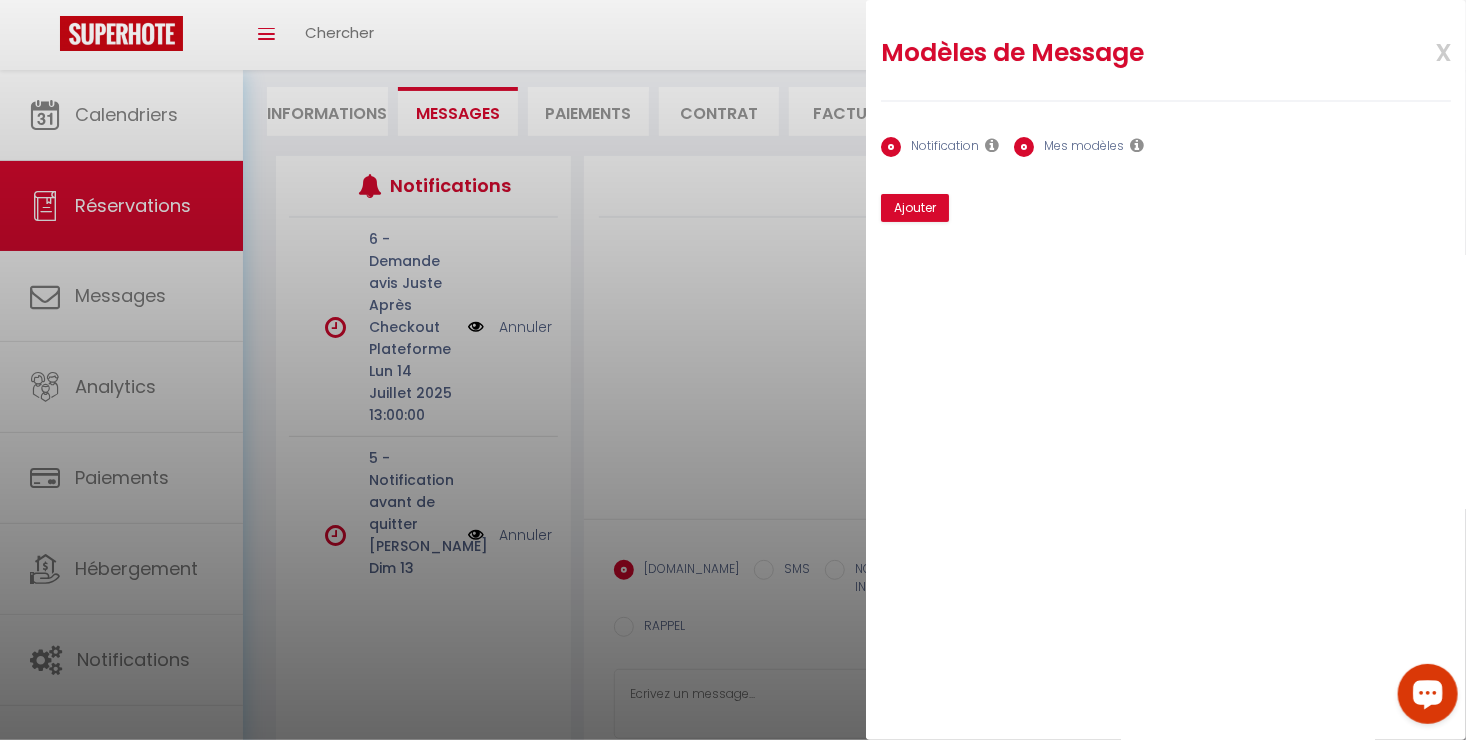 radio on "false" 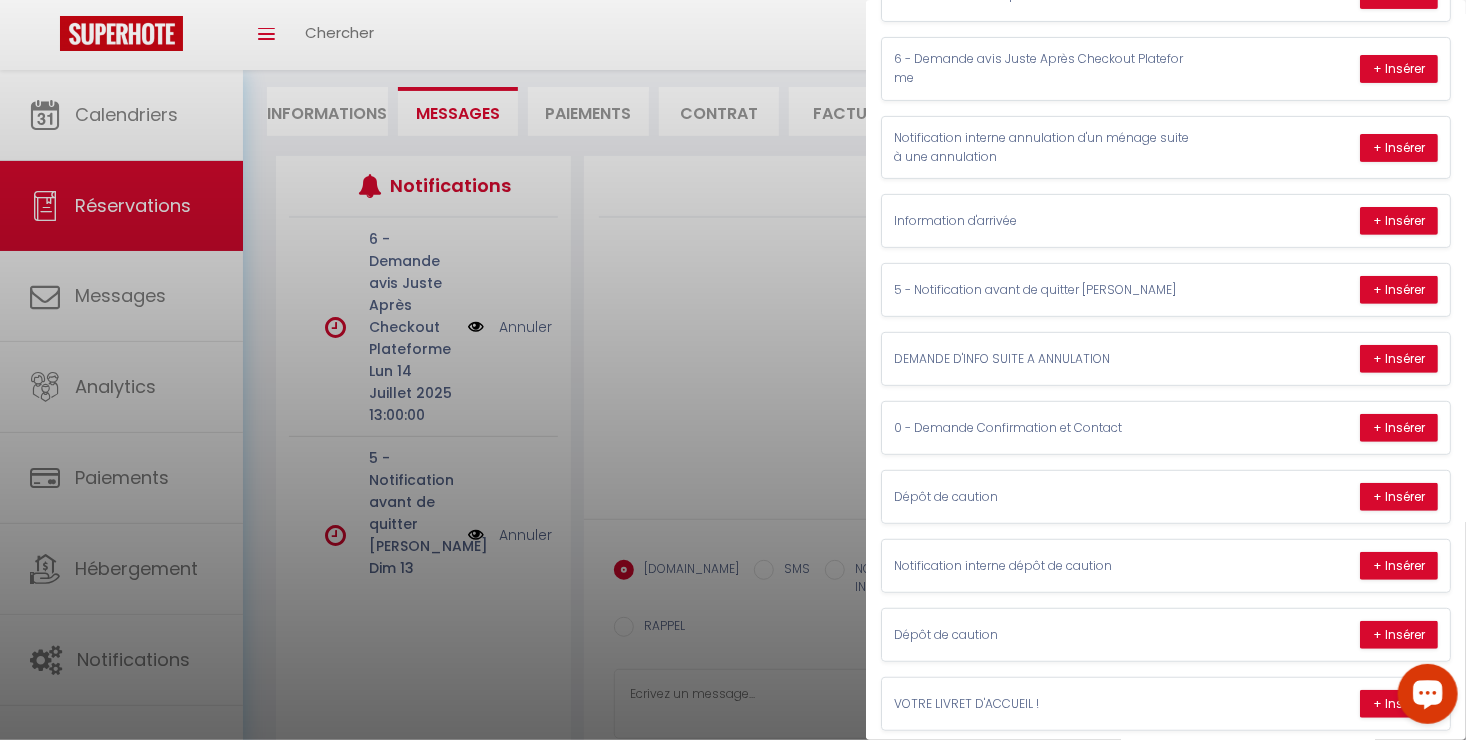scroll, scrollTop: 268, scrollLeft: 0, axis: vertical 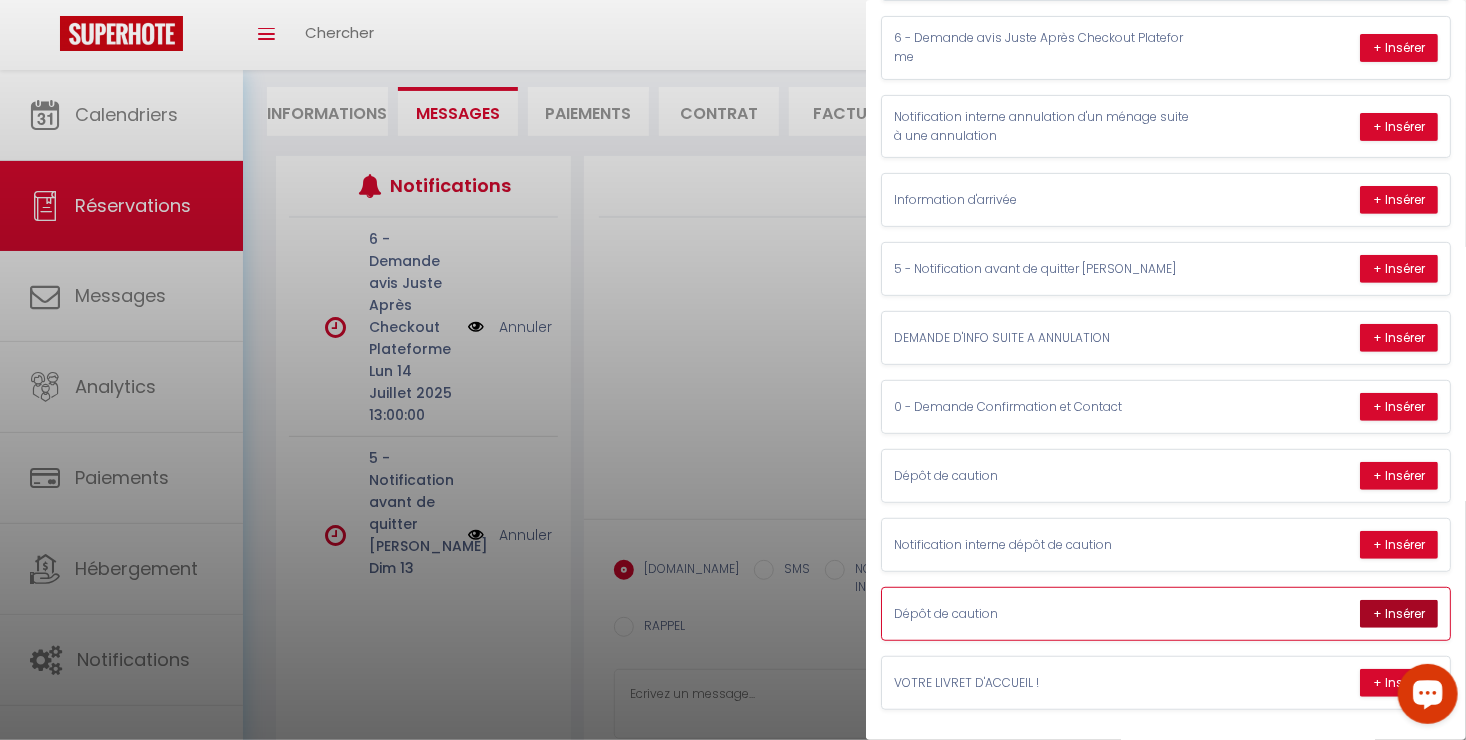 click on "+ Insérer" at bounding box center (1399, 614) 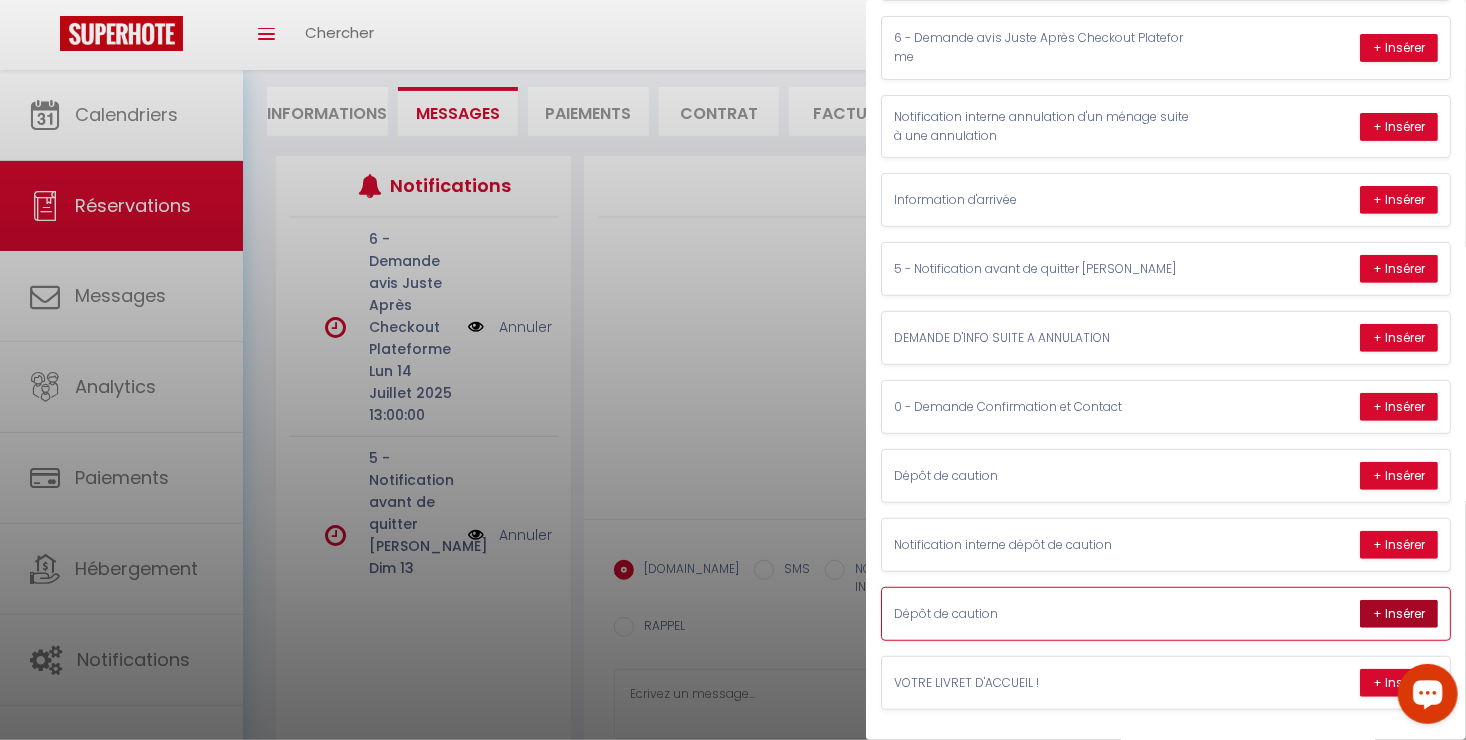 click on "+ Insérer" at bounding box center (1399, 614) 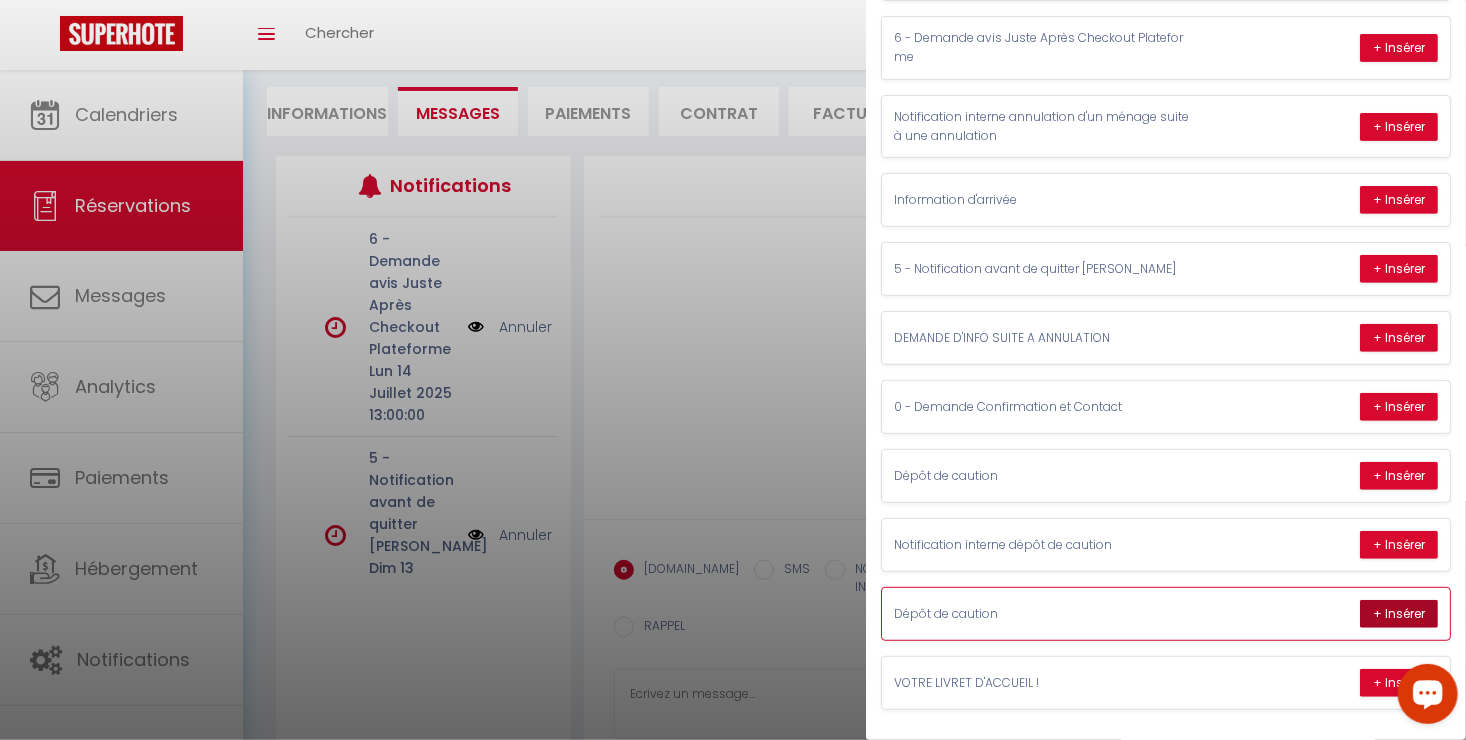 click on "+ Insérer" at bounding box center (1399, 614) 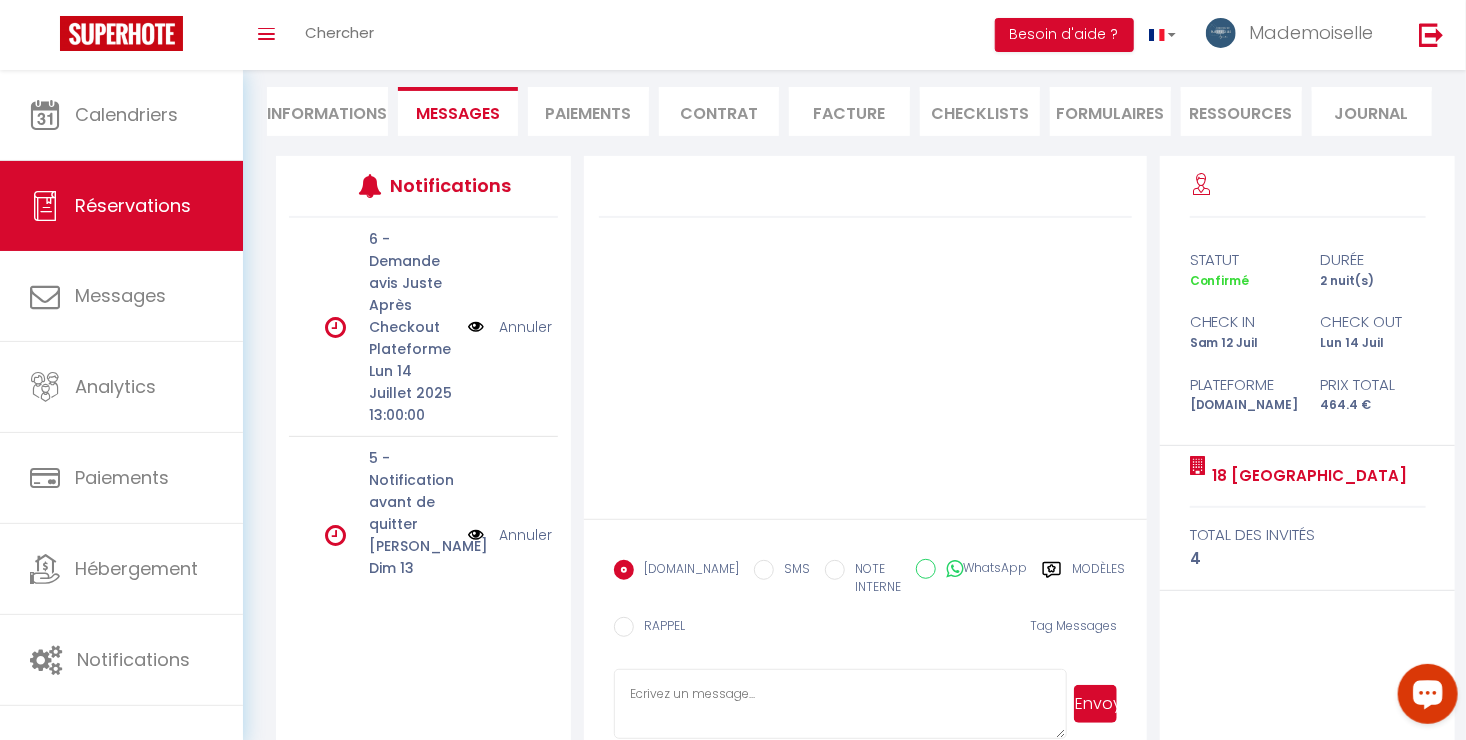 click on "Modèles" at bounding box center [1098, 580] 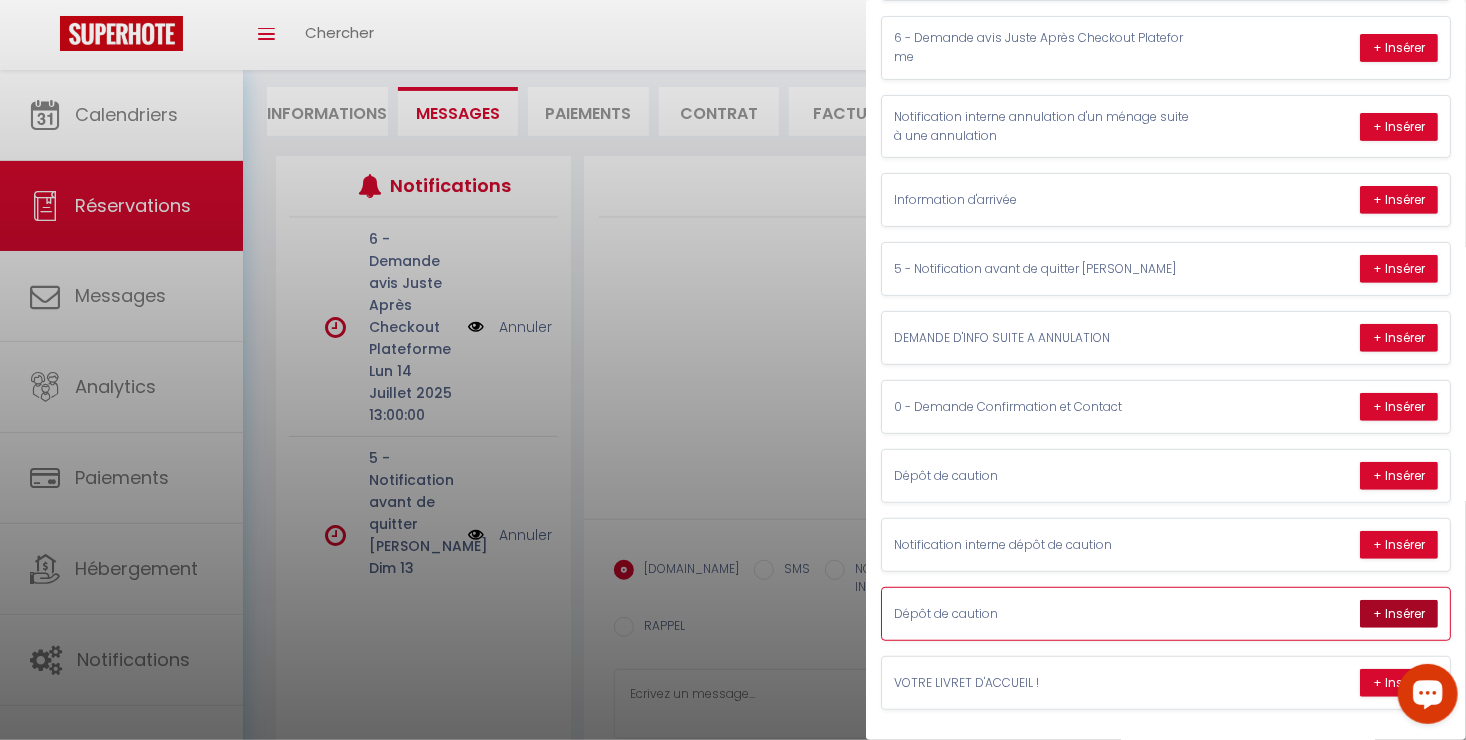 click on "+ Insérer" at bounding box center (1399, 614) 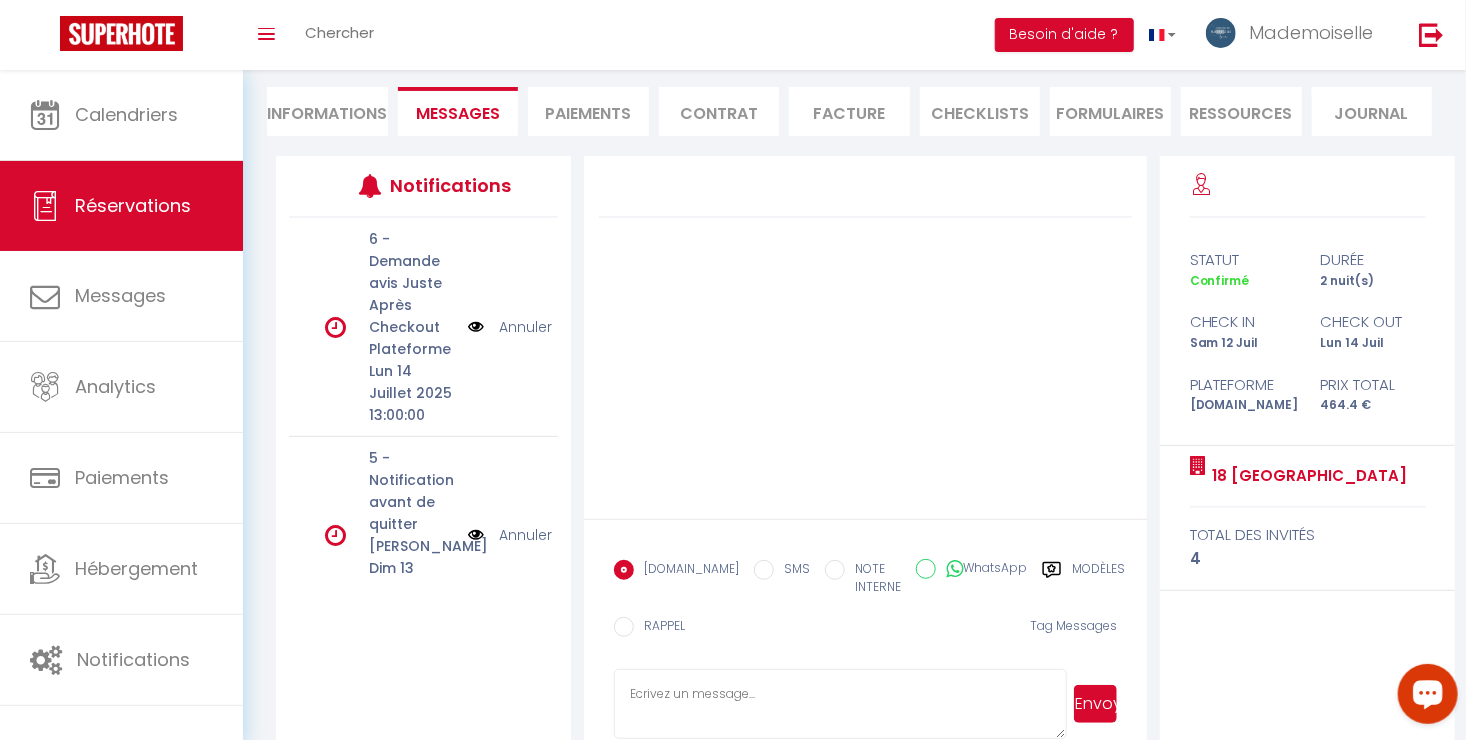 click on "Envoyer" at bounding box center [1092, 704] 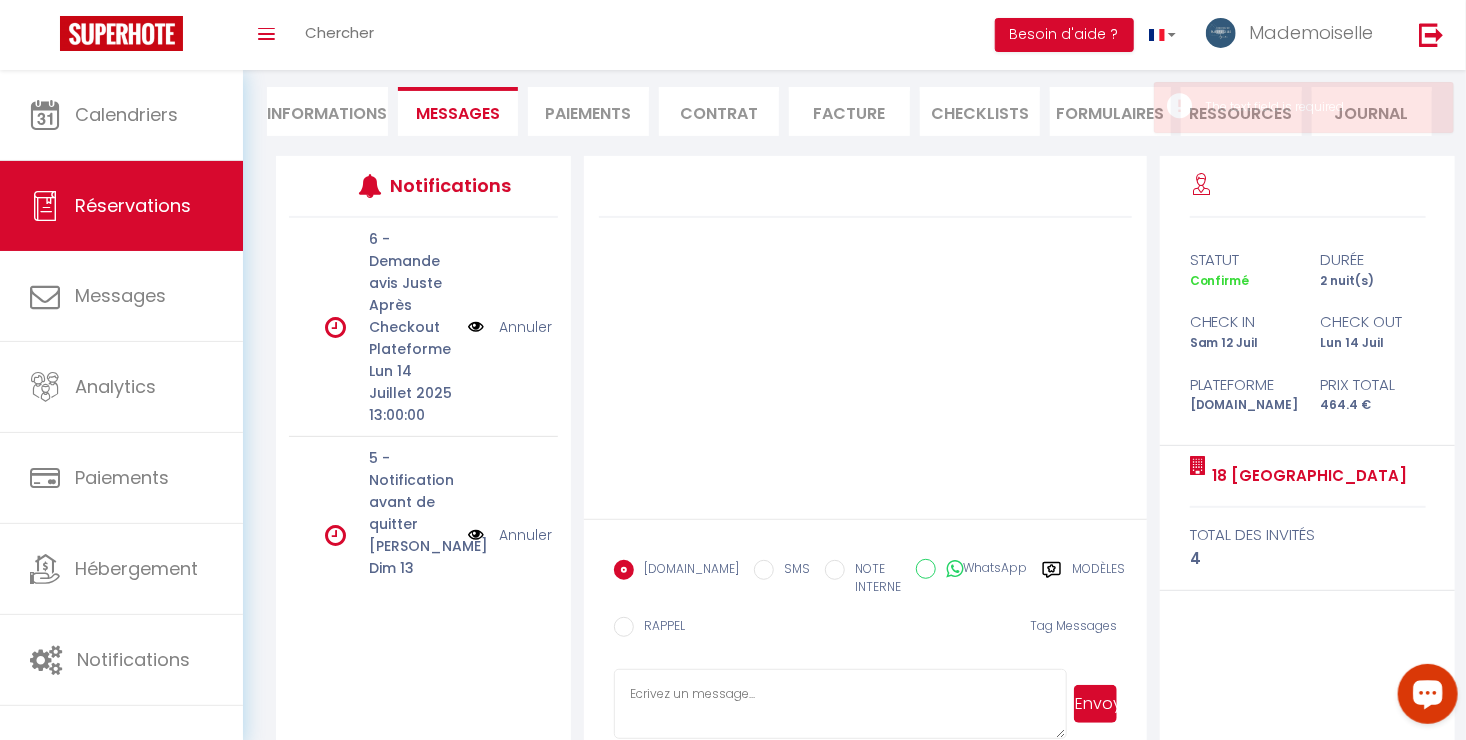 click on "SMS" at bounding box center (764, 570) 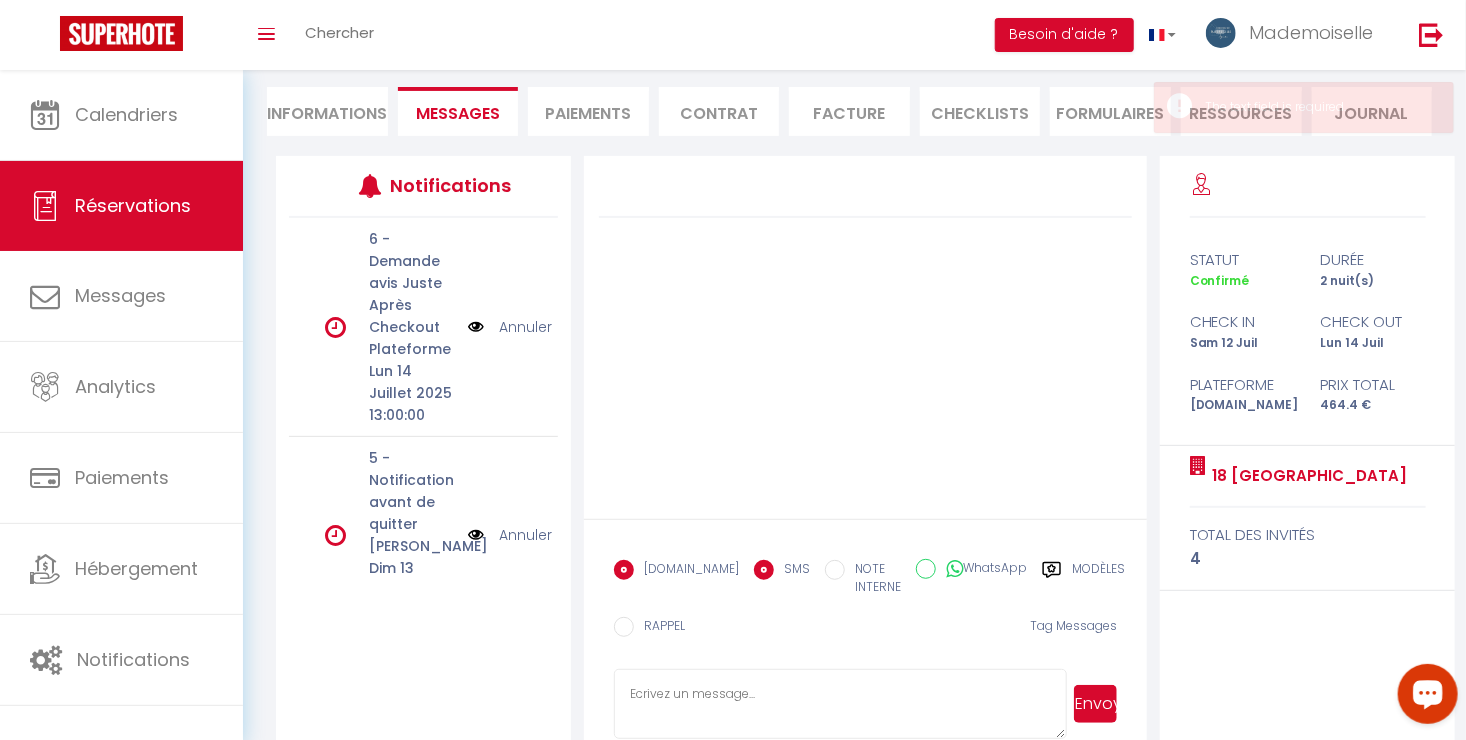 radio on "false" 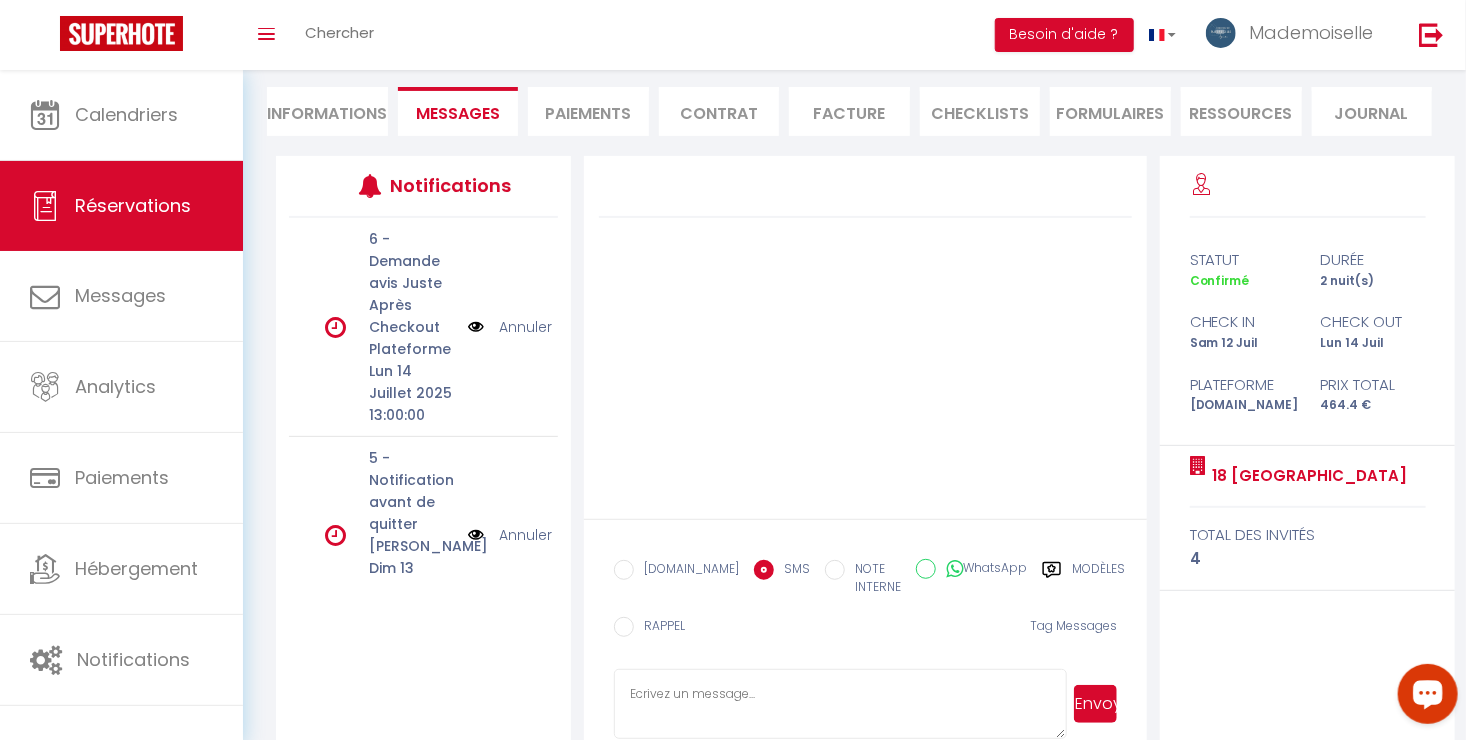 click on "NOTE INTERNE" at bounding box center (835, 570) 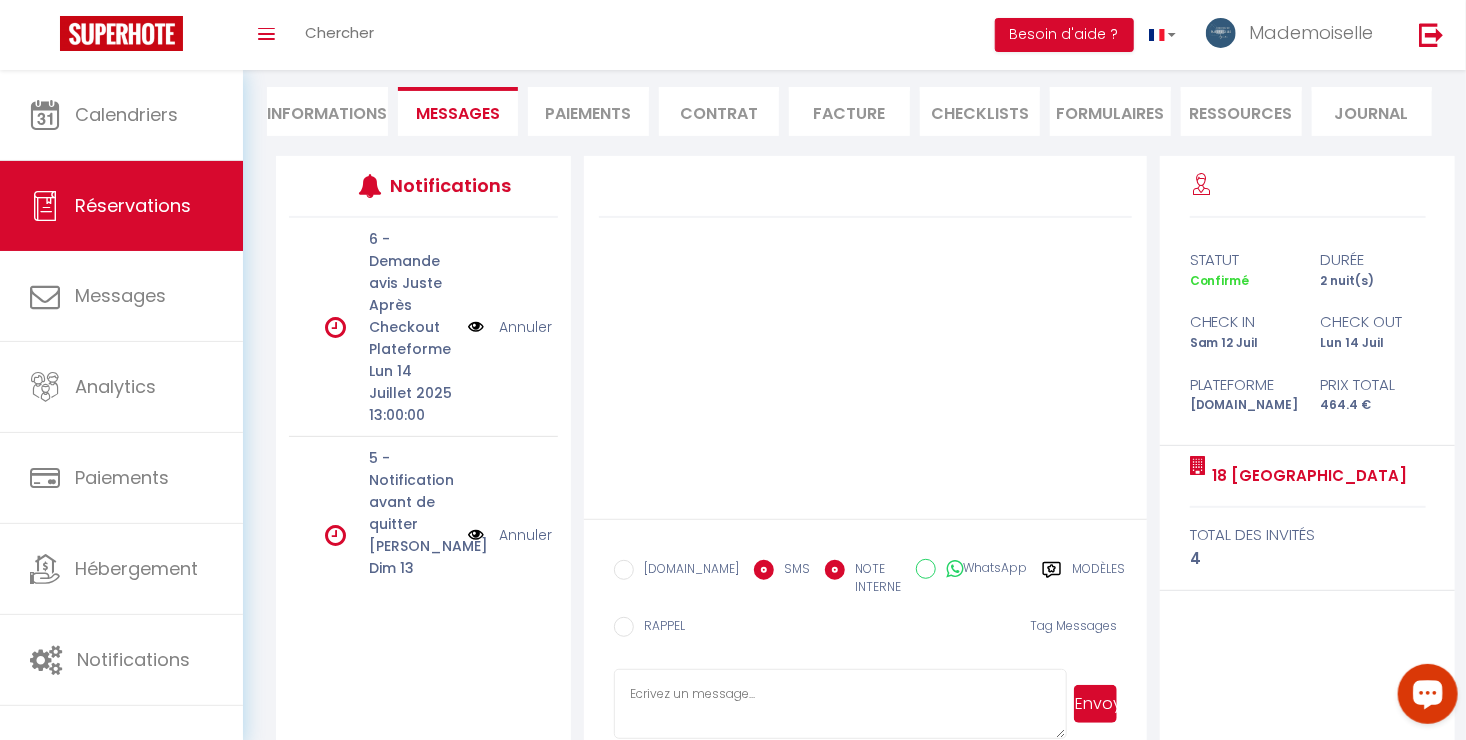 radio on "false" 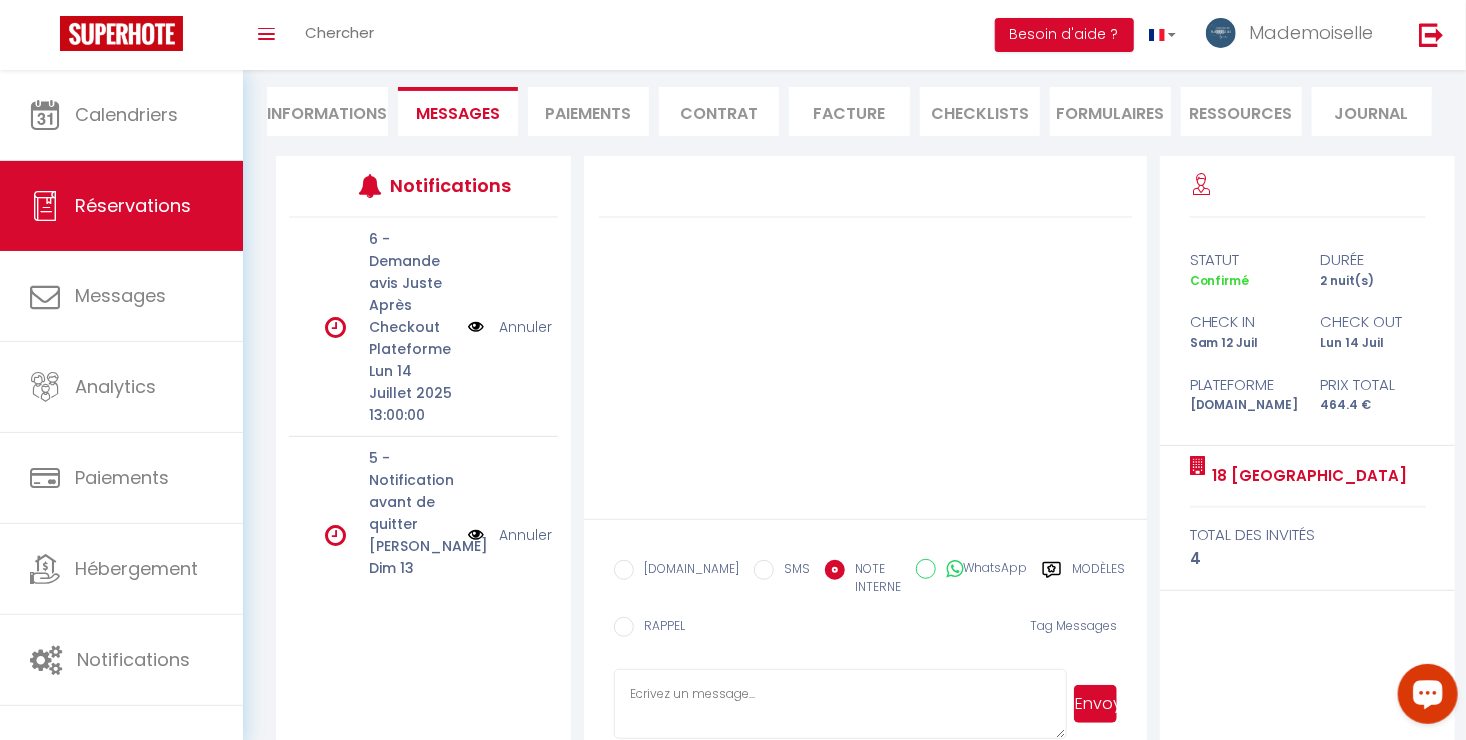 click on "WhatsApp" at bounding box center [926, 569] 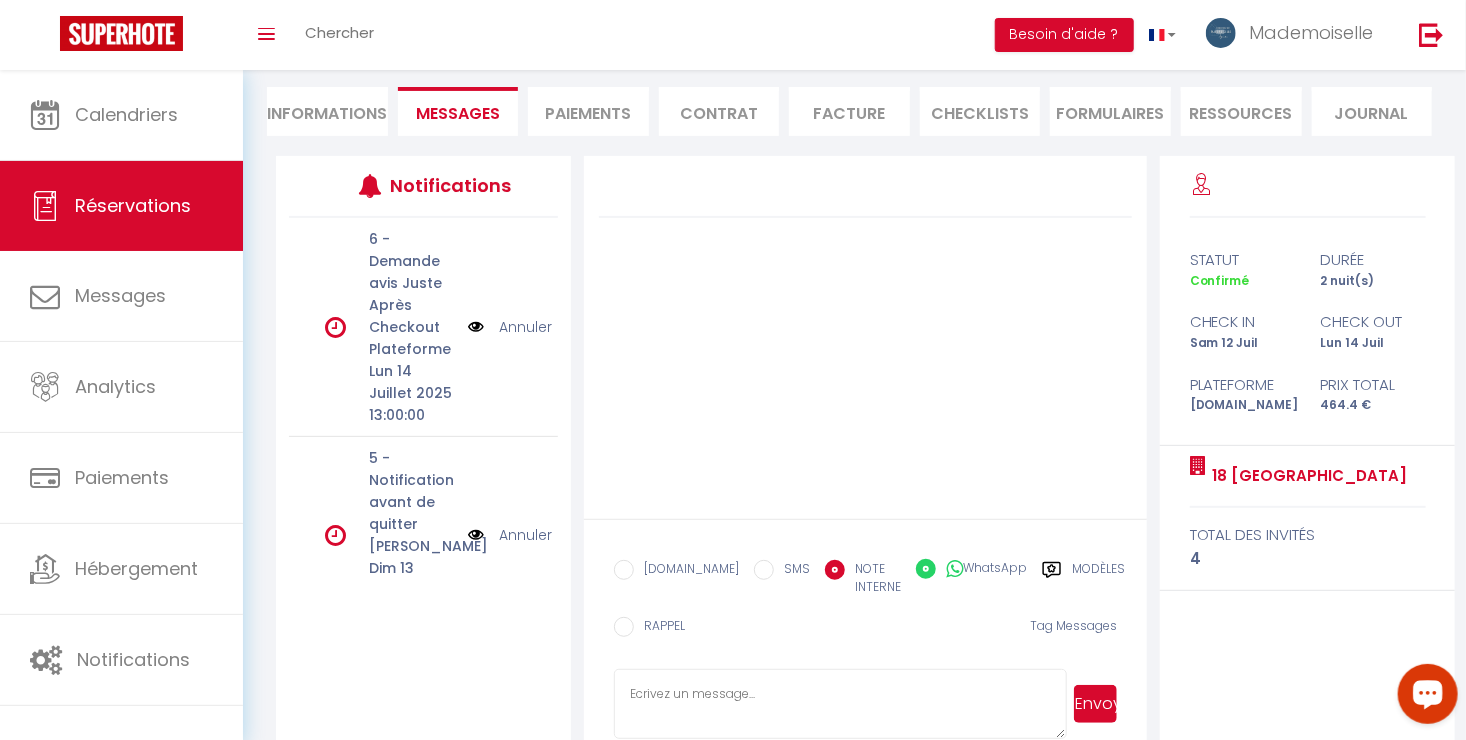 radio on "false" 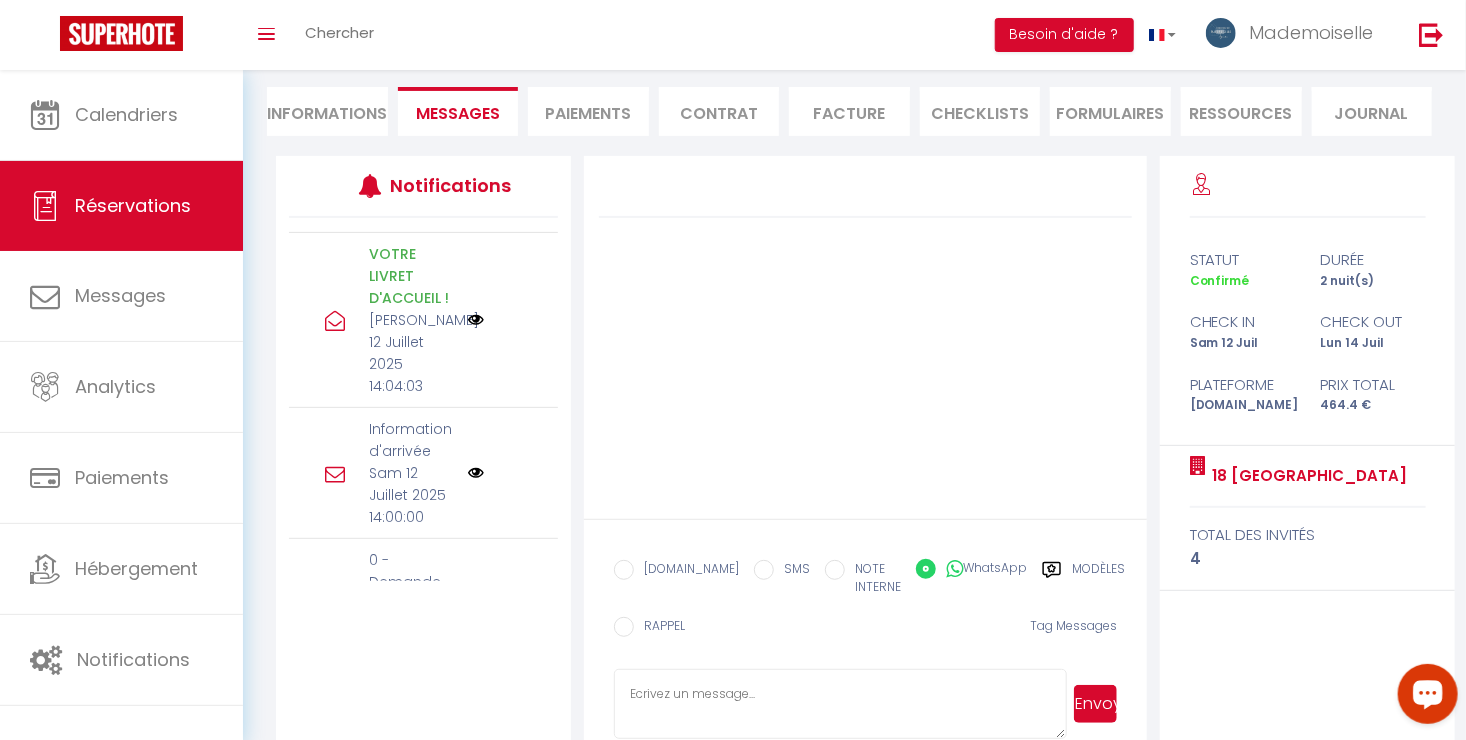 scroll, scrollTop: 969, scrollLeft: 0, axis: vertical 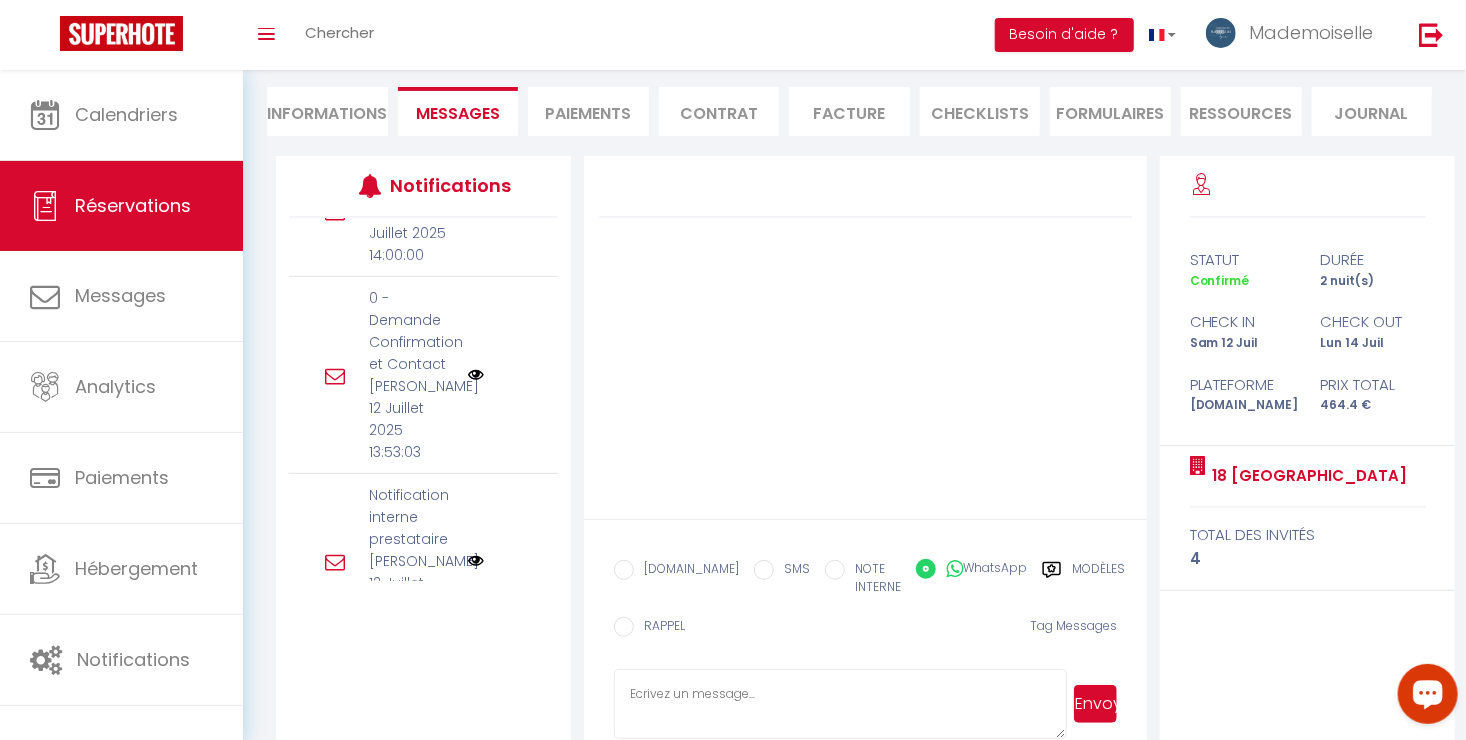 click on "Modèles" at bounding box center [1083, 584] 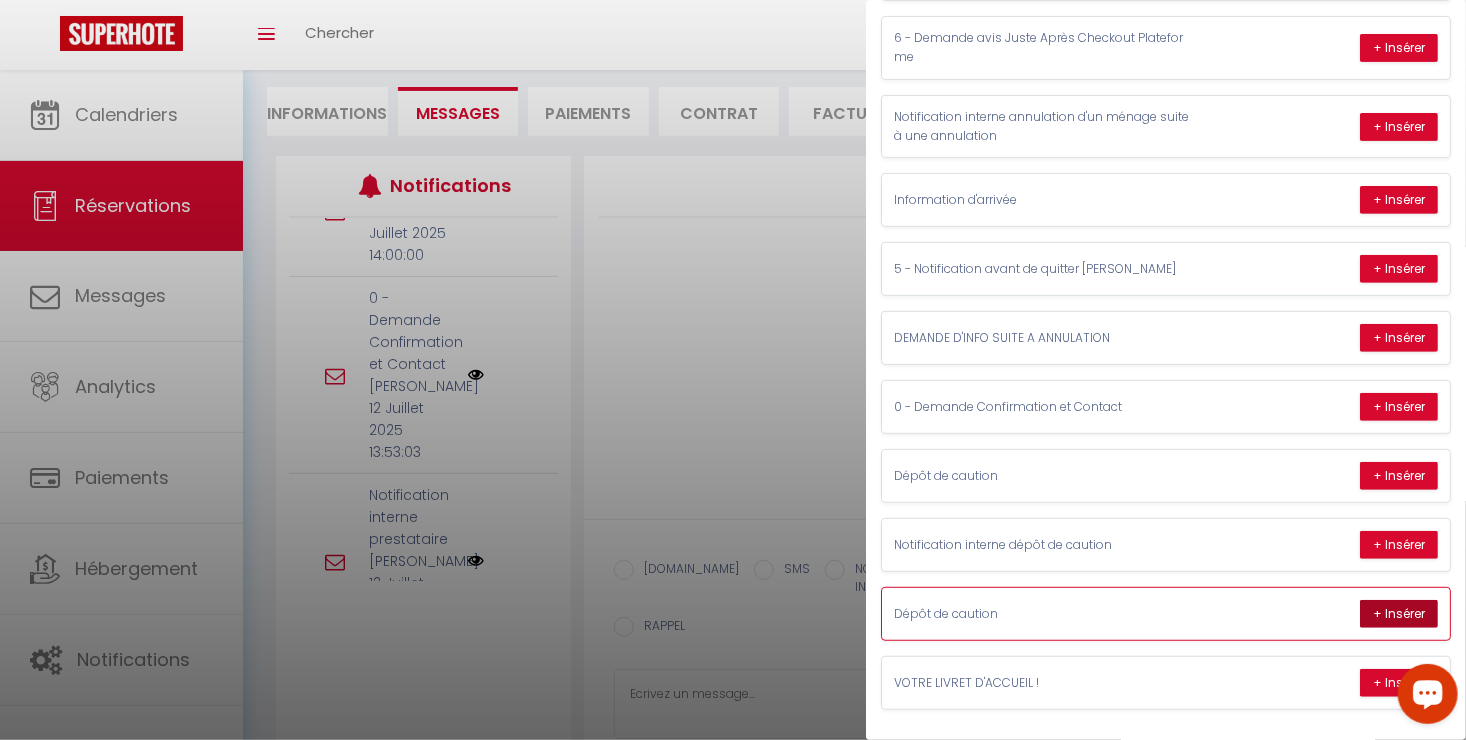 click on "+ Insérer" at bounding box center (1399, 614) 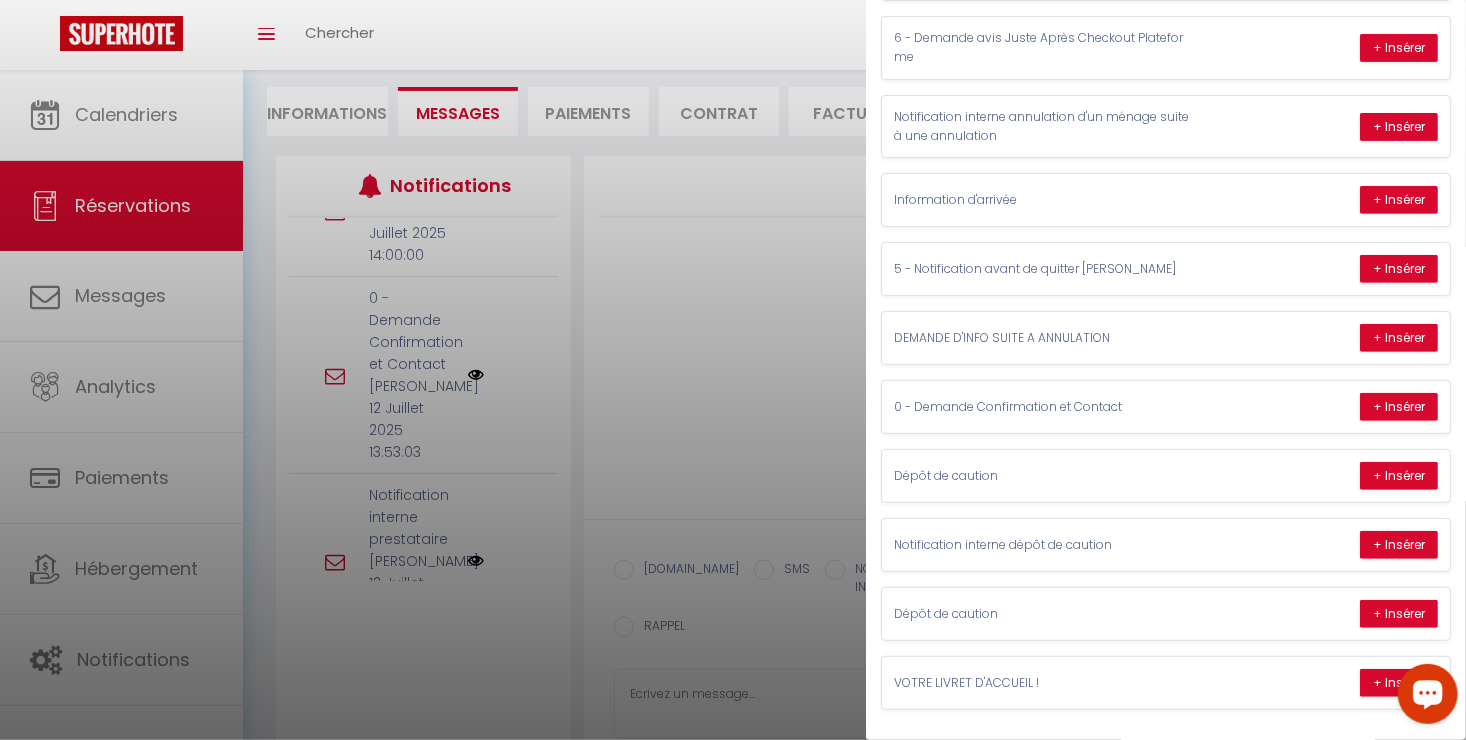 click at bounding box center [733, 370] 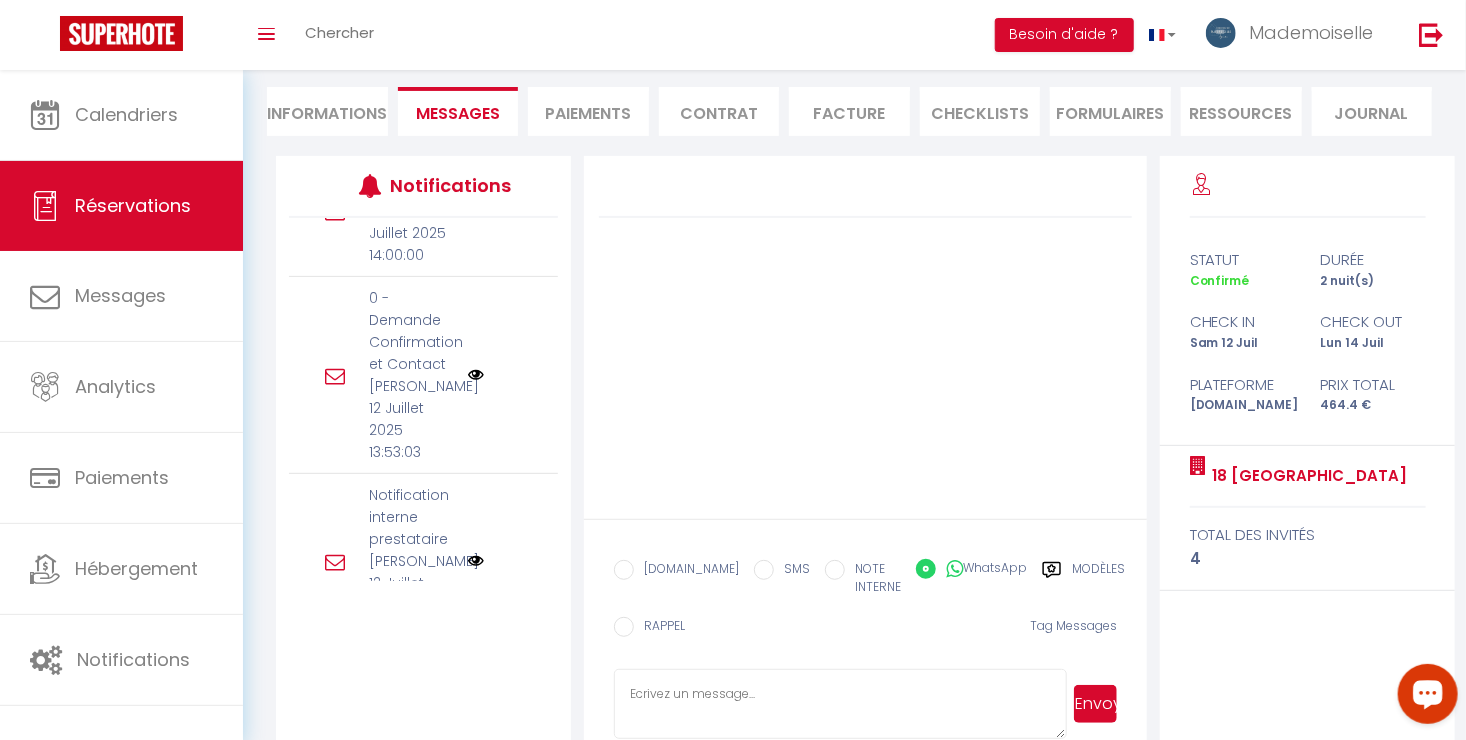 select 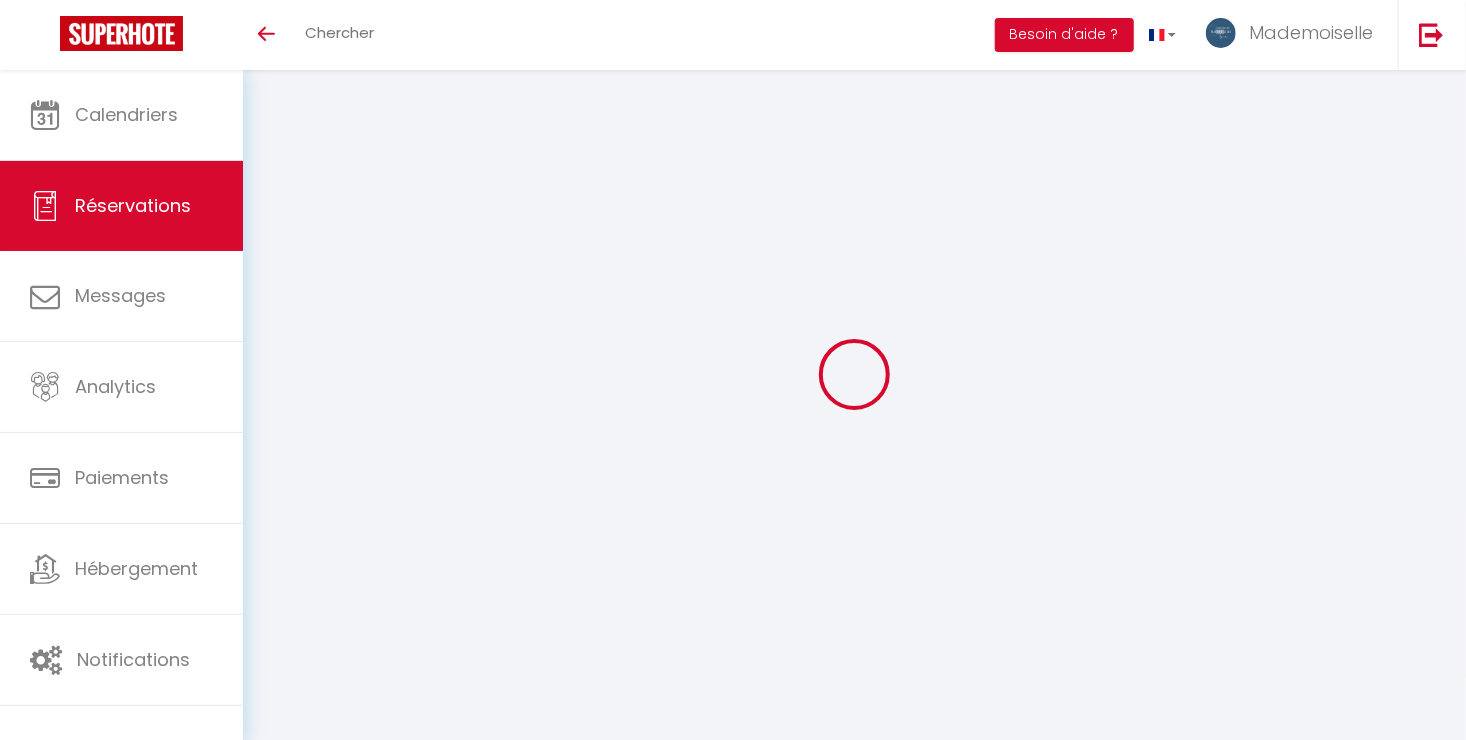 scroll, scrollTop: 70, scrollLeft: 0, axis: vertical 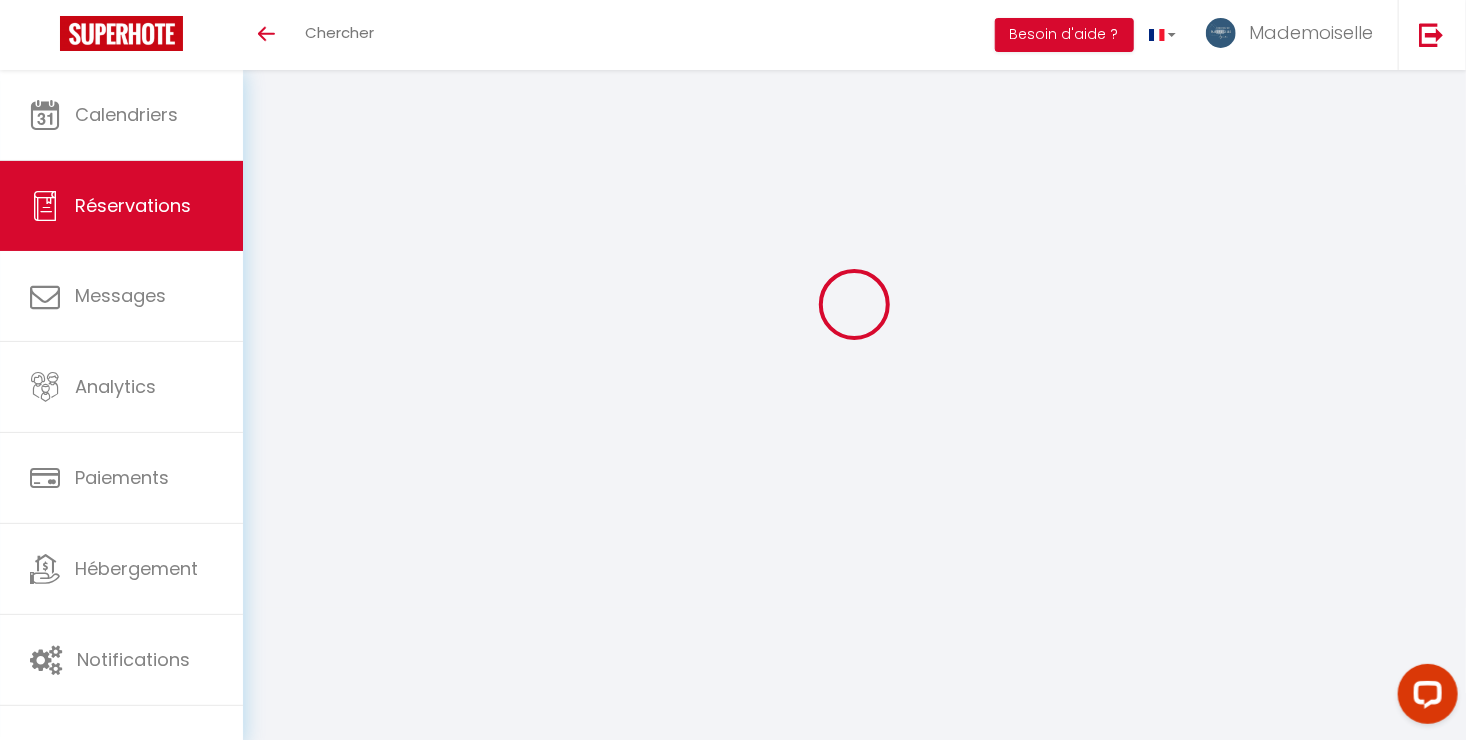 select 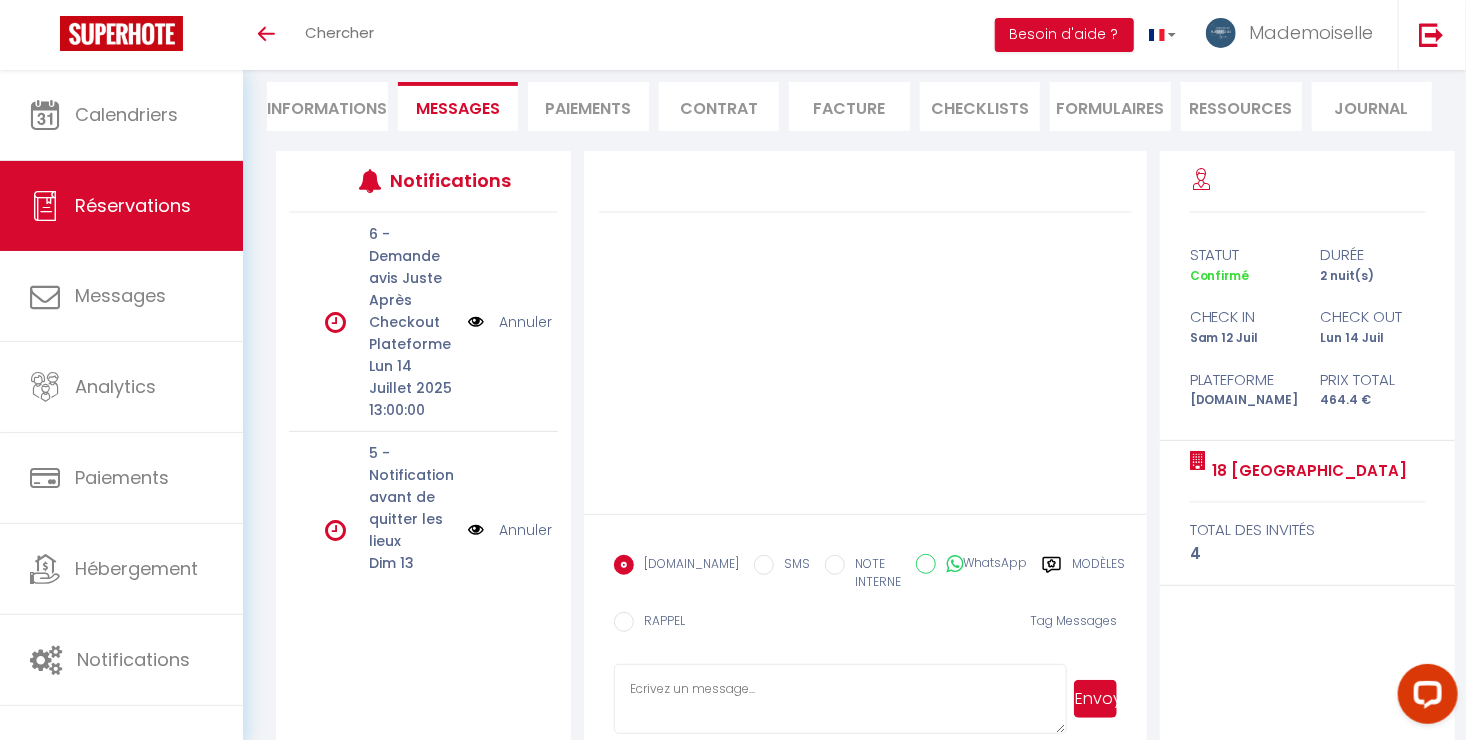 scroll, scrollTop: 212, scrollLeft: 0, axis: vertical 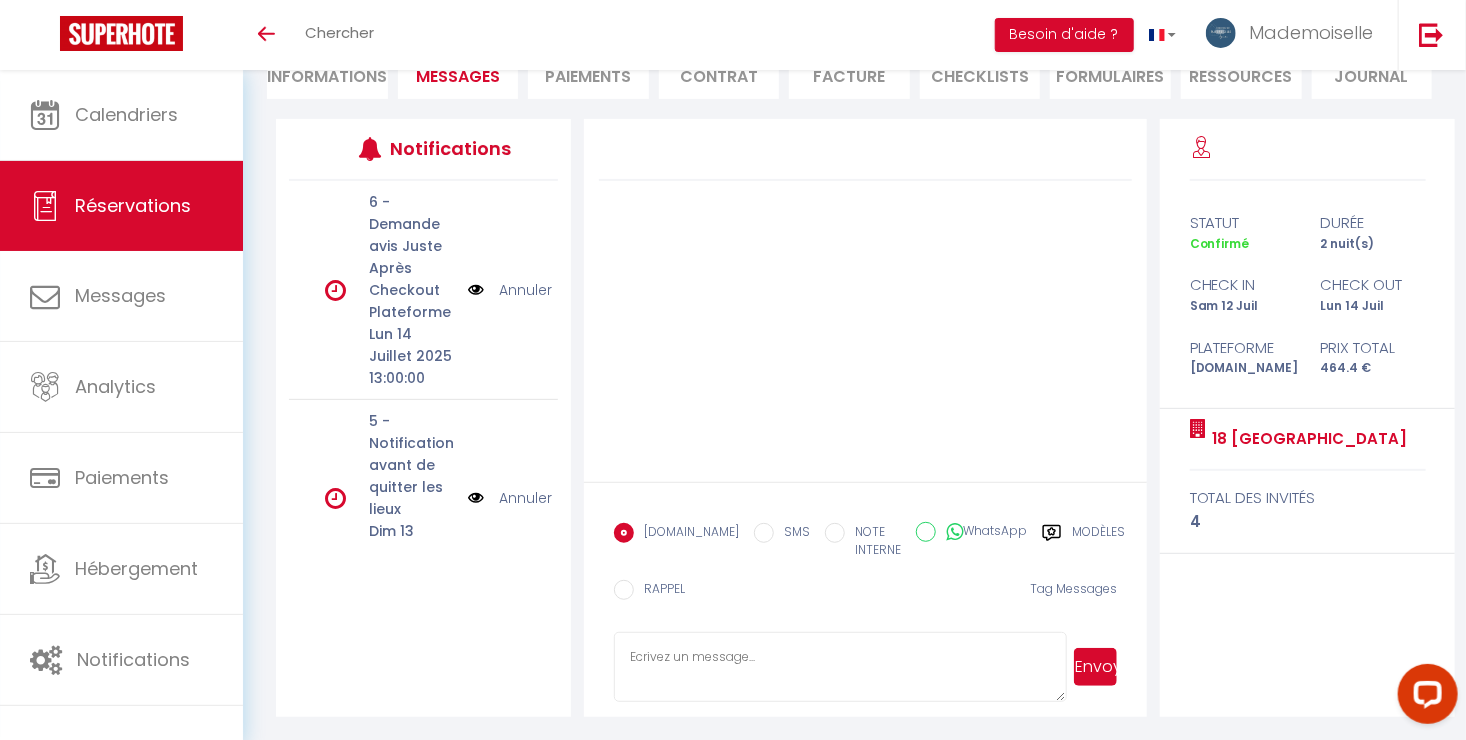 click 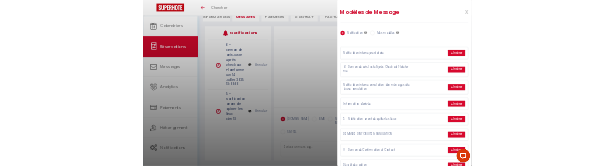 scroll, scrollTop: 268, scrollLeft: 0, axis: vertical 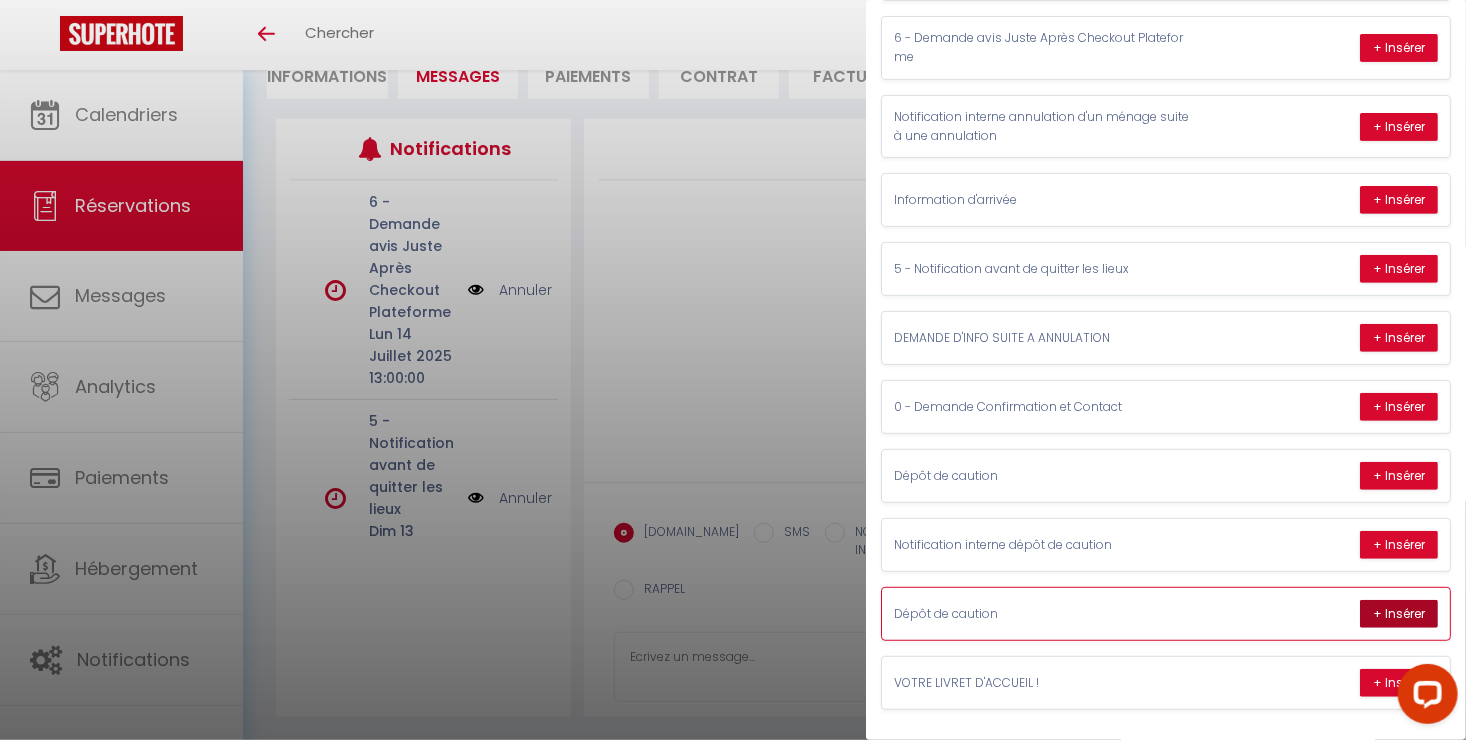 click on "+ Insérer" at bounding box center [1399, 614] 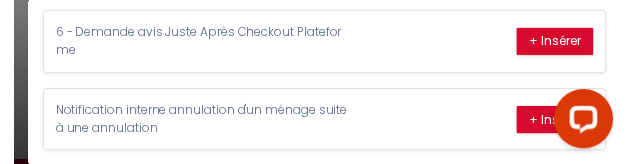 scroll, scrollTop: 213, scrollLeft: 0, axis: vertical 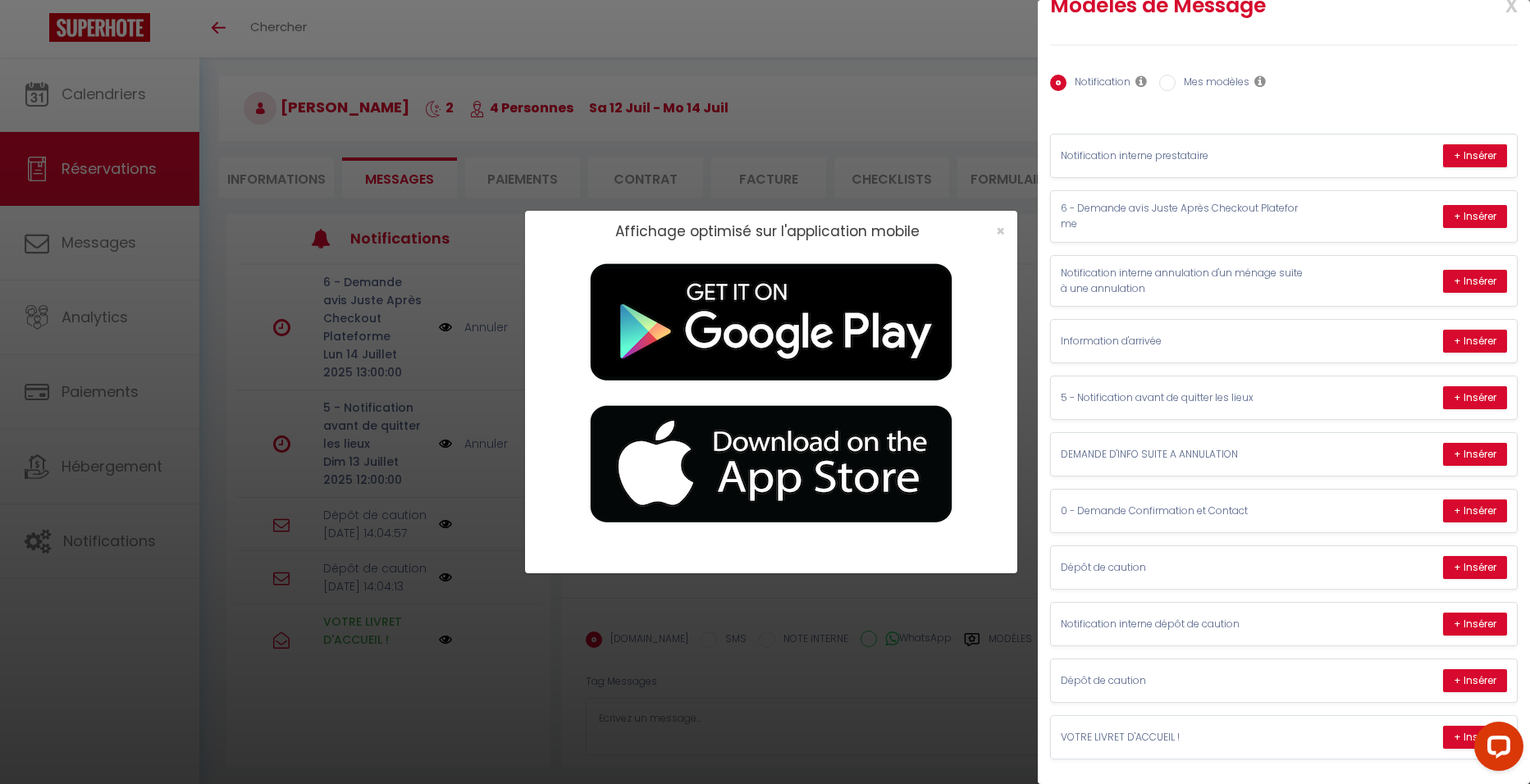 drag, startPoint x: 1525, startPoint y: 716, endPoint x: 1529, endPoint y: 745, distance: 29.274562 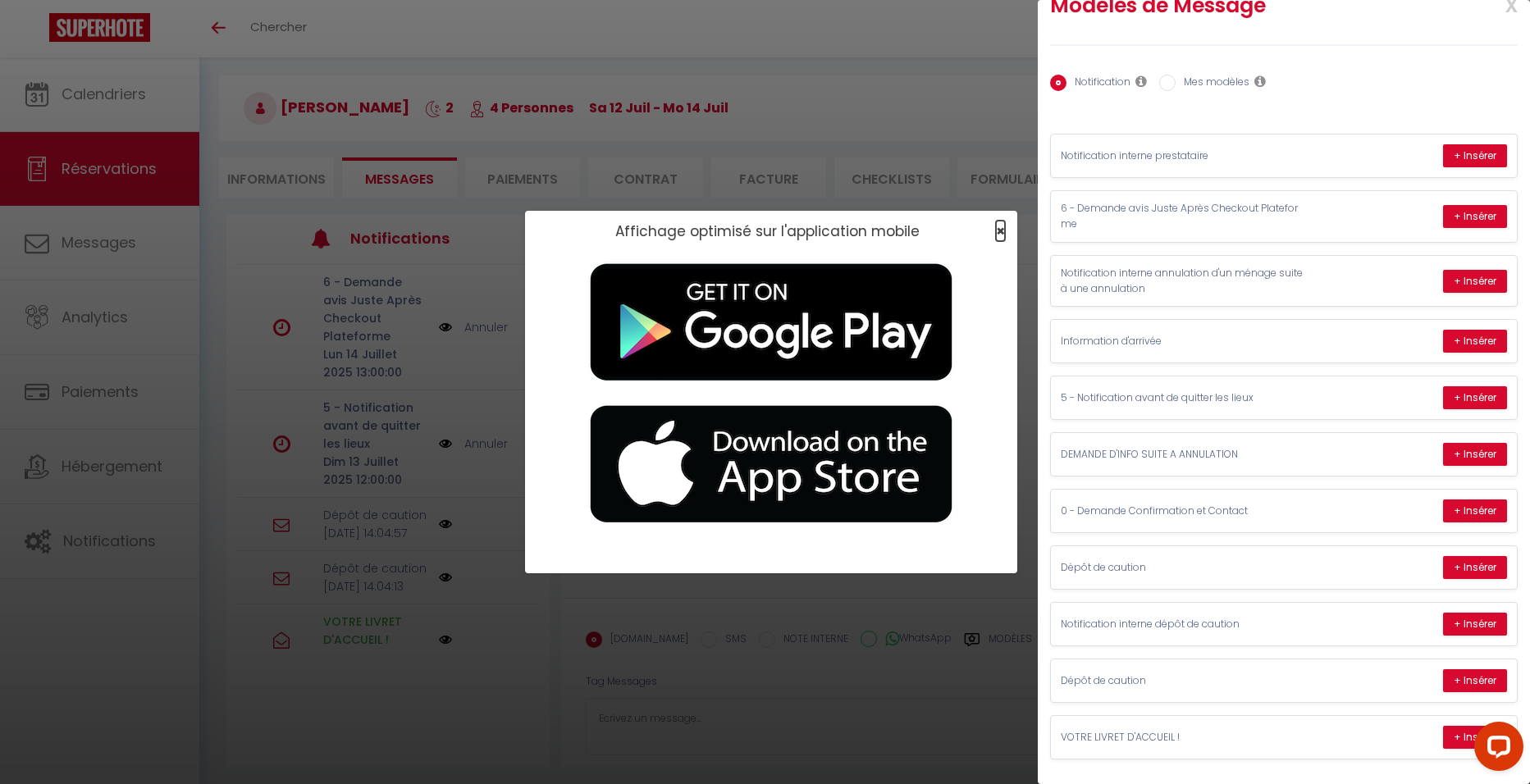click on "×" at bounding box center [1000, 230] 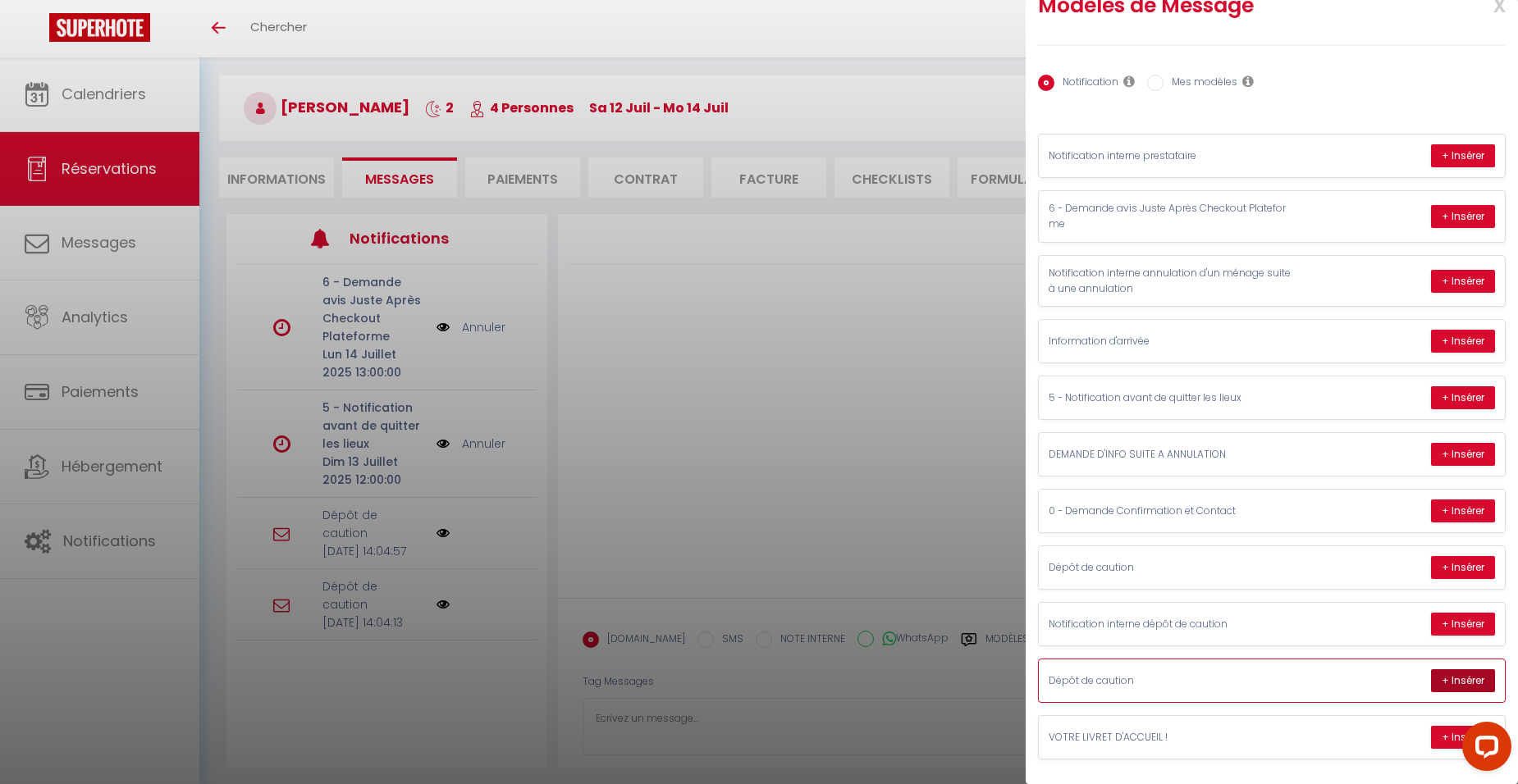 click on "+ Insérer" at bounding box center [1463, 681] 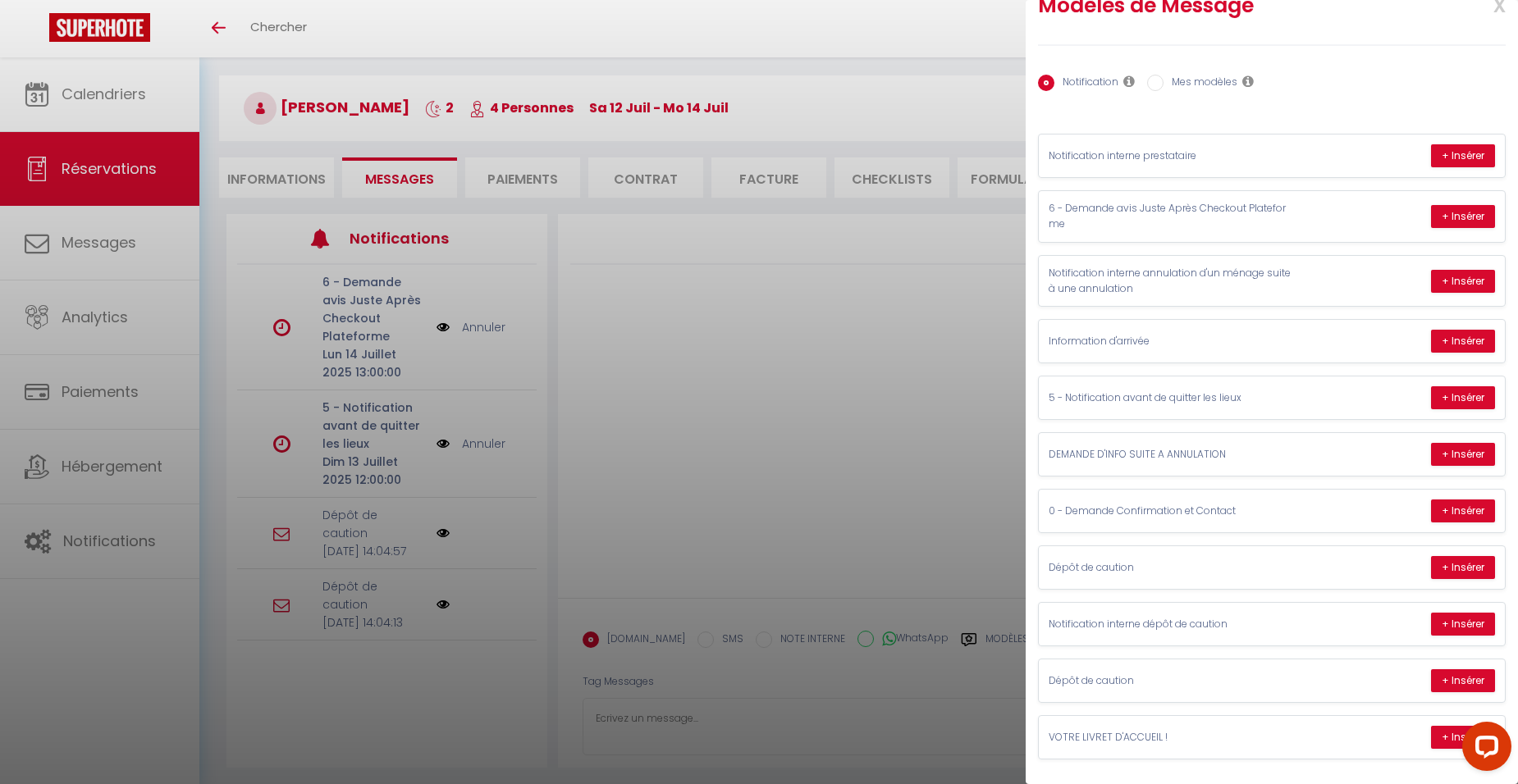 click at bounding box center (759, 392) 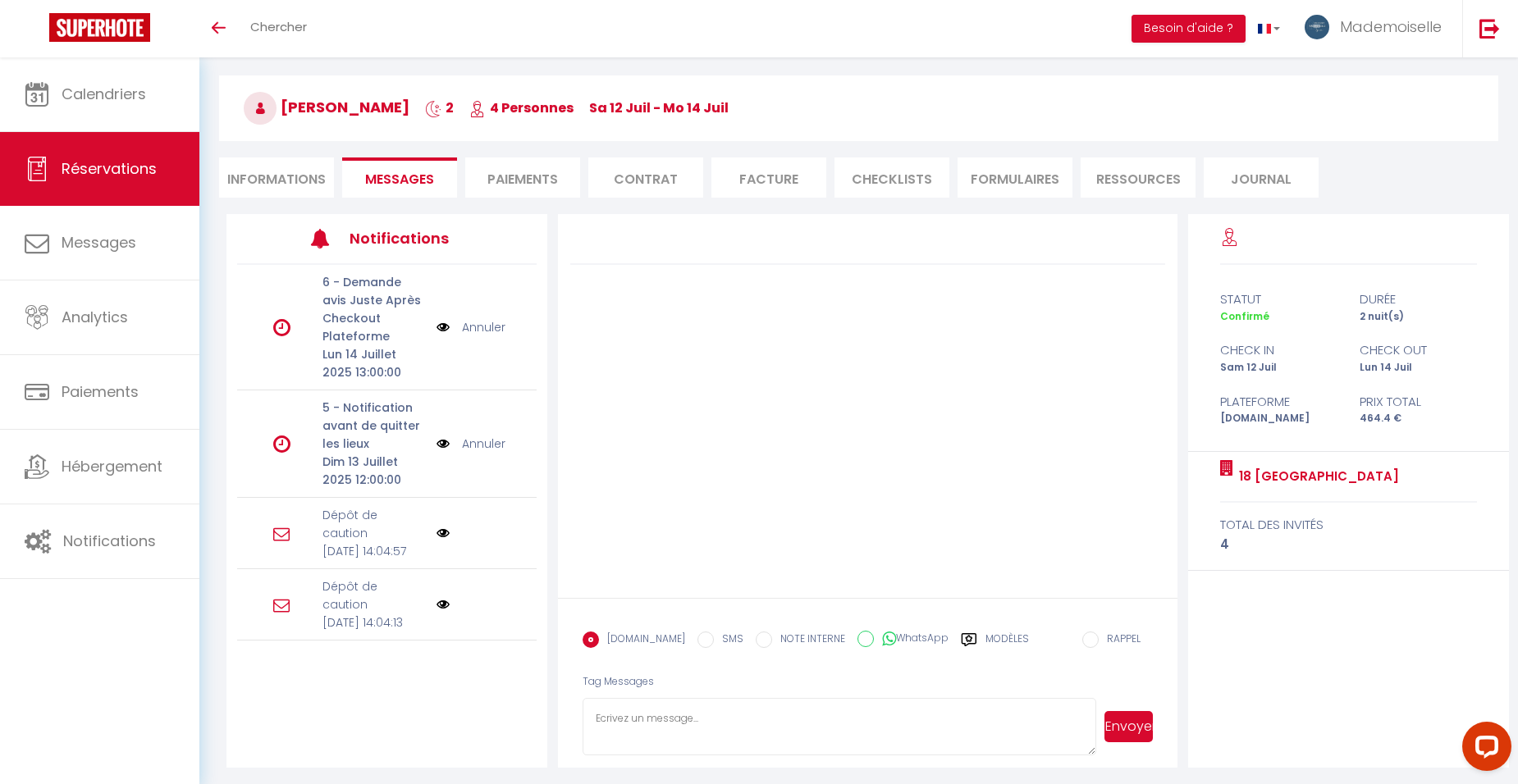 click on "Coaching SuperHote ce soir à 18h00, pour participer:  https://us02web.zoom.us/j/4667554618?pwd=QUhUTnBqenhNTG1HazhBOFJXWjRYUT09   ×     Toggle navigation       Toggle Search     Toggle menubar     Chercher   BUTTON
Besoin d'aide ?
Mademoiselle   Paramètres        Équipe     Résultat de la recherche   Aucun résultat     Calendriers     Réservations     Messages     Analytics      Paiements     Hébergement     Notifications                 Résultat de la recherche   Id   Appart   Voyageur    Checkin   Checkout   Nuits   Pers.   Plateforme   Statut     Résultat de la recherche   Aucun résultat            Retourner vers    Davies   Ana   2    4 Personnes
Sa 12 Juil - Mo 14 Juil
Actions
Enregistrer   Dupliquer   Supprimer
Actions
Enregistrer   Aperçu et éditer   Envoyer la facture   Copier le lien" at bounding box center (759, 394) 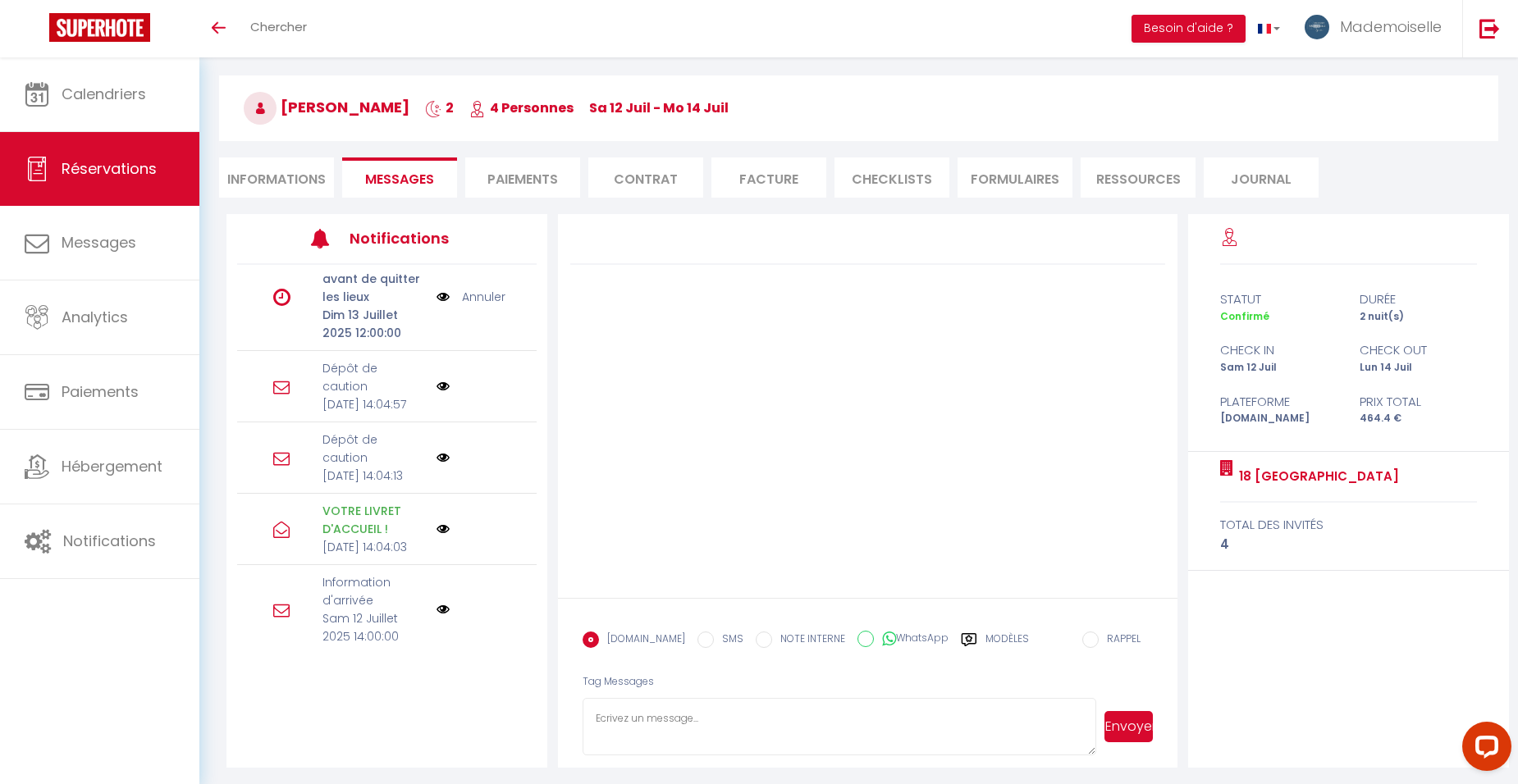 scroll, scrollTop: 0, scrollLeft: 0, axis: both 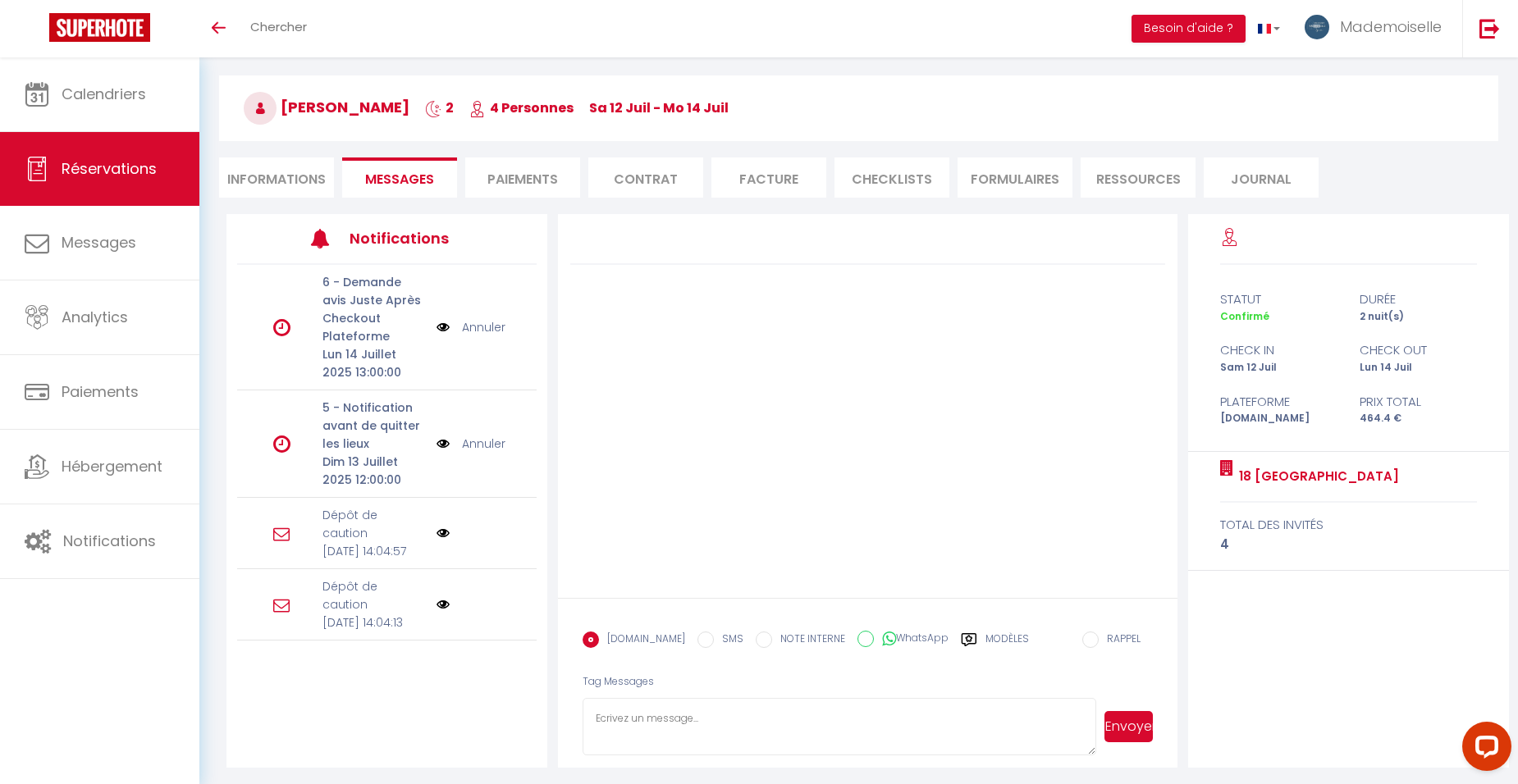 click on "Contrat" at bounding box center [646, 177] 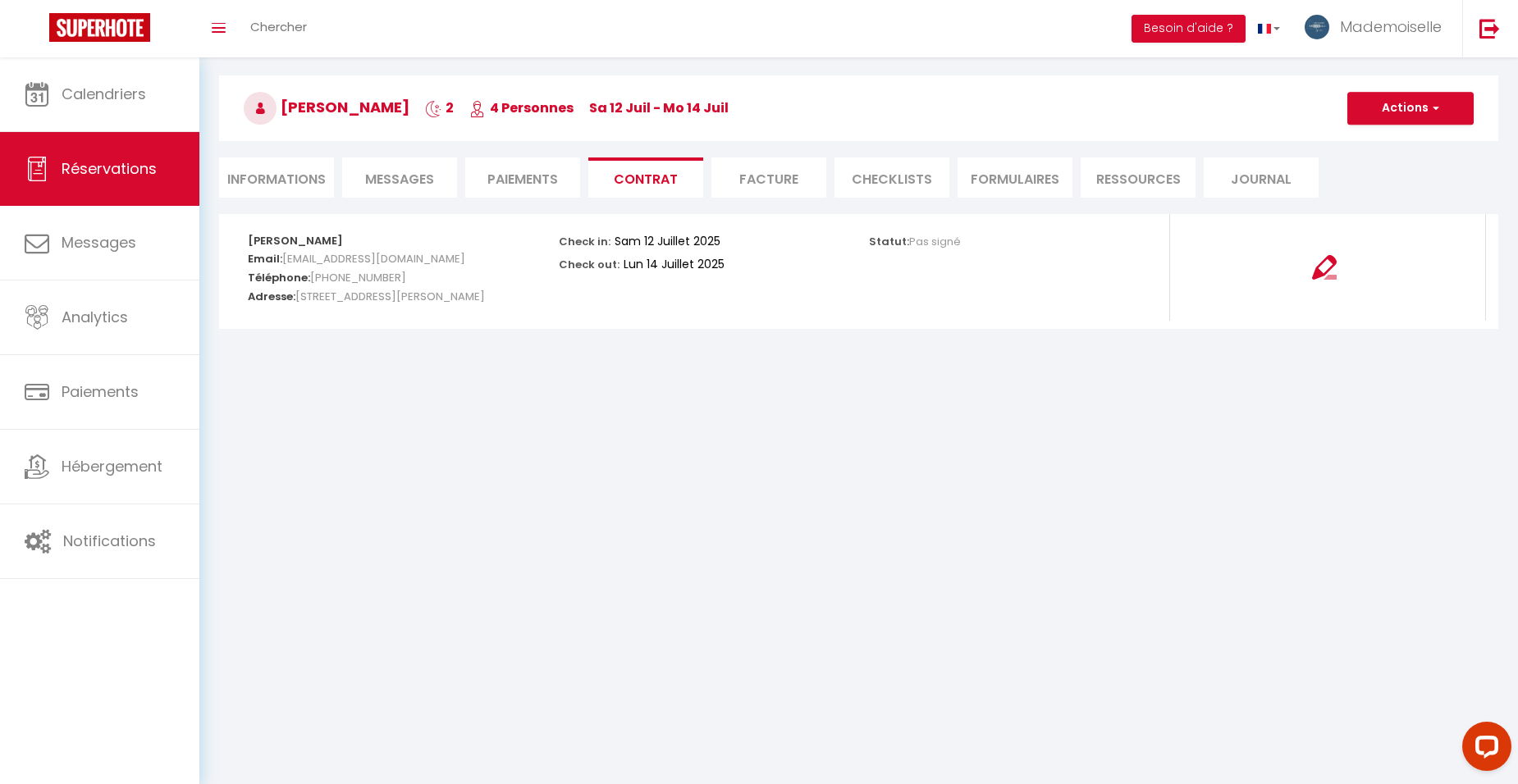 click on "Facture" at bounding box center [769, 177] 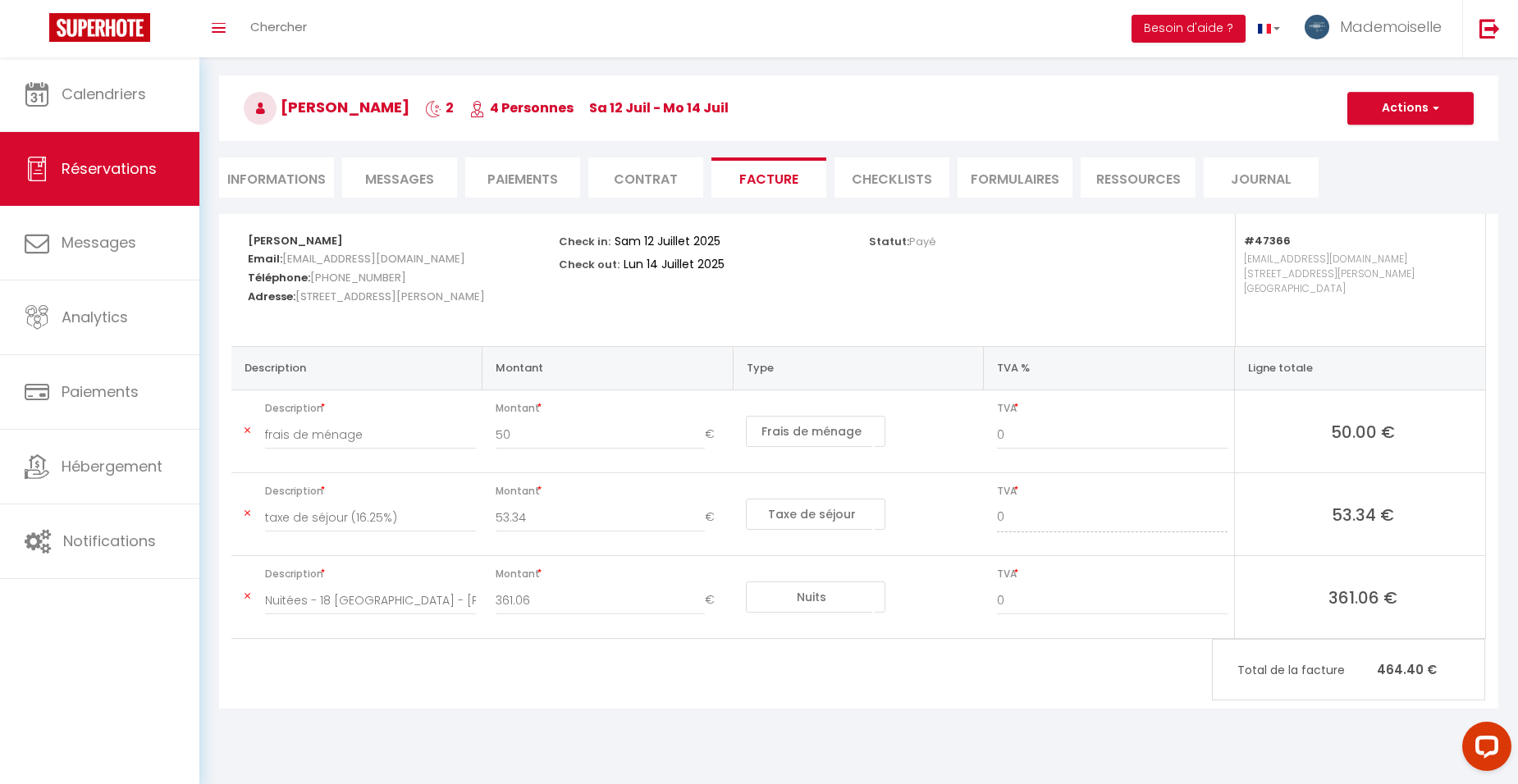 click on "CHECKLISTS" at bounding box center (892, 177) 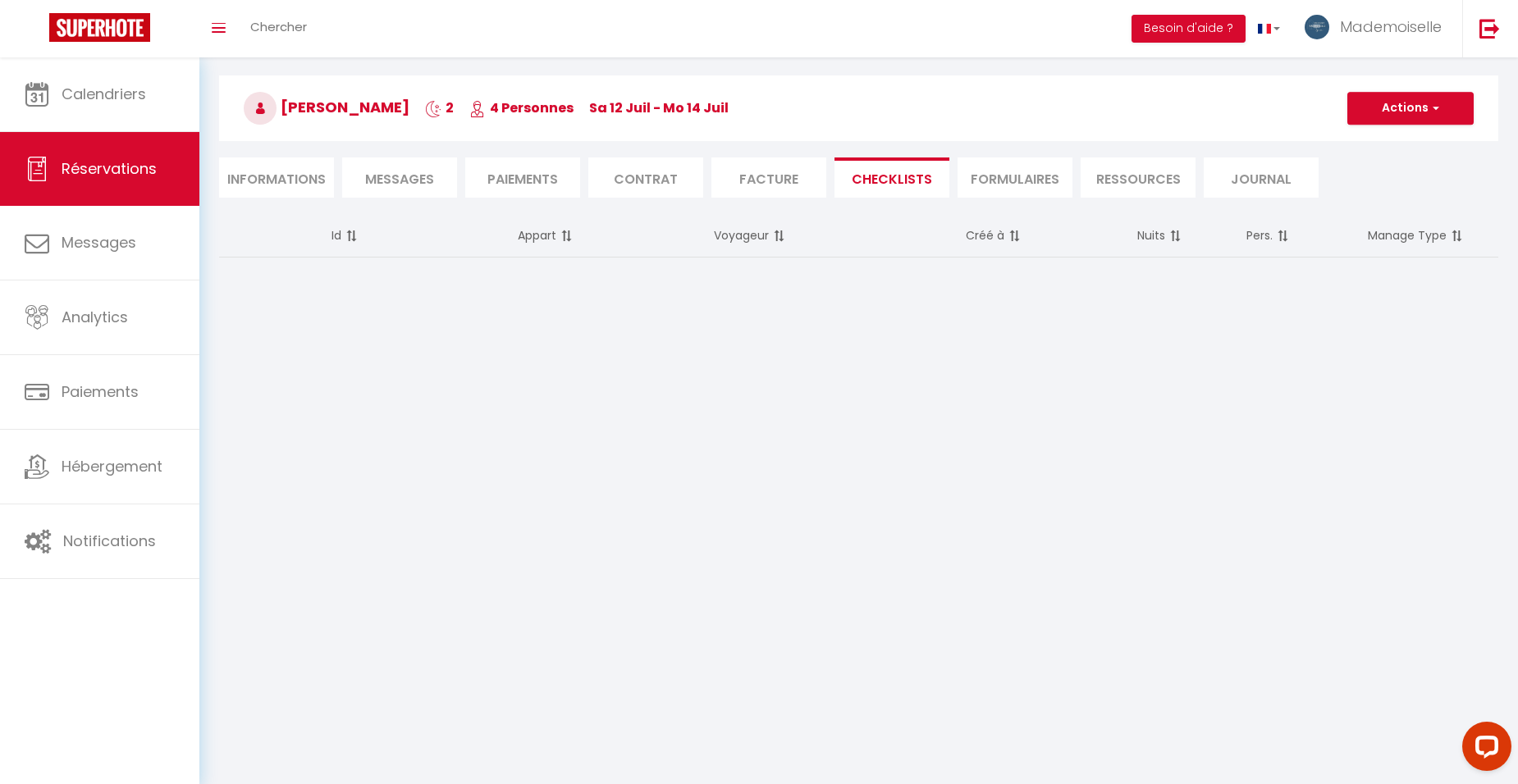 click on "FORMULAIRES" at bounding box center (1015, 177) 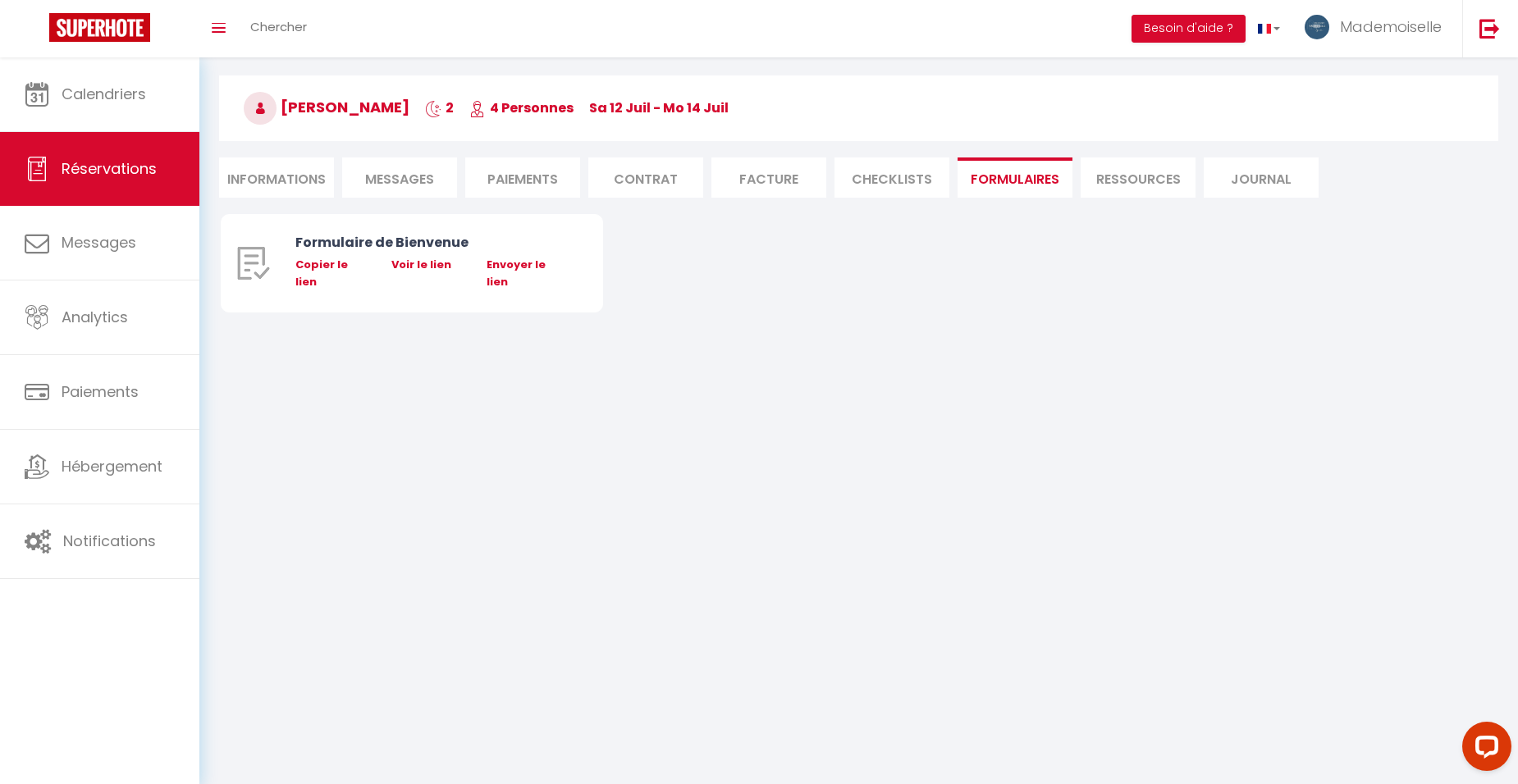 click on "Ressources" at bounding box center (1138, 177) 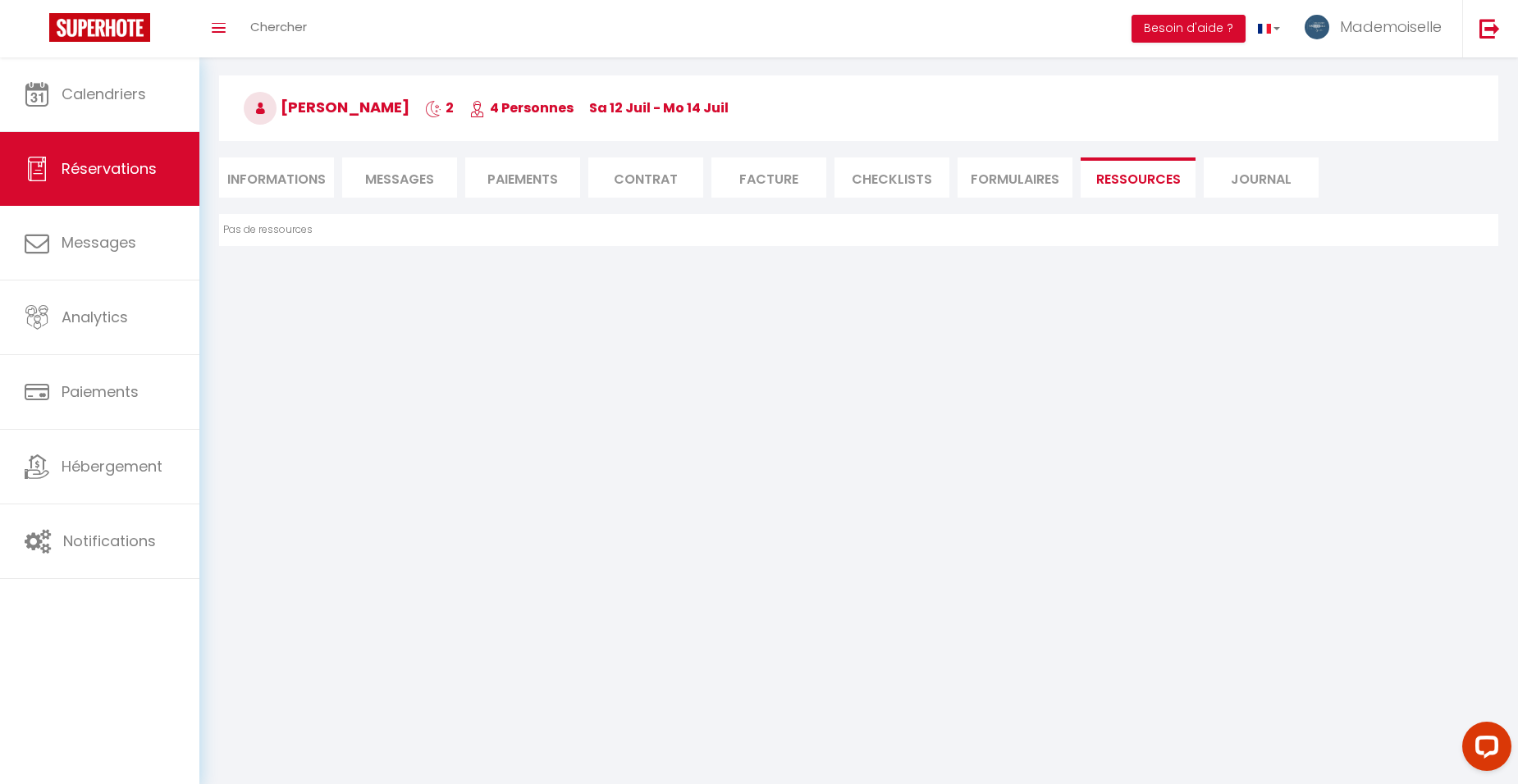 click on "Journal" at bounding box center [1261, 177] 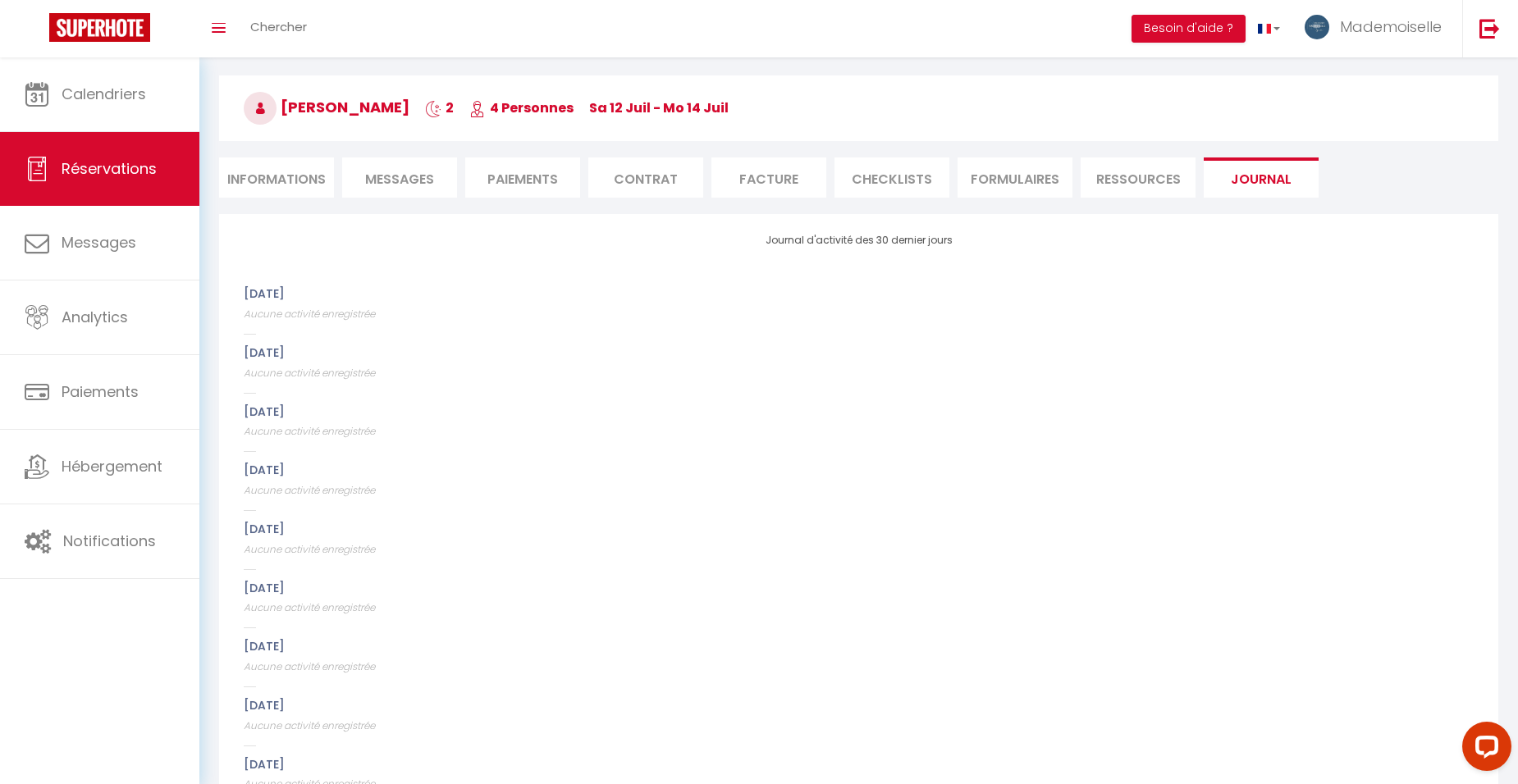 click on "Informations" at bounding box center [277, 177] 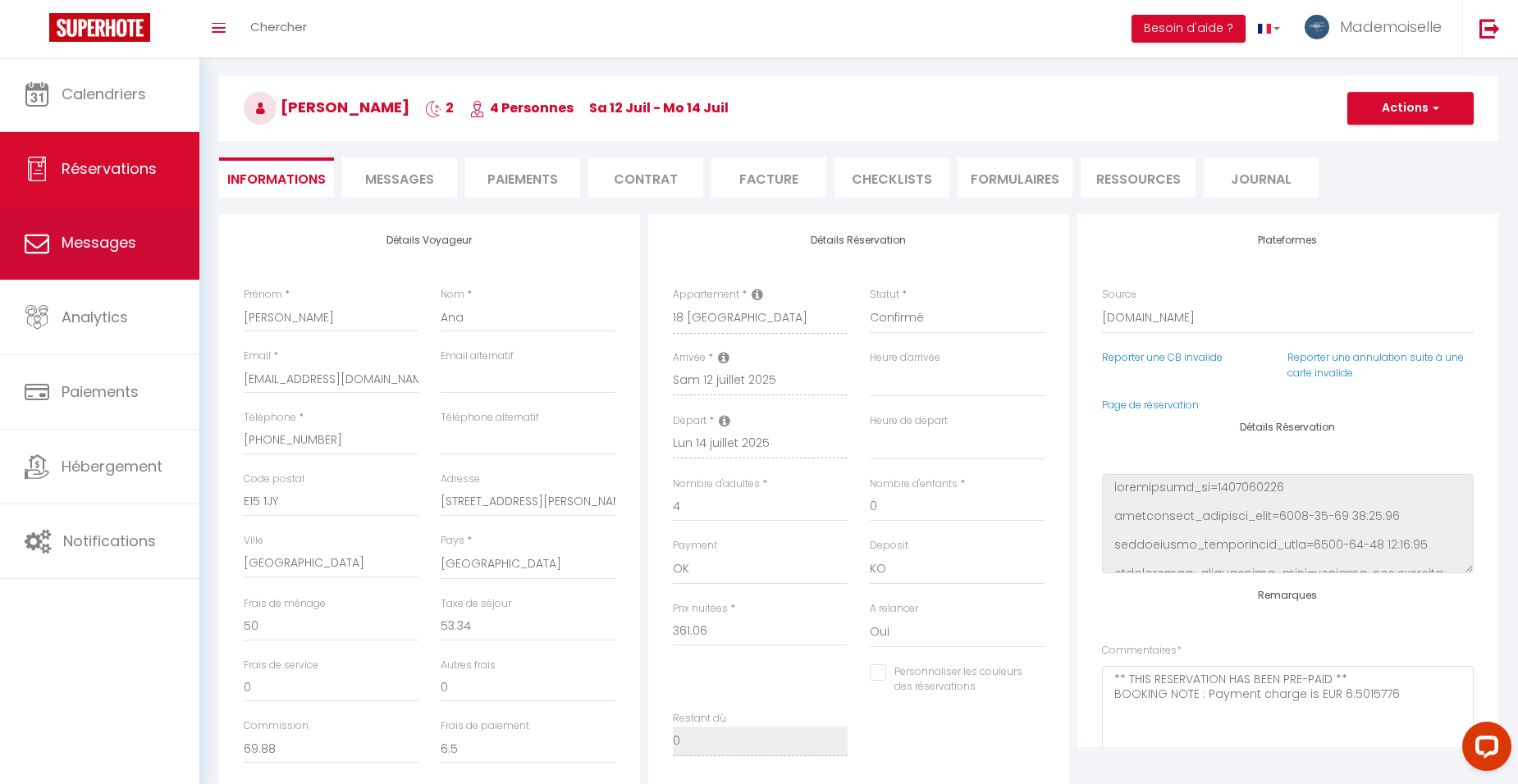 select 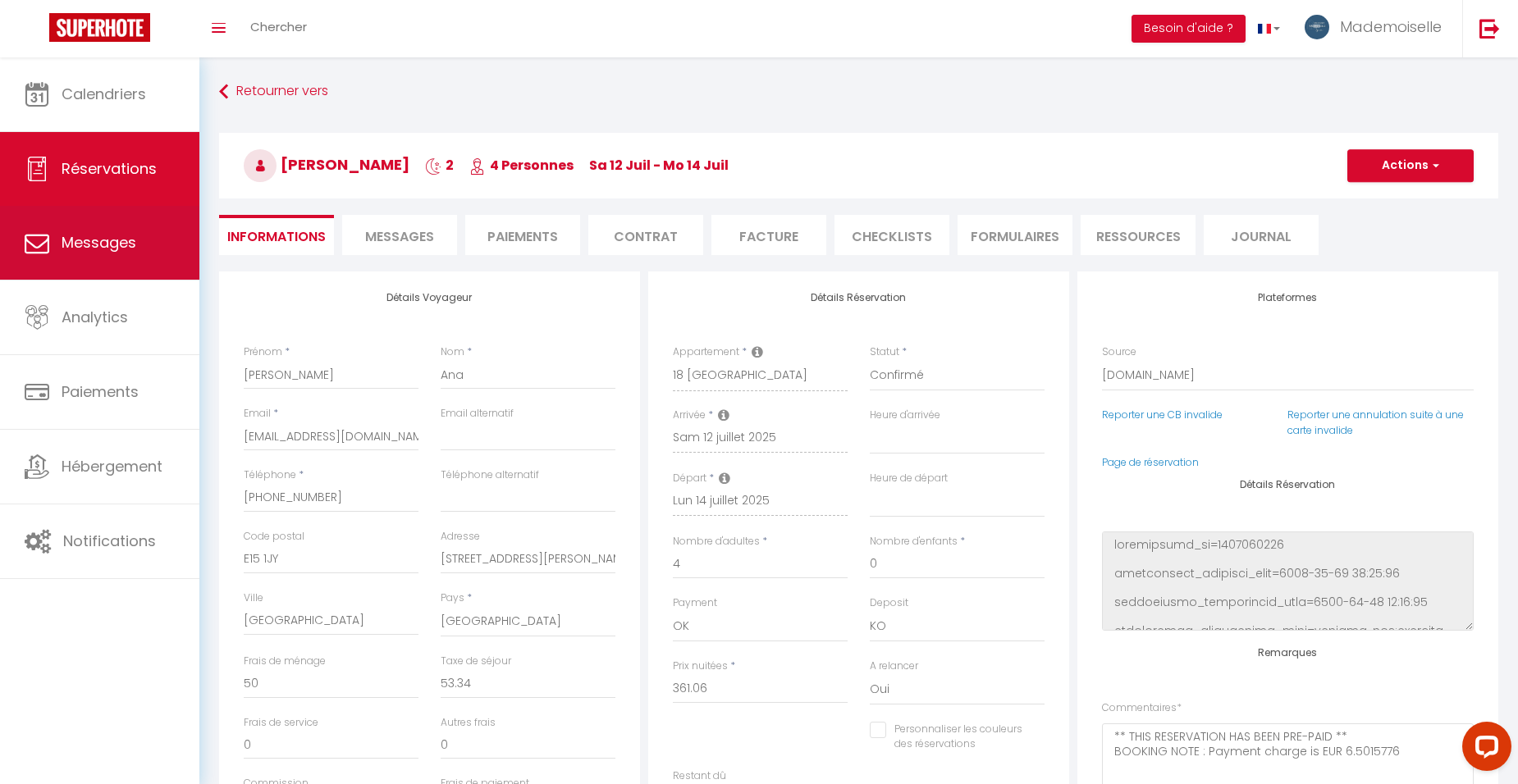 select on "message" 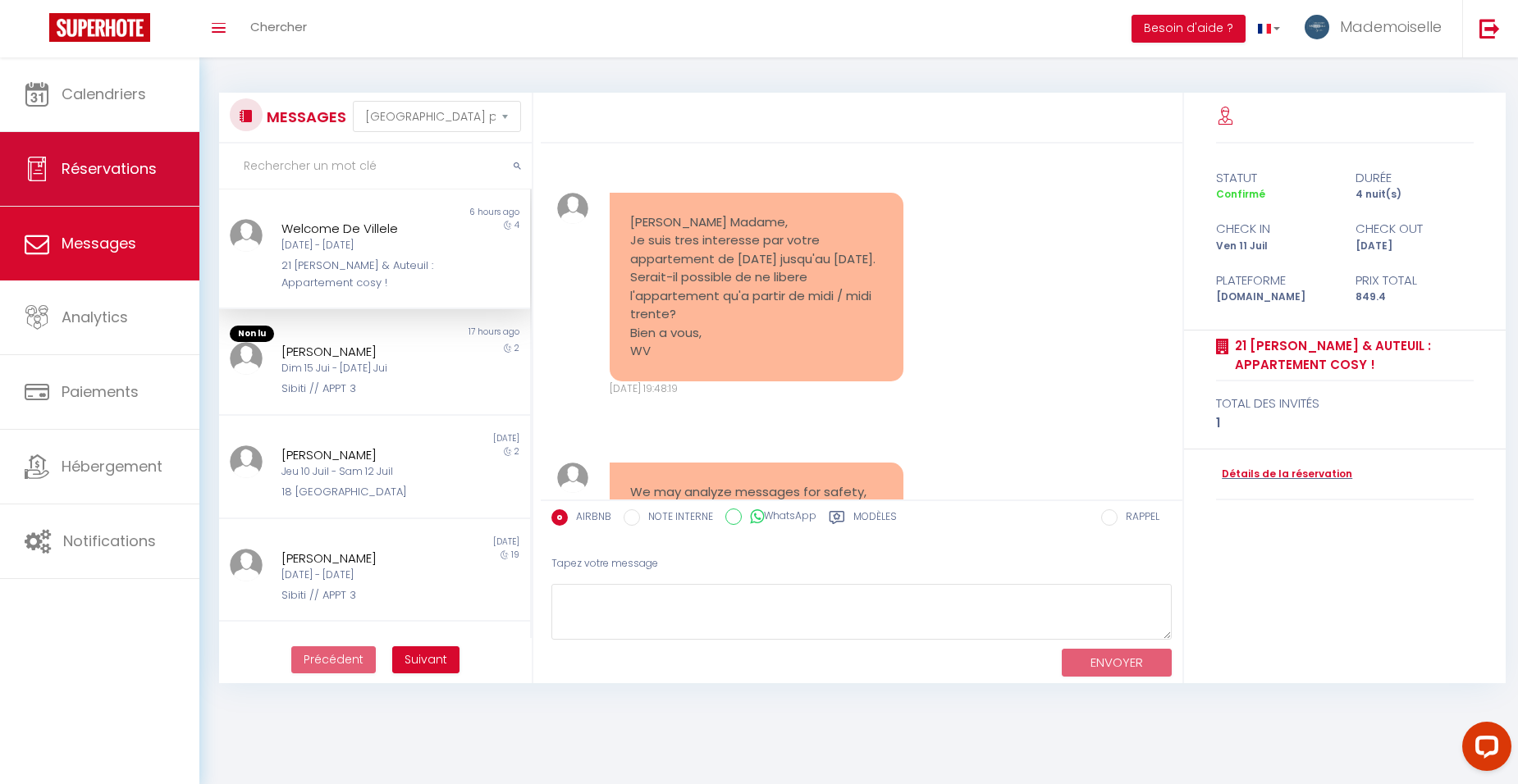 scroll, scrollTop: 4789, scrollLeft: 0, axis: vertical 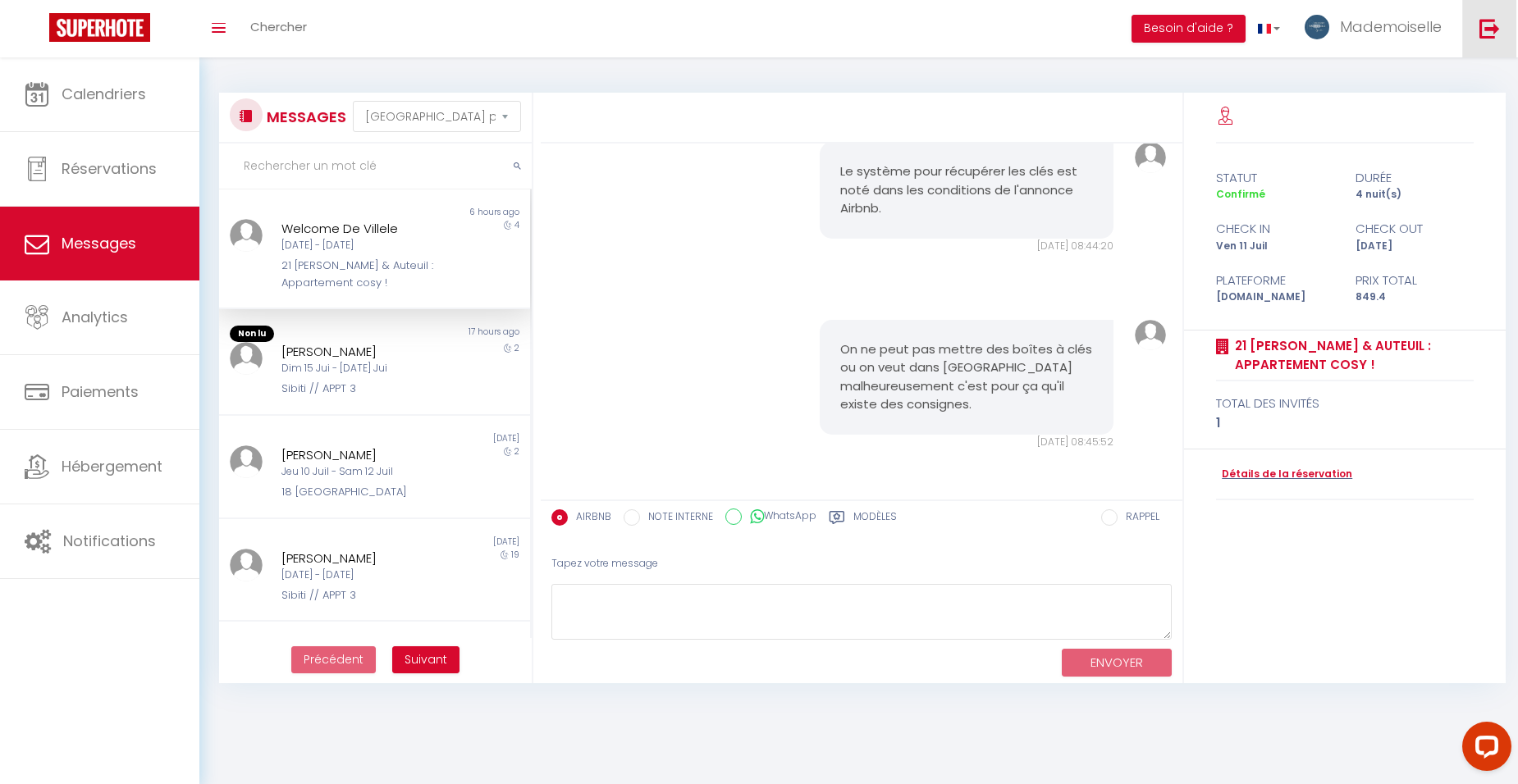click at bounding box center [1489, 28] 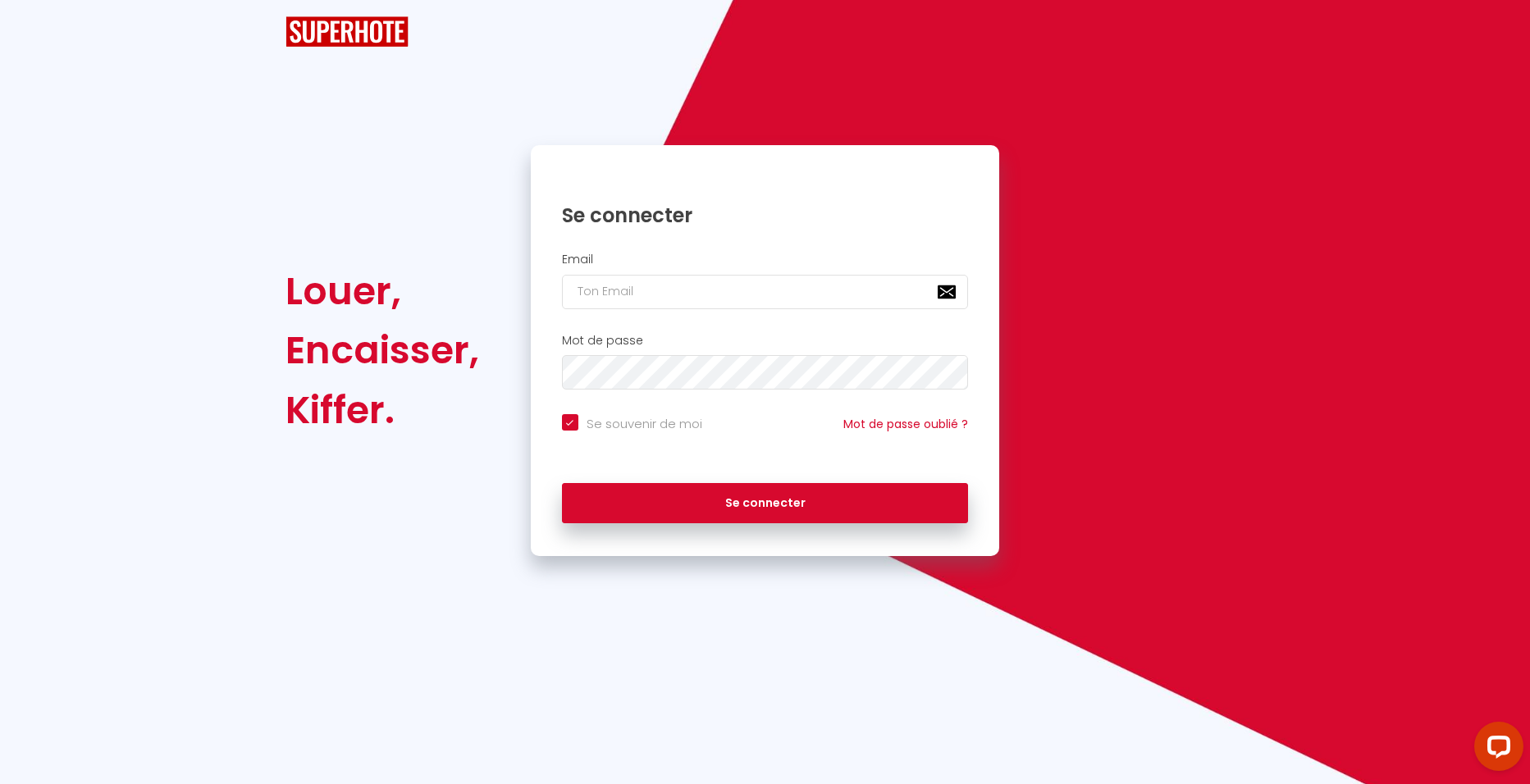 checkbox on "true" 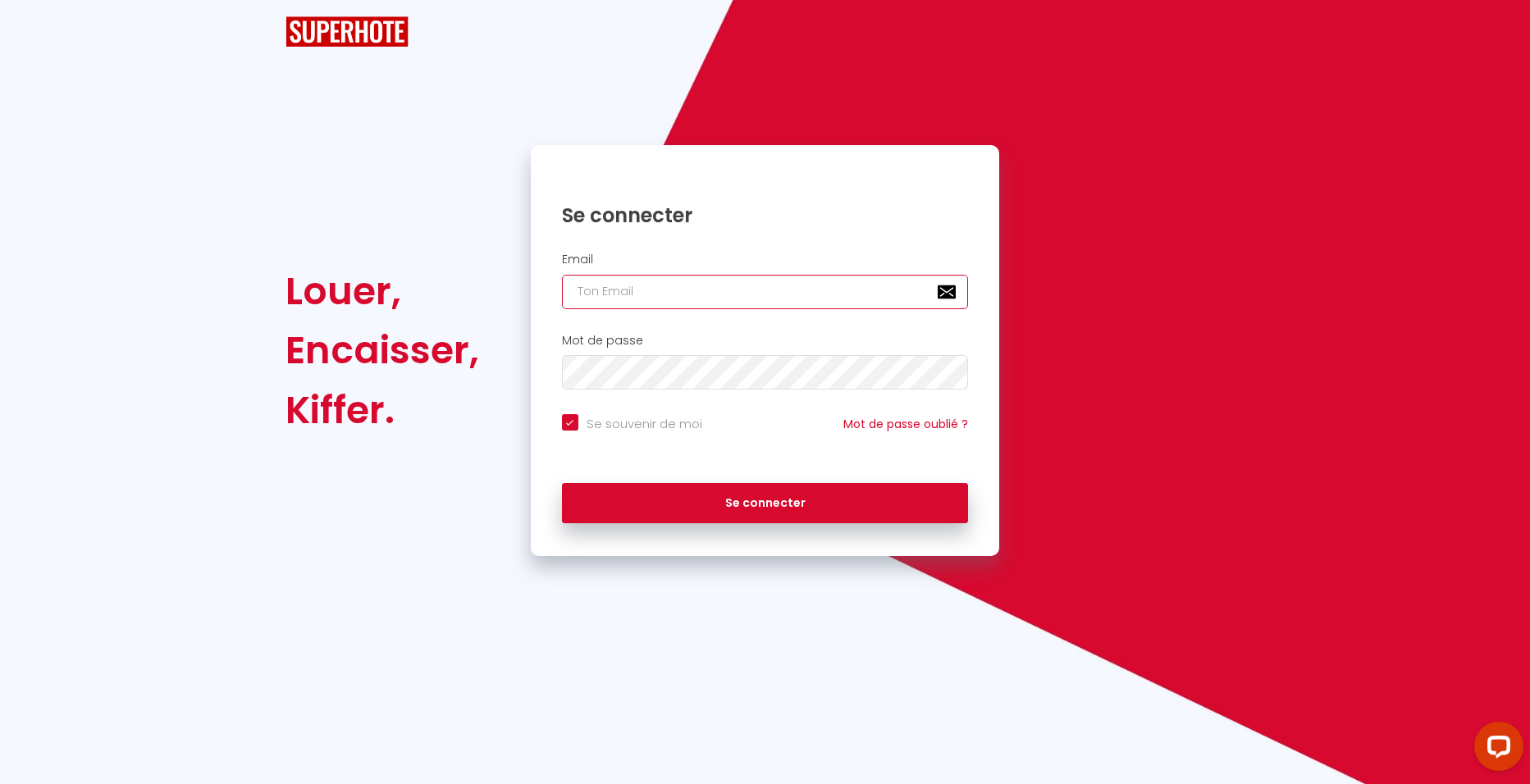 type on "[EMAIL_ADDRESS][DOMAIN_NAME]" 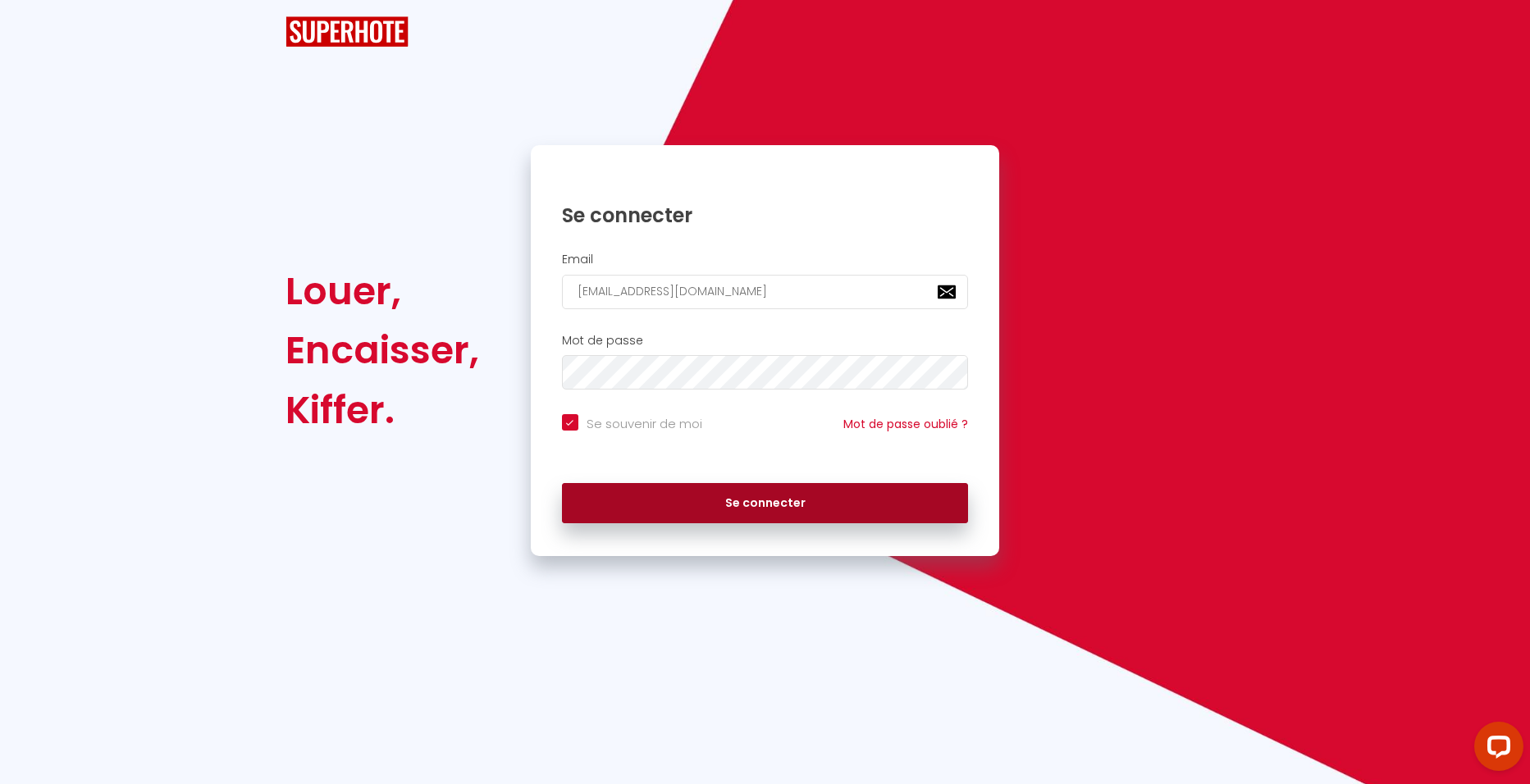 click on "Se connecter" at bounding box center [765, 504] 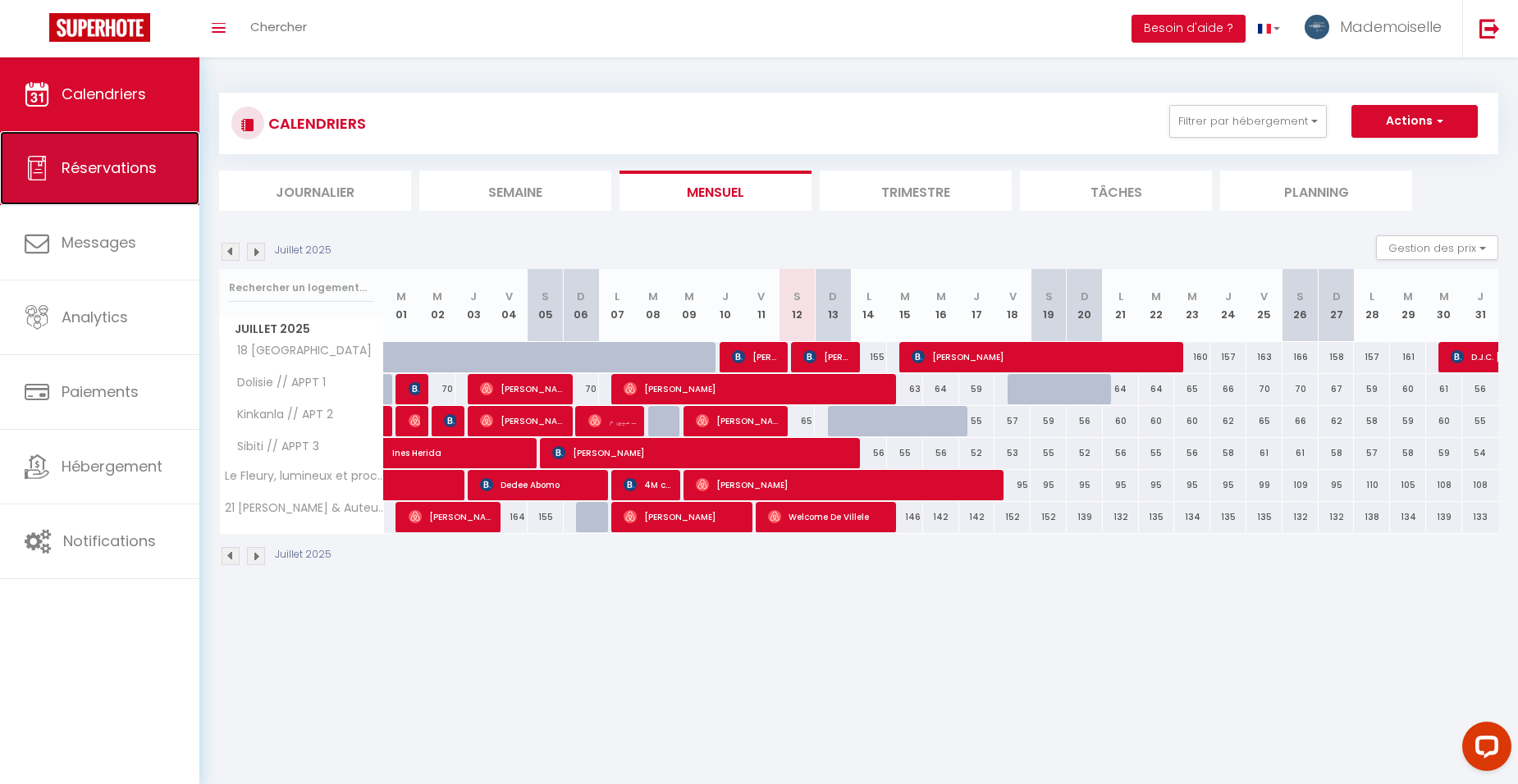 click on "Réservations" at bounding box center [109, 167] 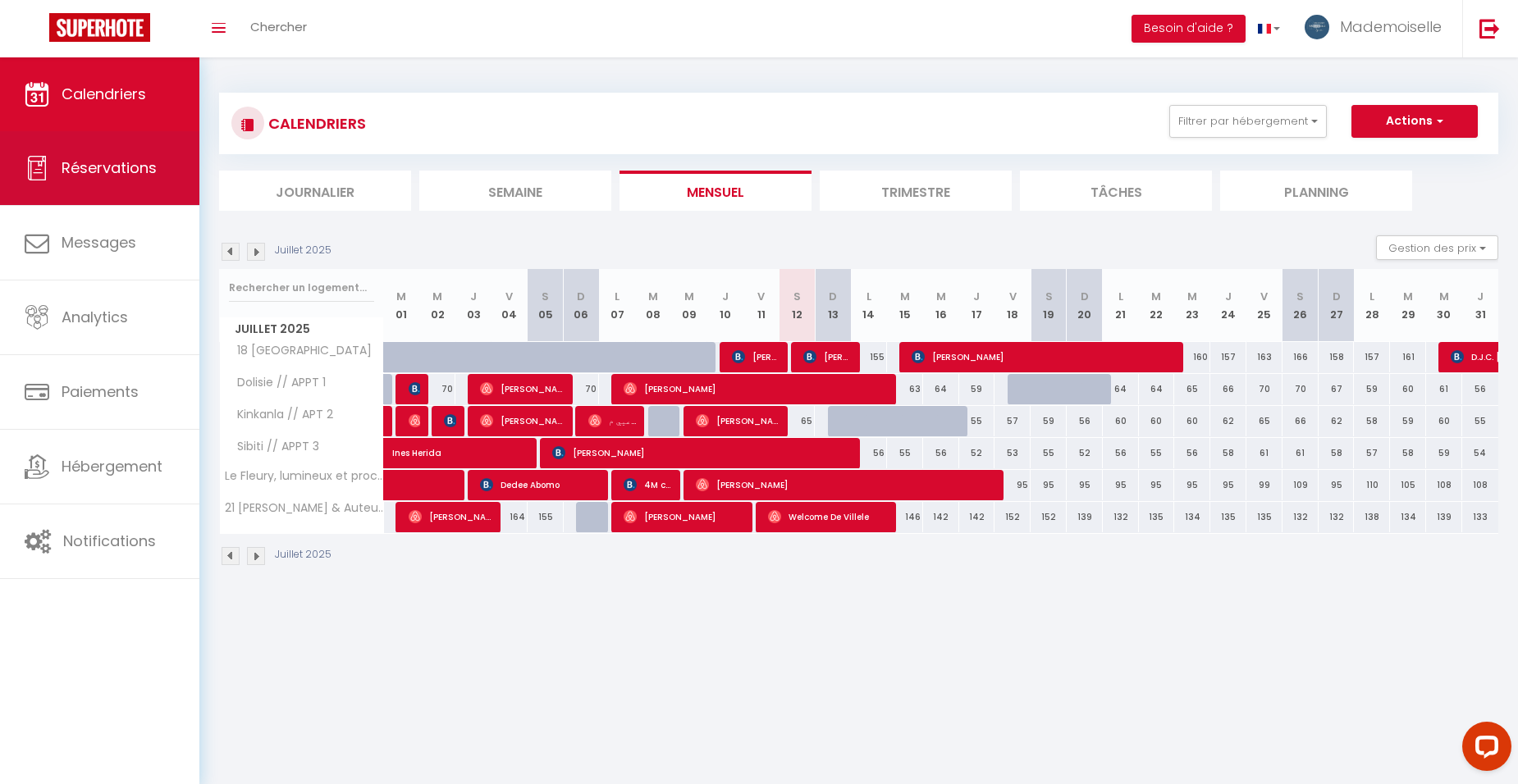 select on "not_cancelled" 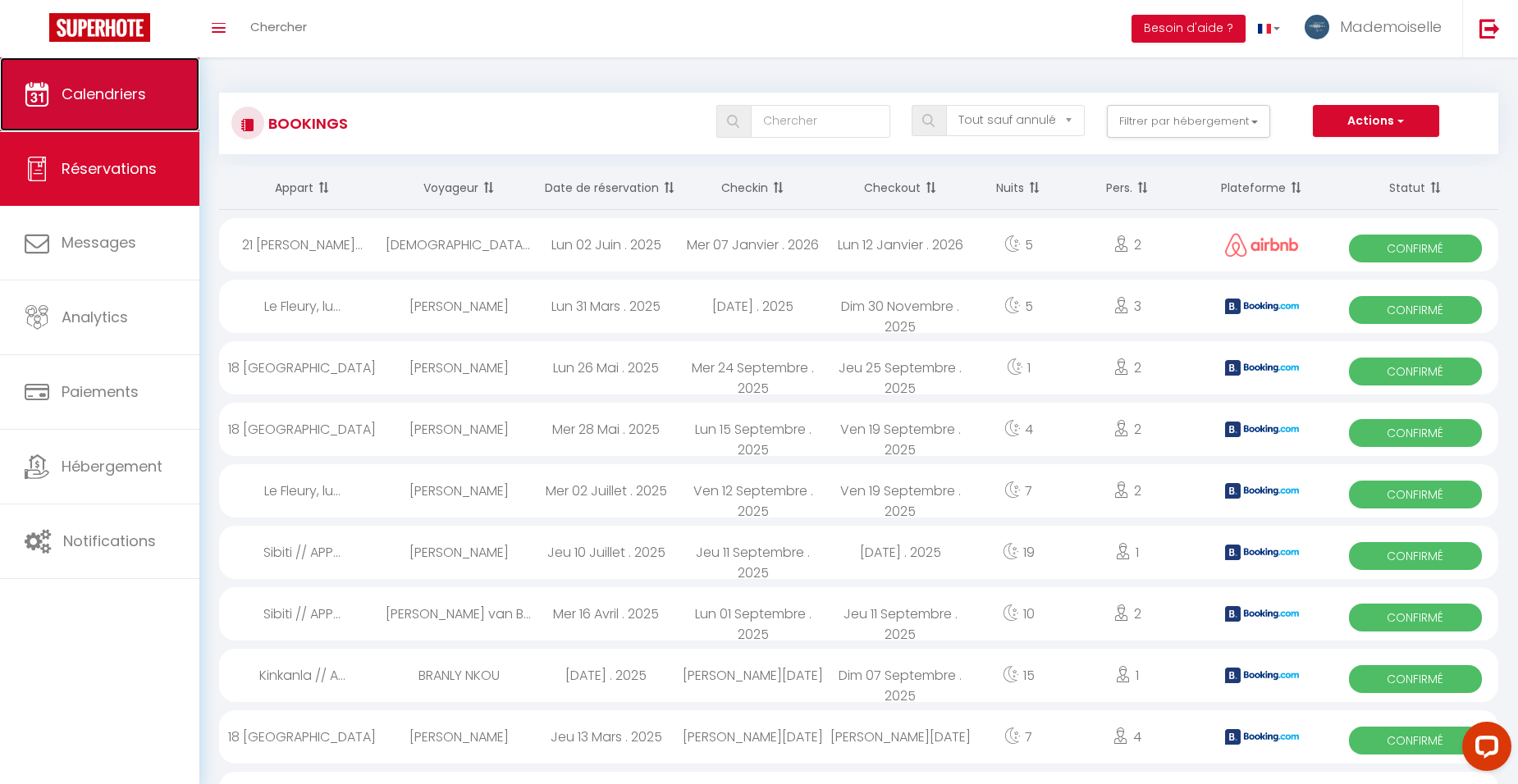 click on "Calendriers" at bounding box center [103, 93] 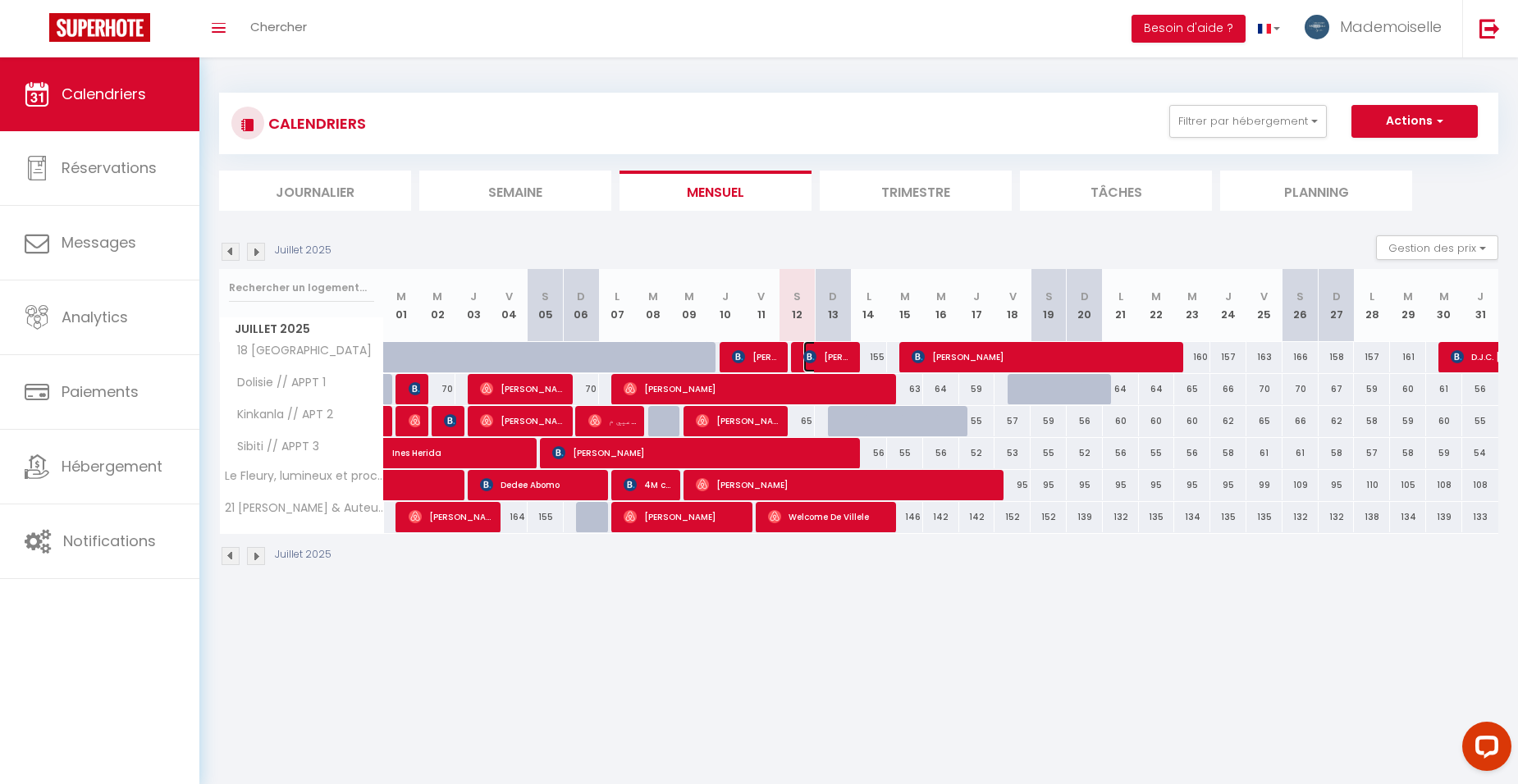 click on "[PERSON_NAME]" at bounding box center [827, 357] 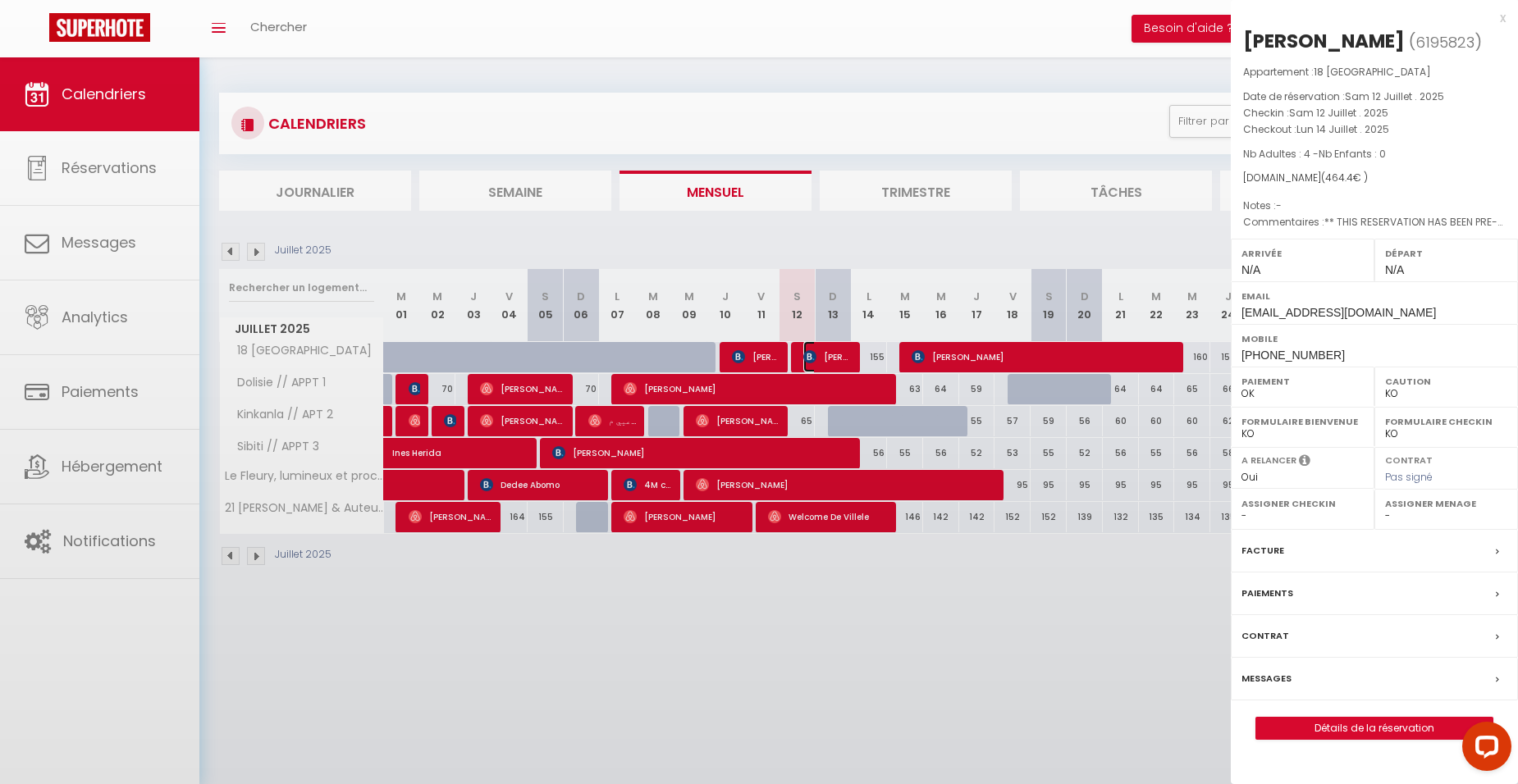 select on "26039" 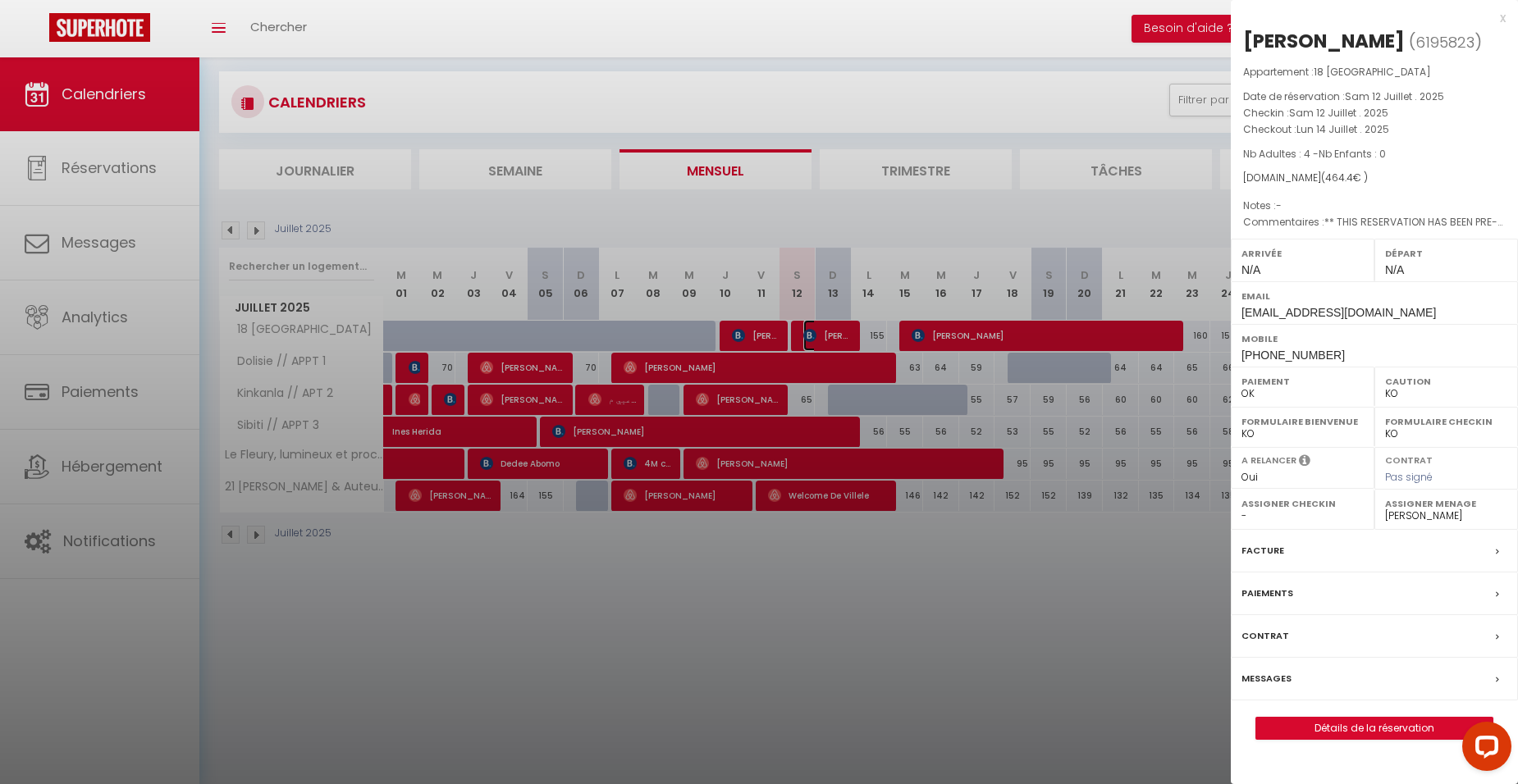 scroll, scrollTop: 43, scrollLeft: 0, axis: vertical 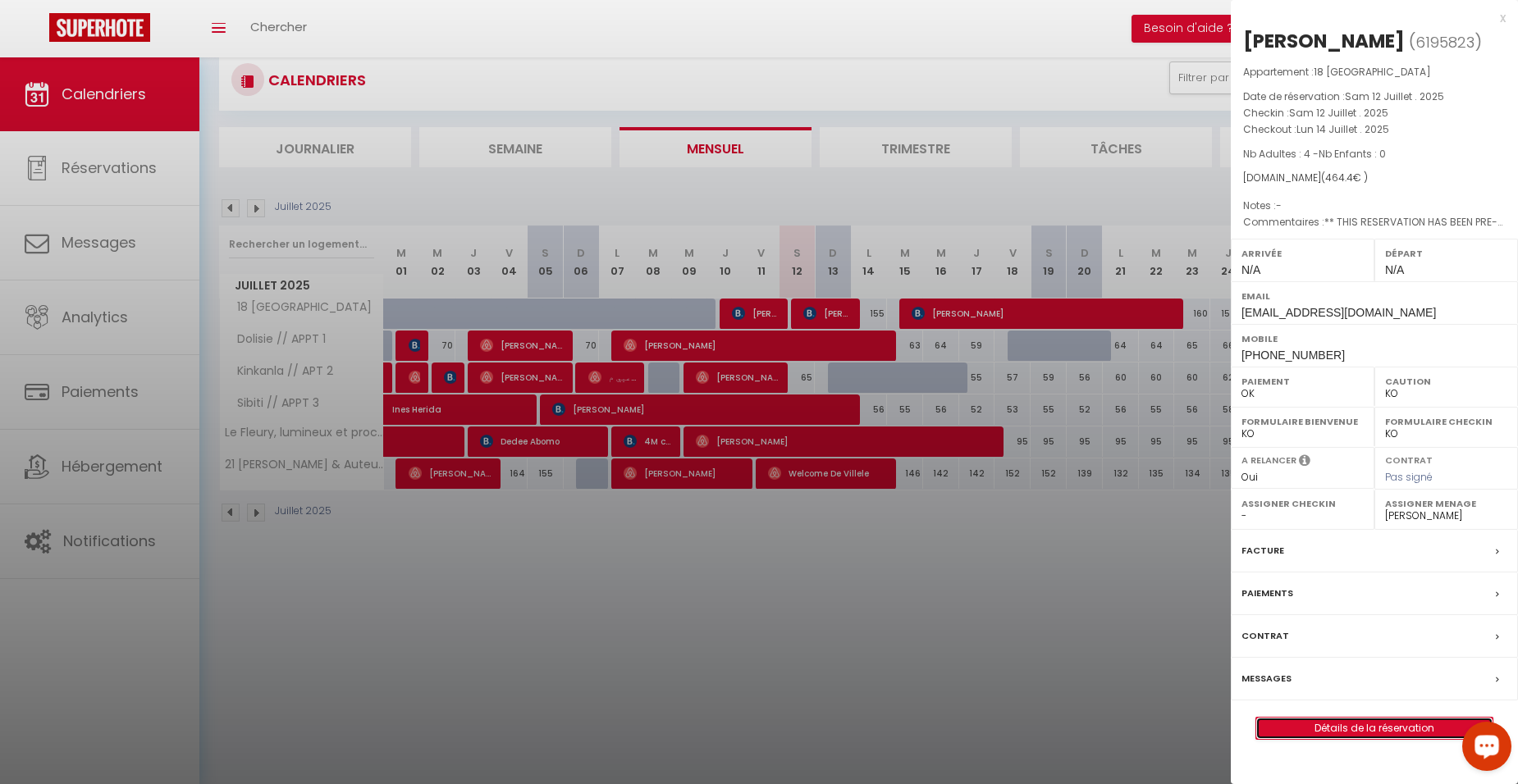 click on "Détails de la réservation" at bounding box center [1374, 728] 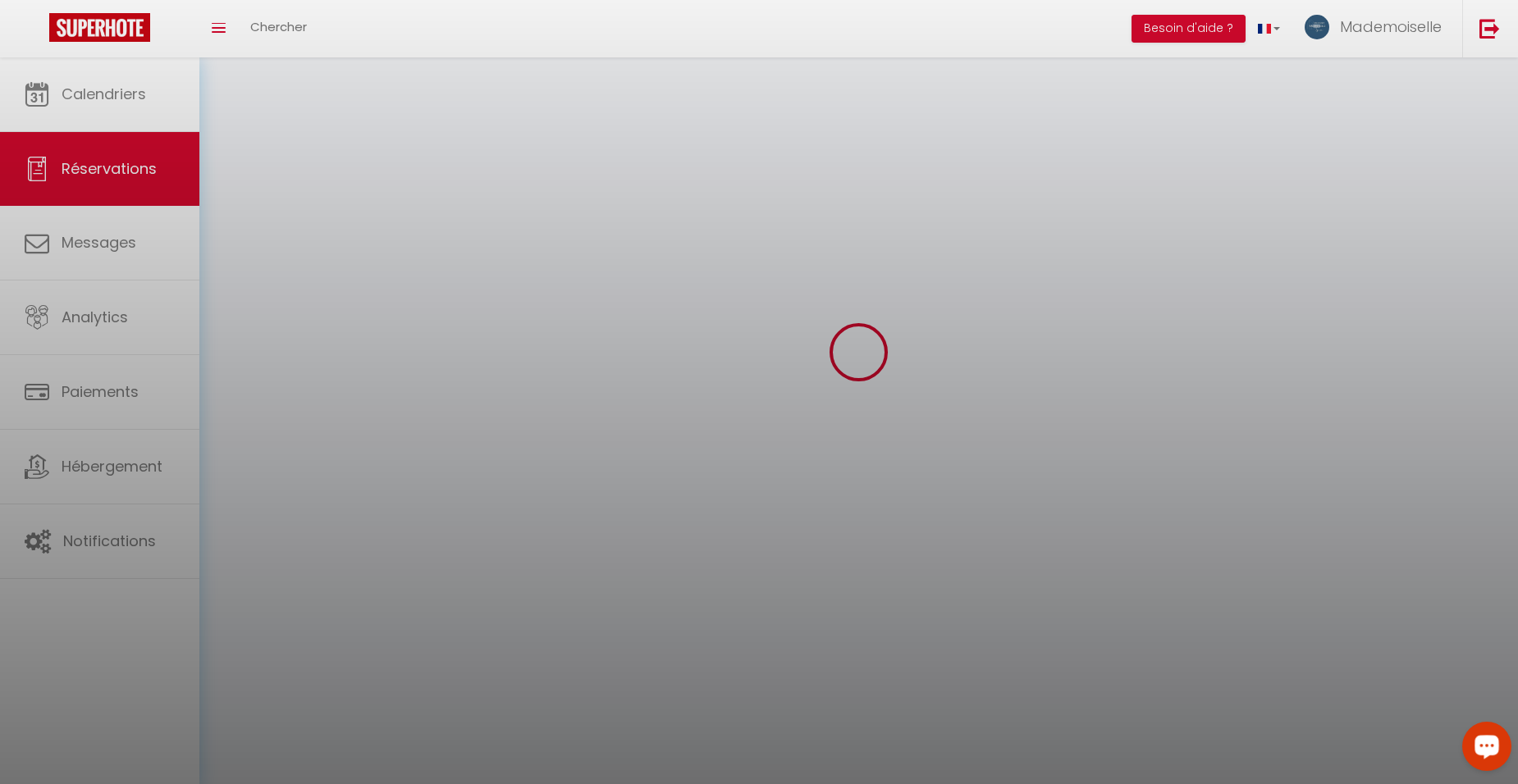 scroll, scrollTop: 0, scrollLeft: 0, axis: both 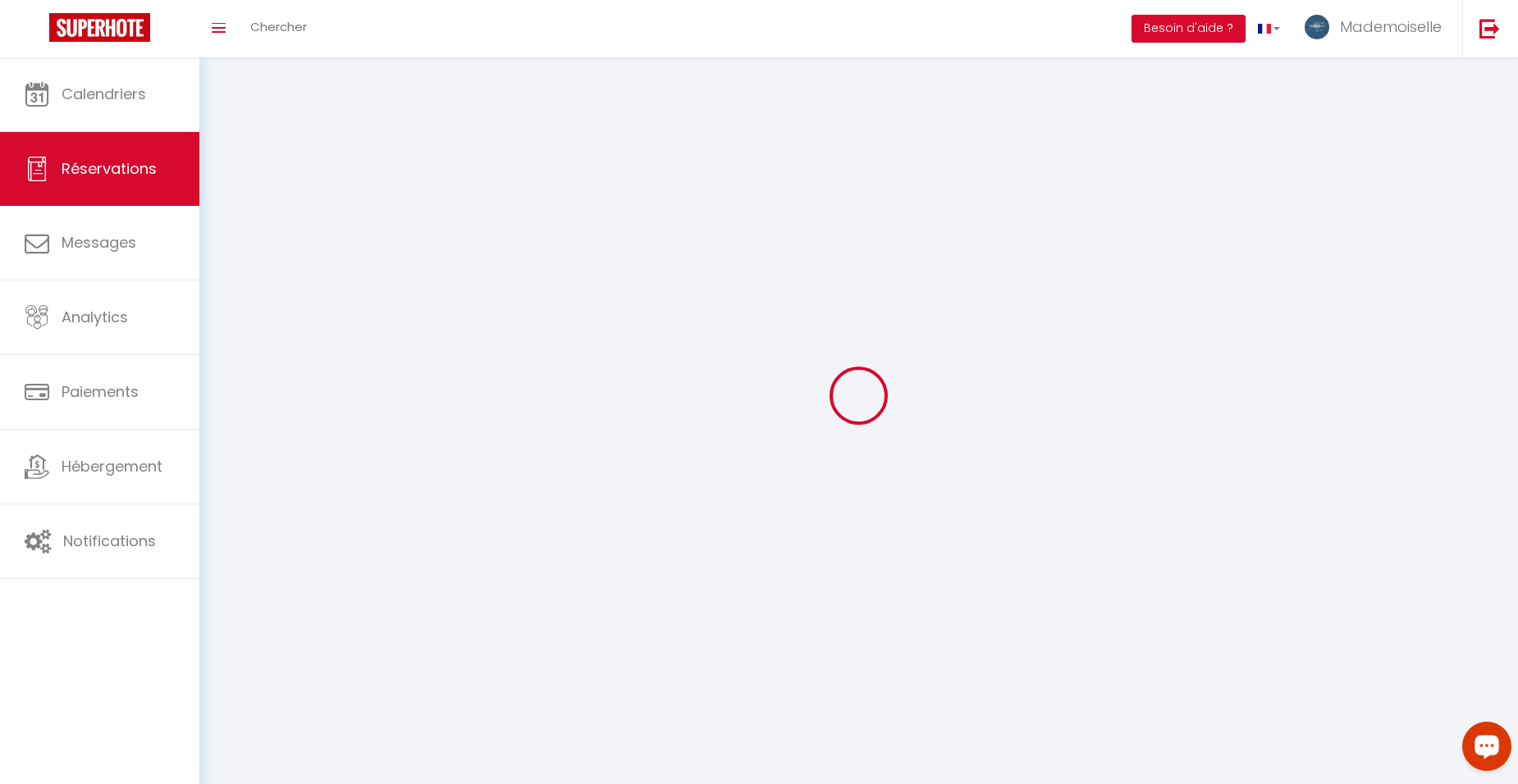 type on "[PERSON_NAME]" 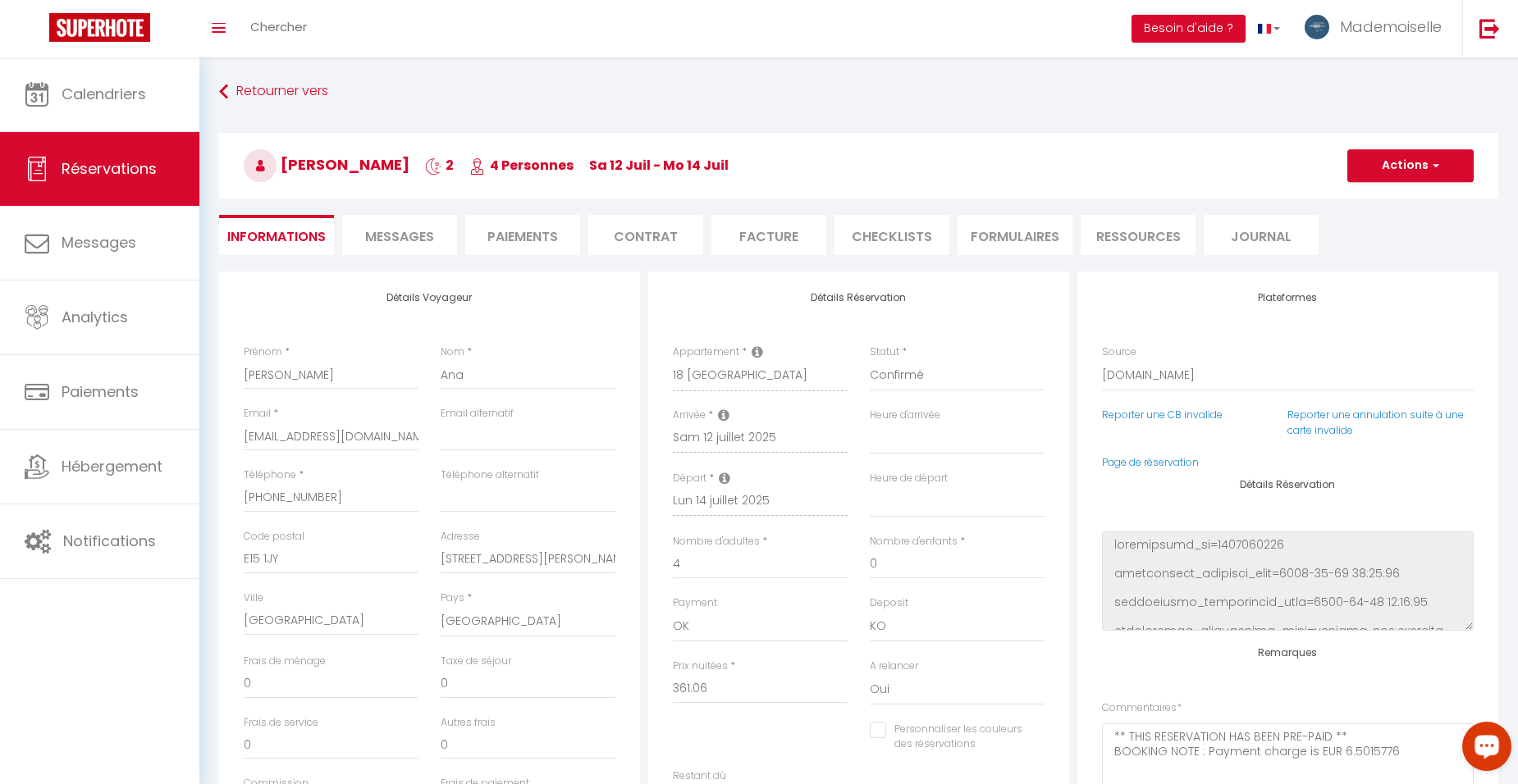 type on "50" 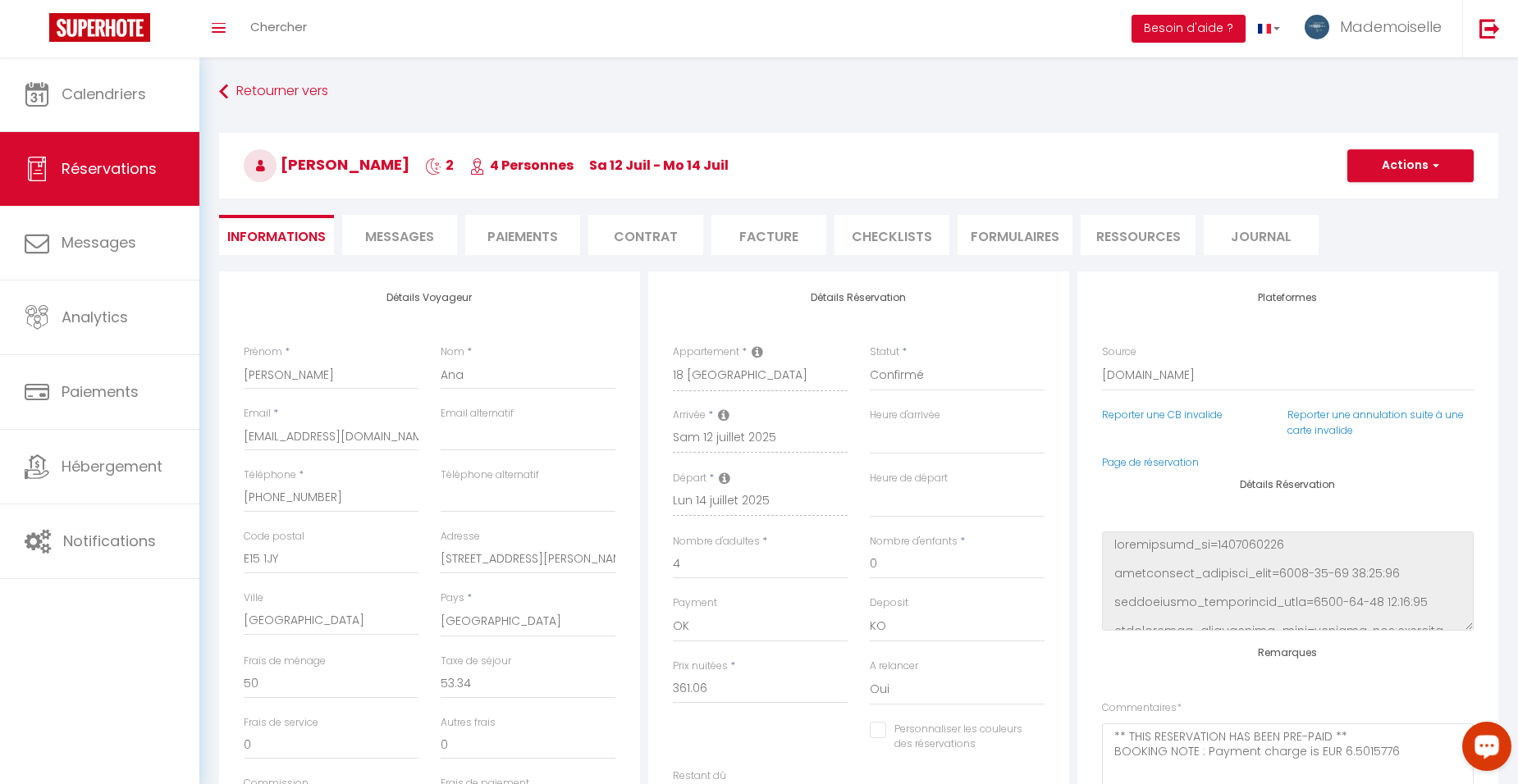 checkbox on "false" 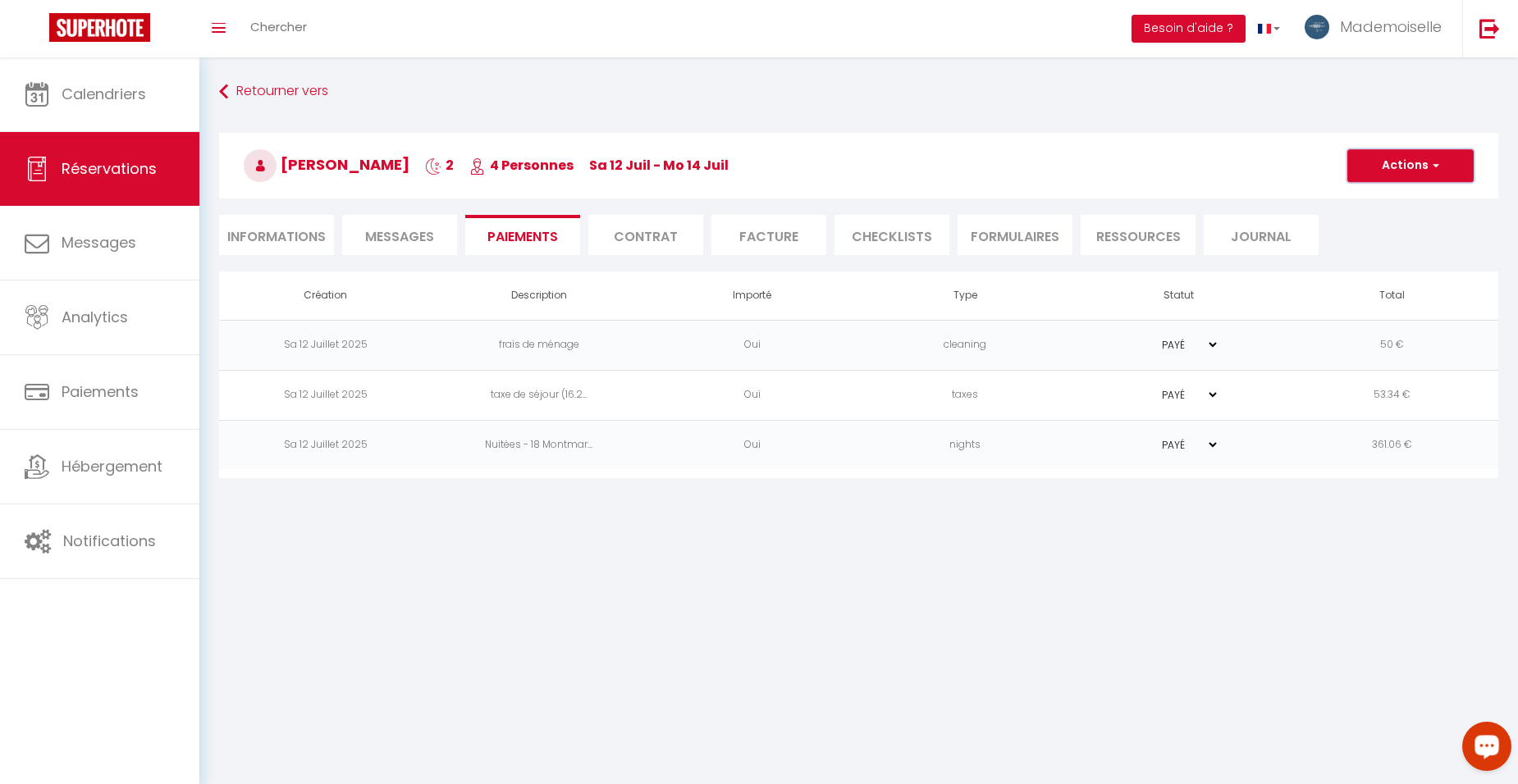 click at bounding box center (1433, 166) 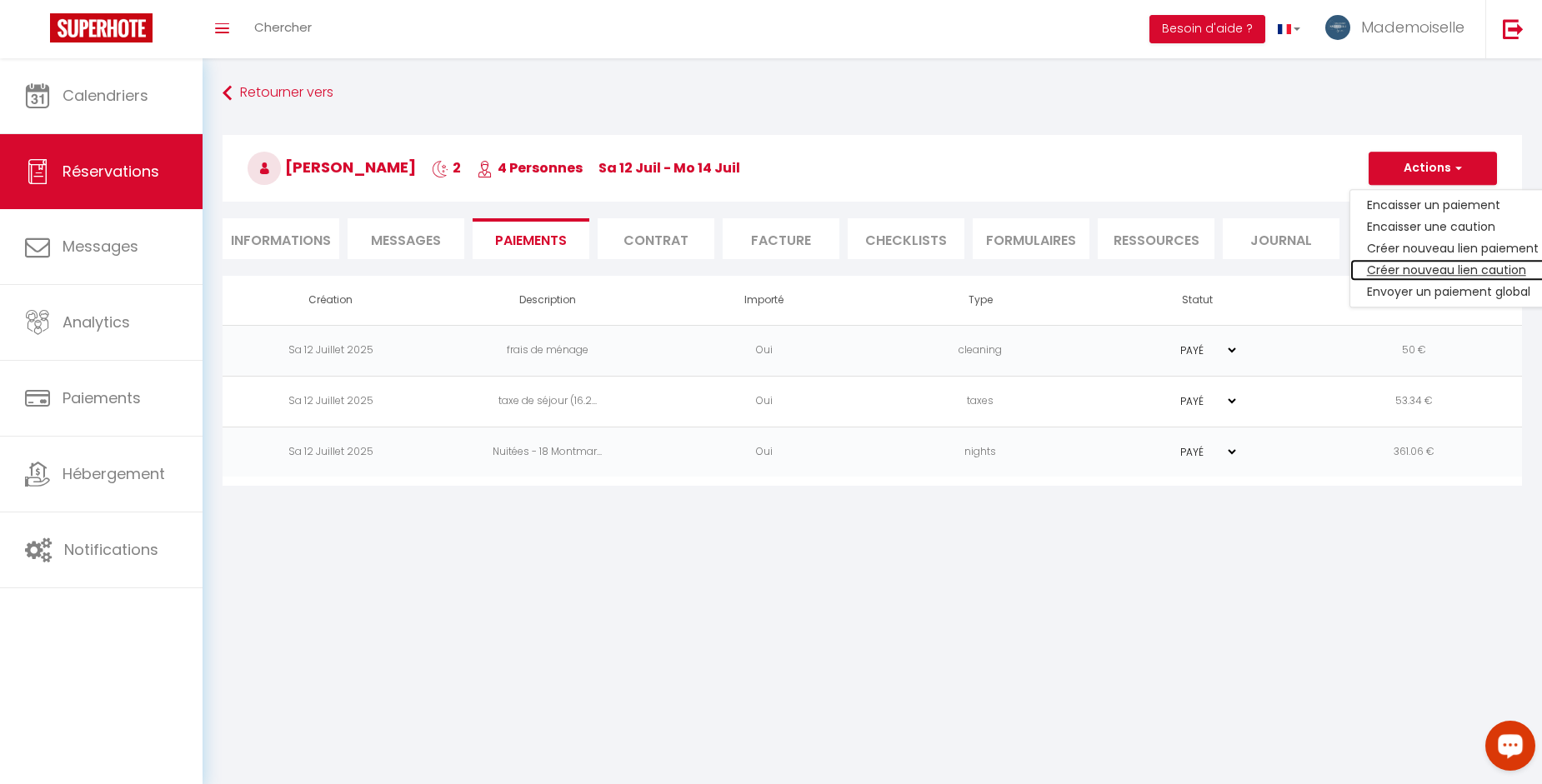 click on "Créer nouveau lien caution" at bounding box center (1453, 270) 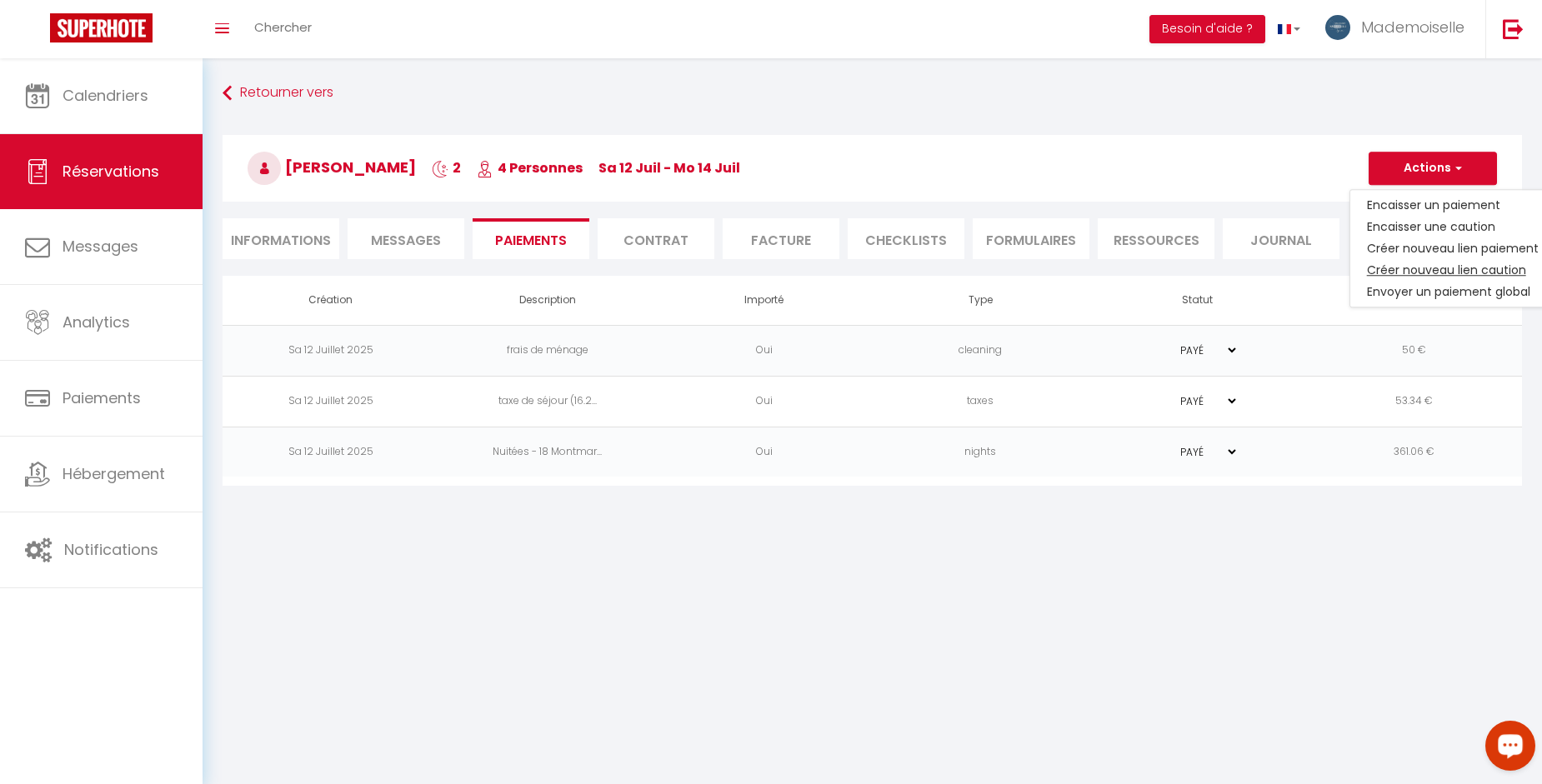 select on "nights" 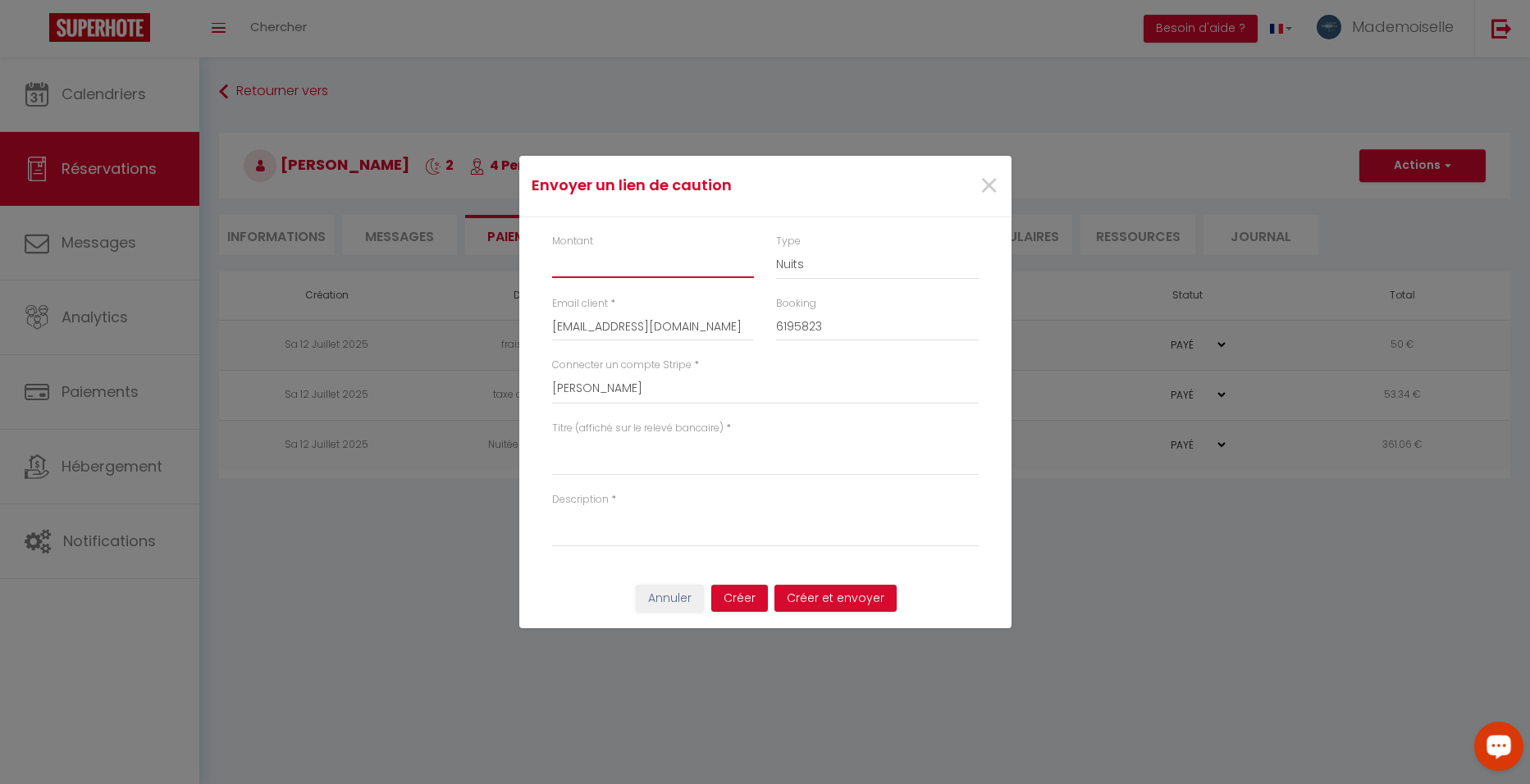 click on "Montant" at bounding box center [653, 263] 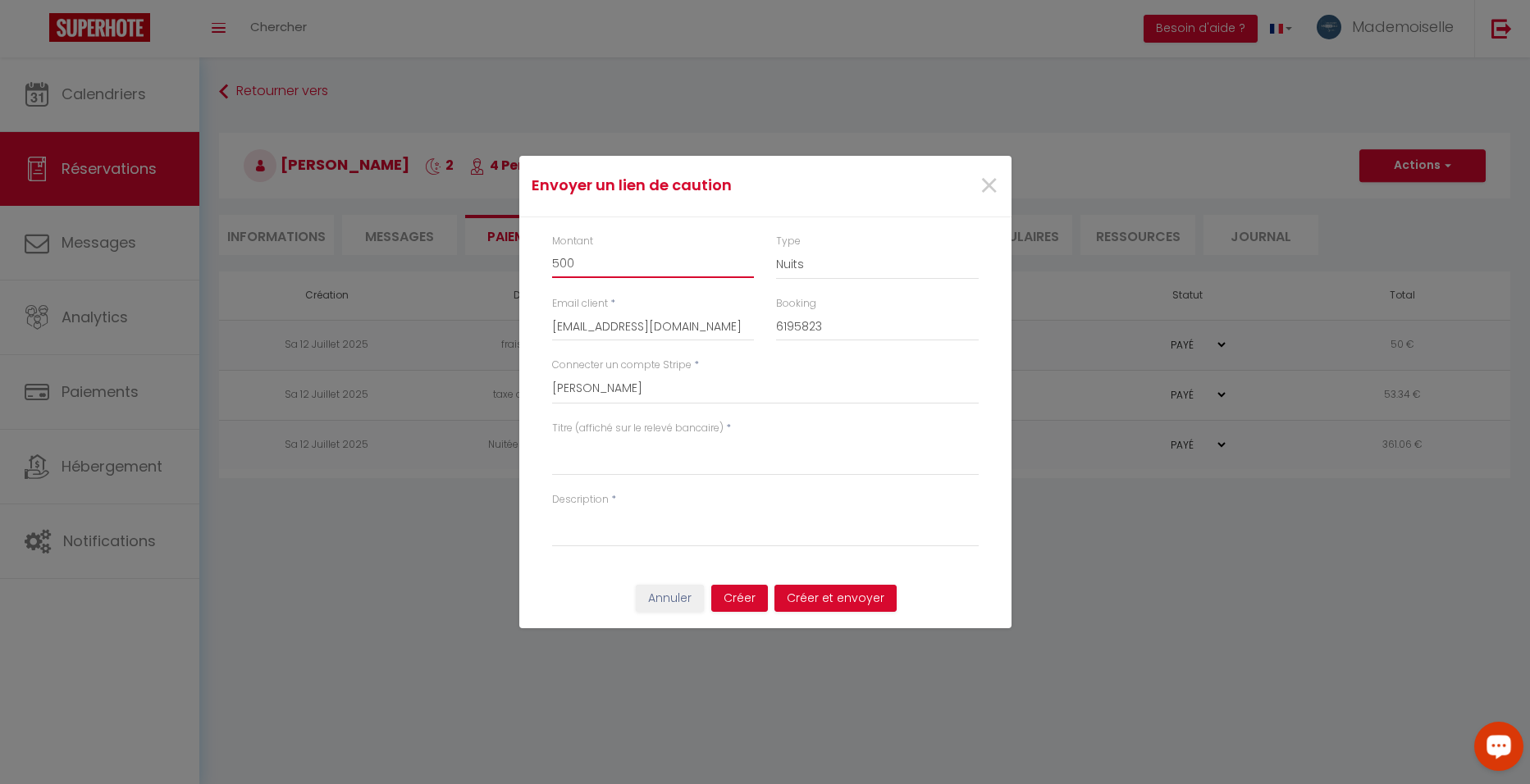 type on "500" 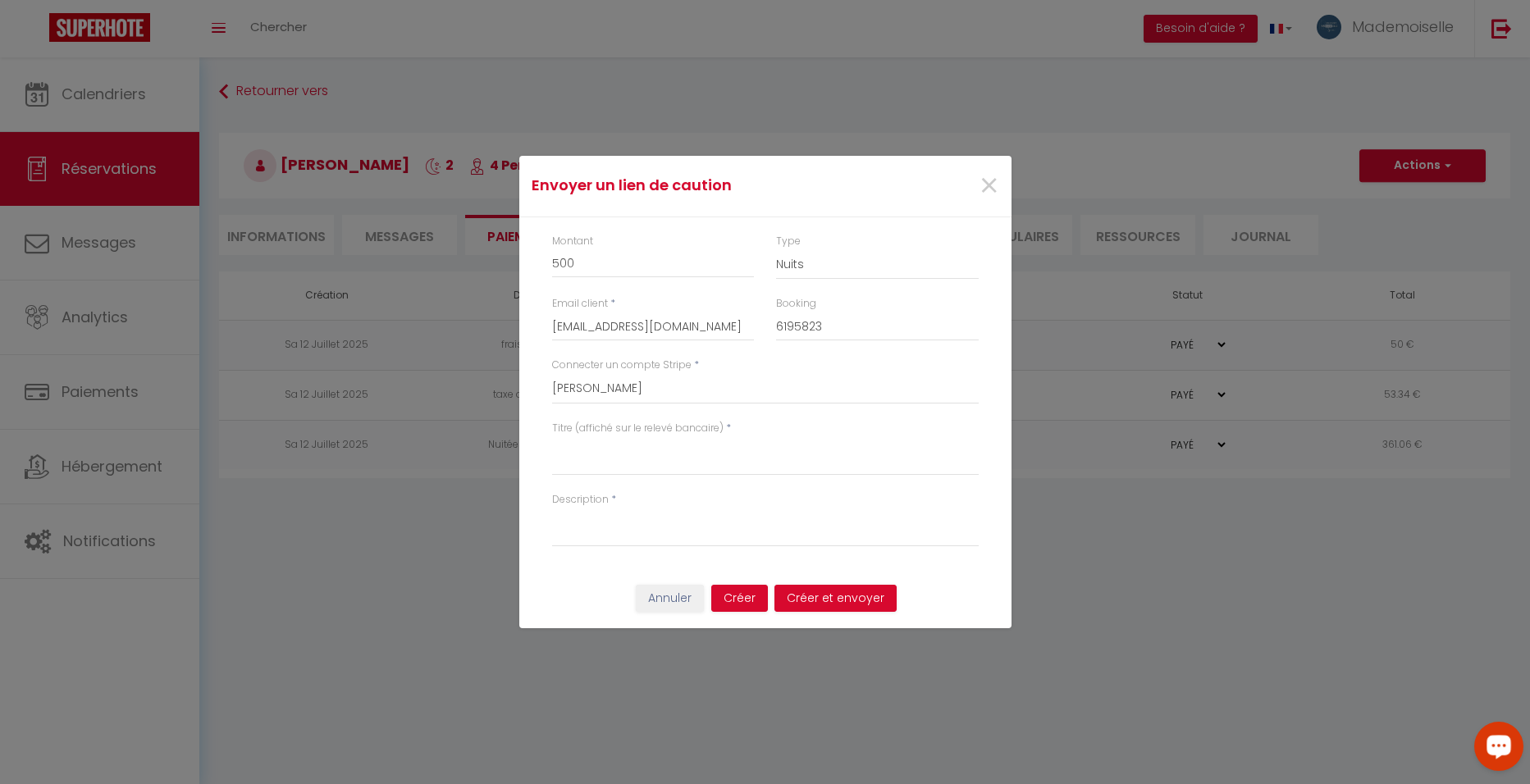 click on "Booking" at bounding box center (796, 303) 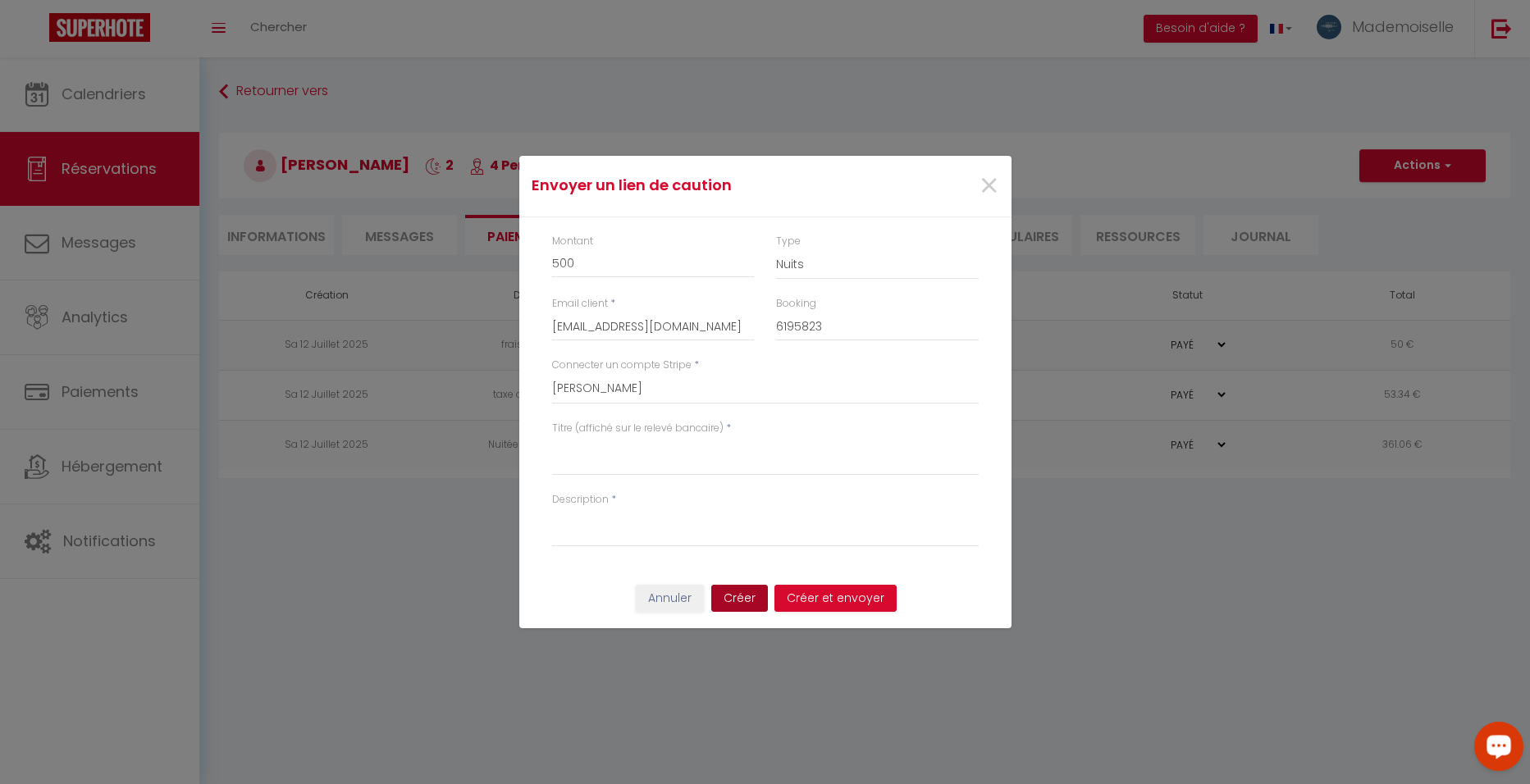 click on "Créer" at bounding box center [739, 599] 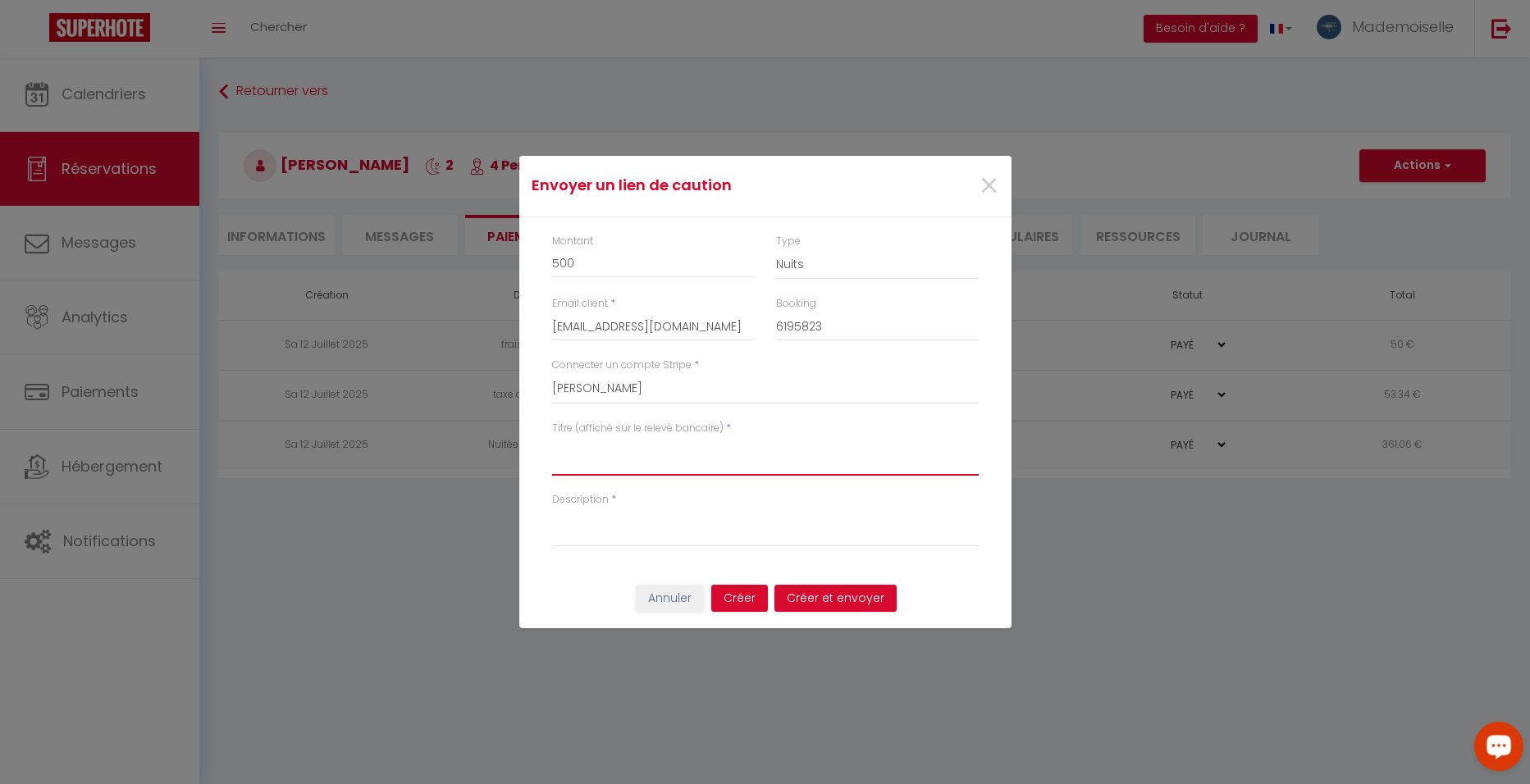 click on "Titre (affiché sur le relevé bancaire)" at bounding box center (765, 456) 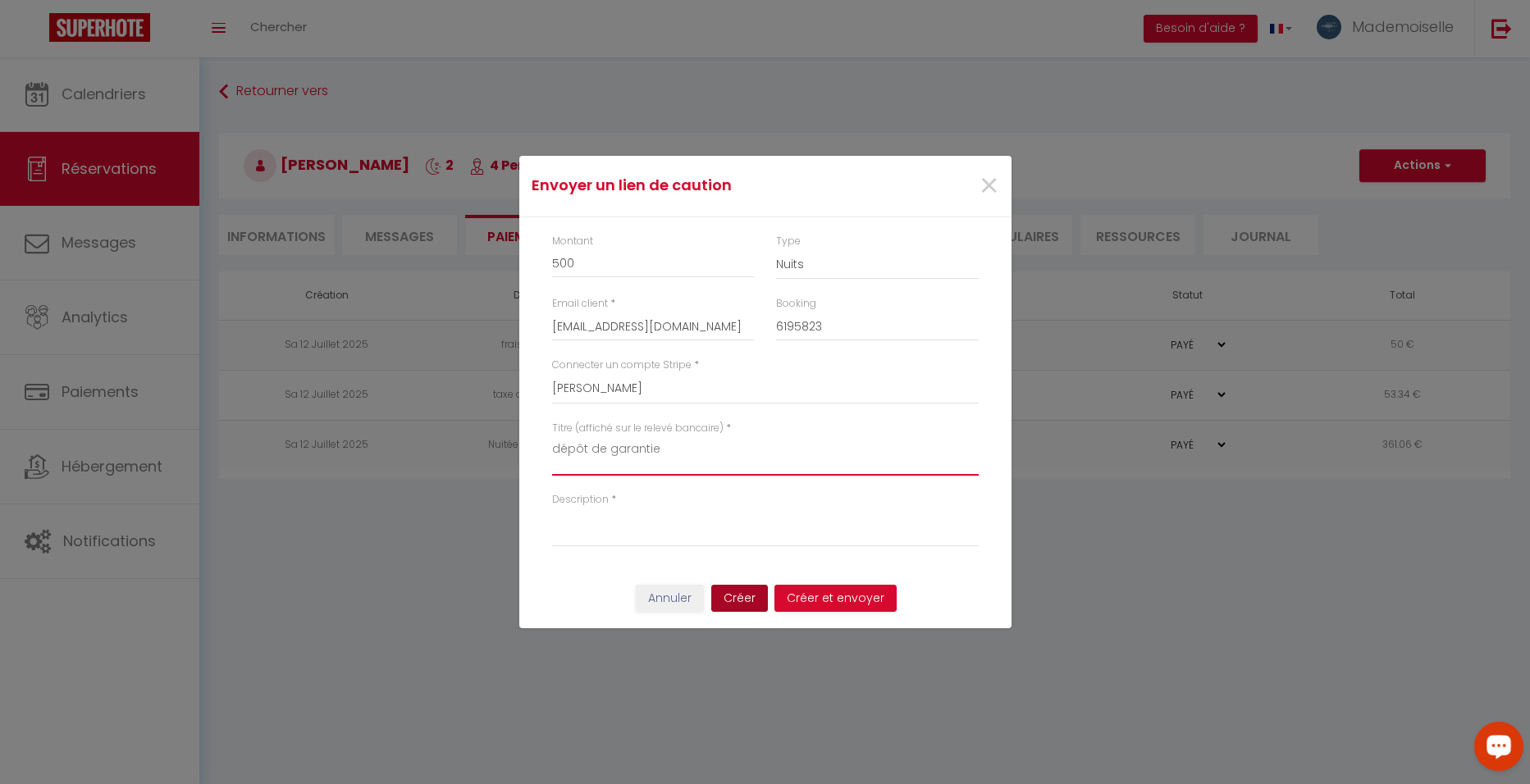 type on "dépôt de garantie" 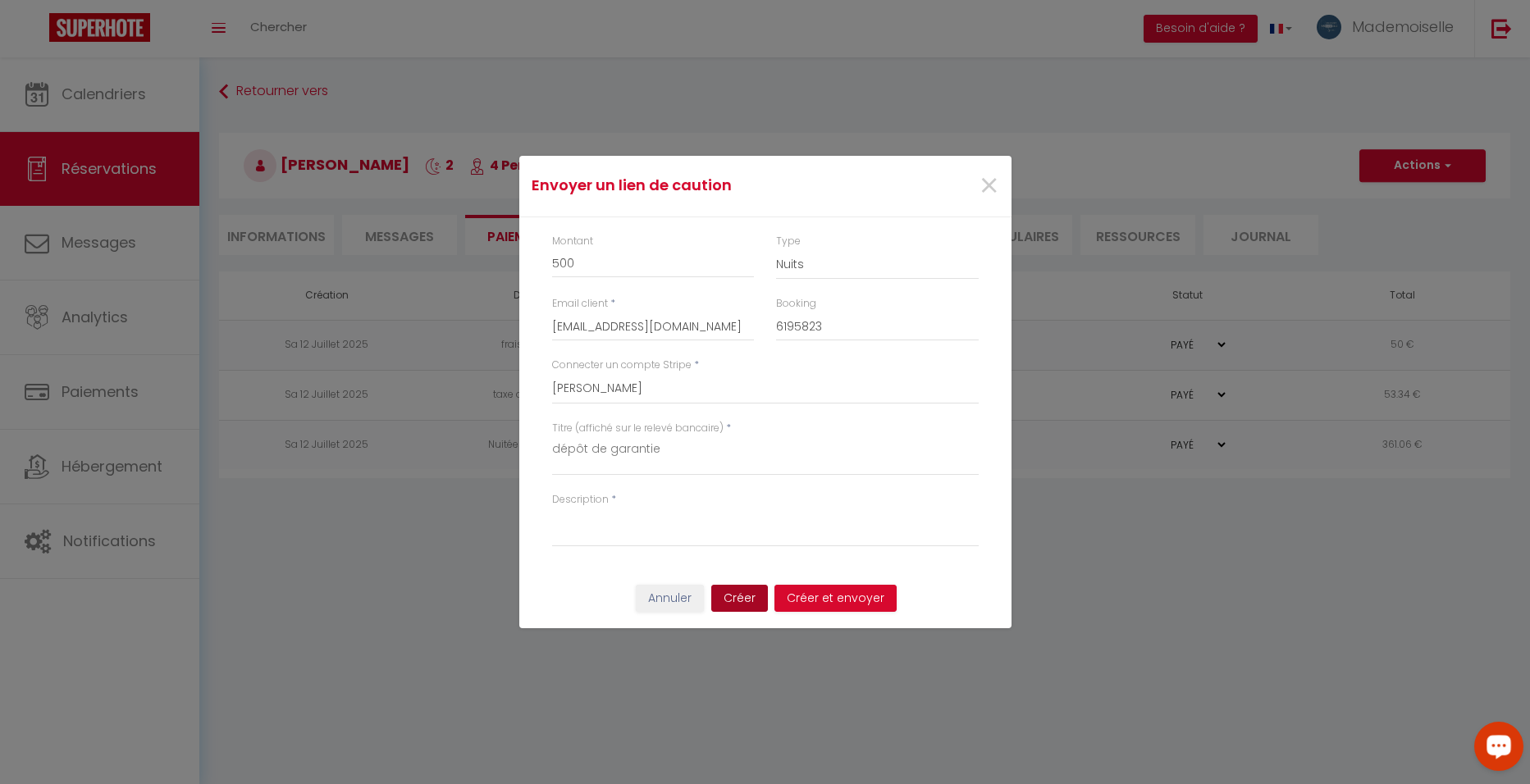 click on "Créer" at bounding box center [739, 599] 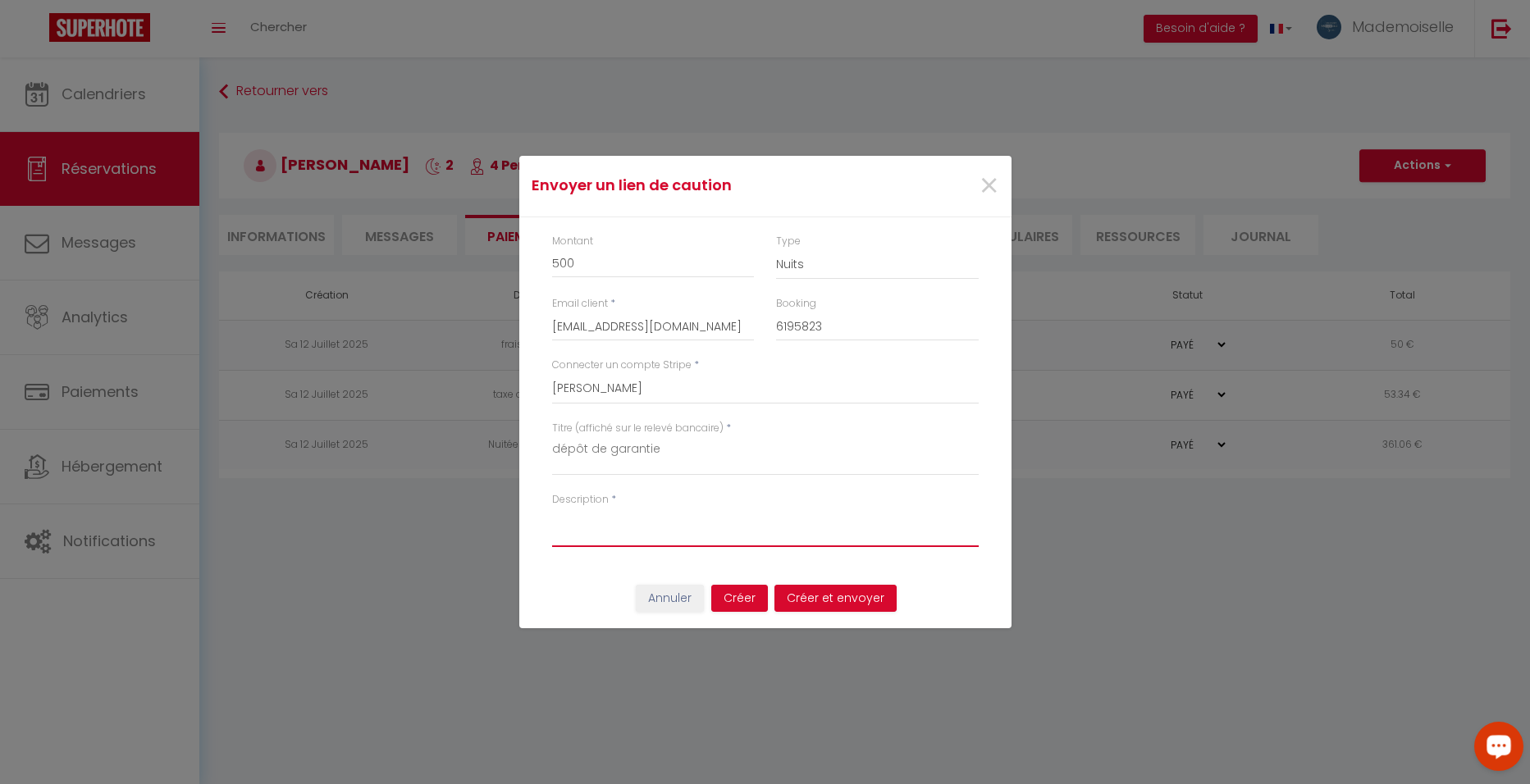 click on "Description" at bounding box center (765, 527) 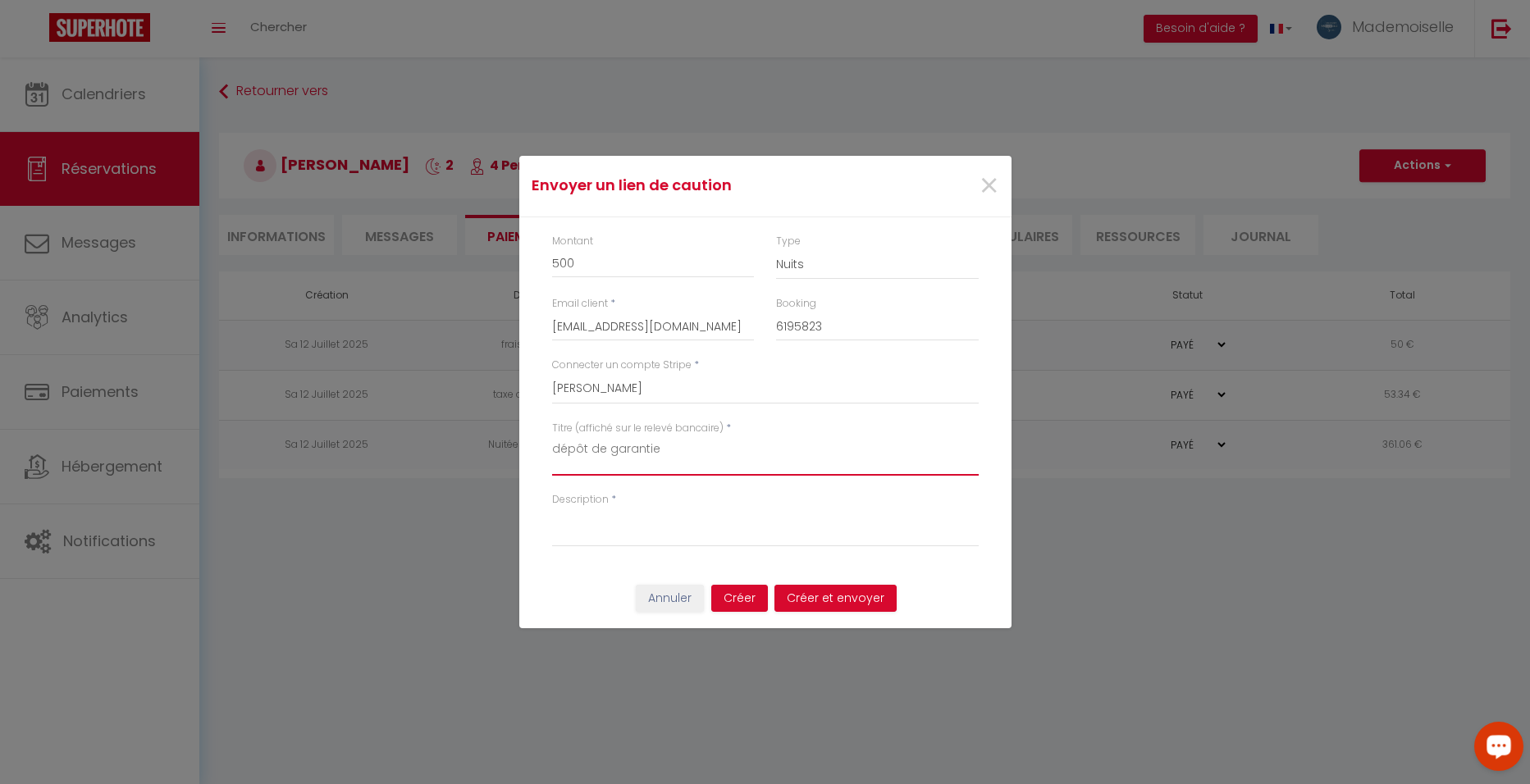 drag, startPoint x: 590, startPoint y: 454, endPoint x: 545, endPoint y: 465, distance: 46.324939 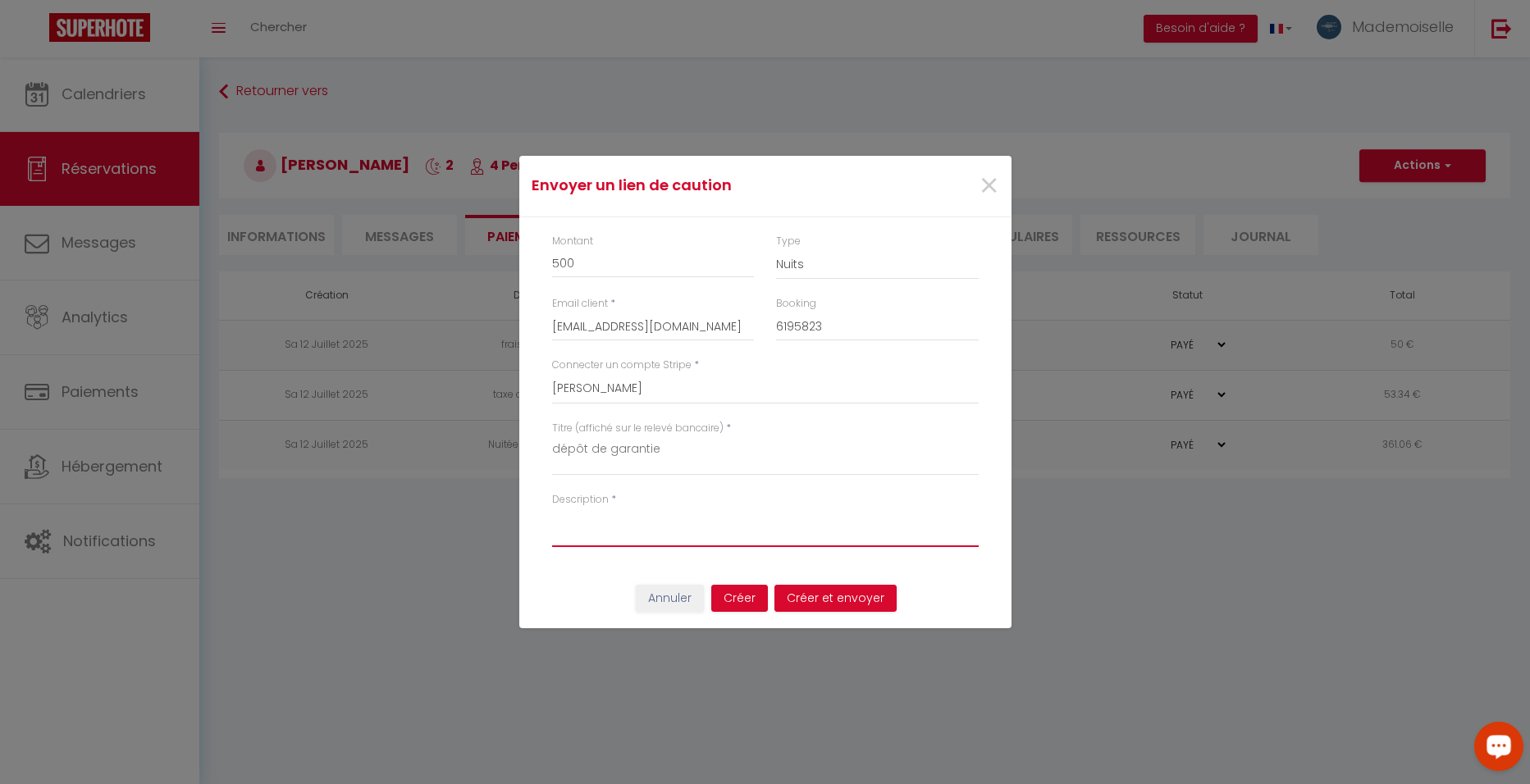 click on "Description" at bounding box center (765, 527) 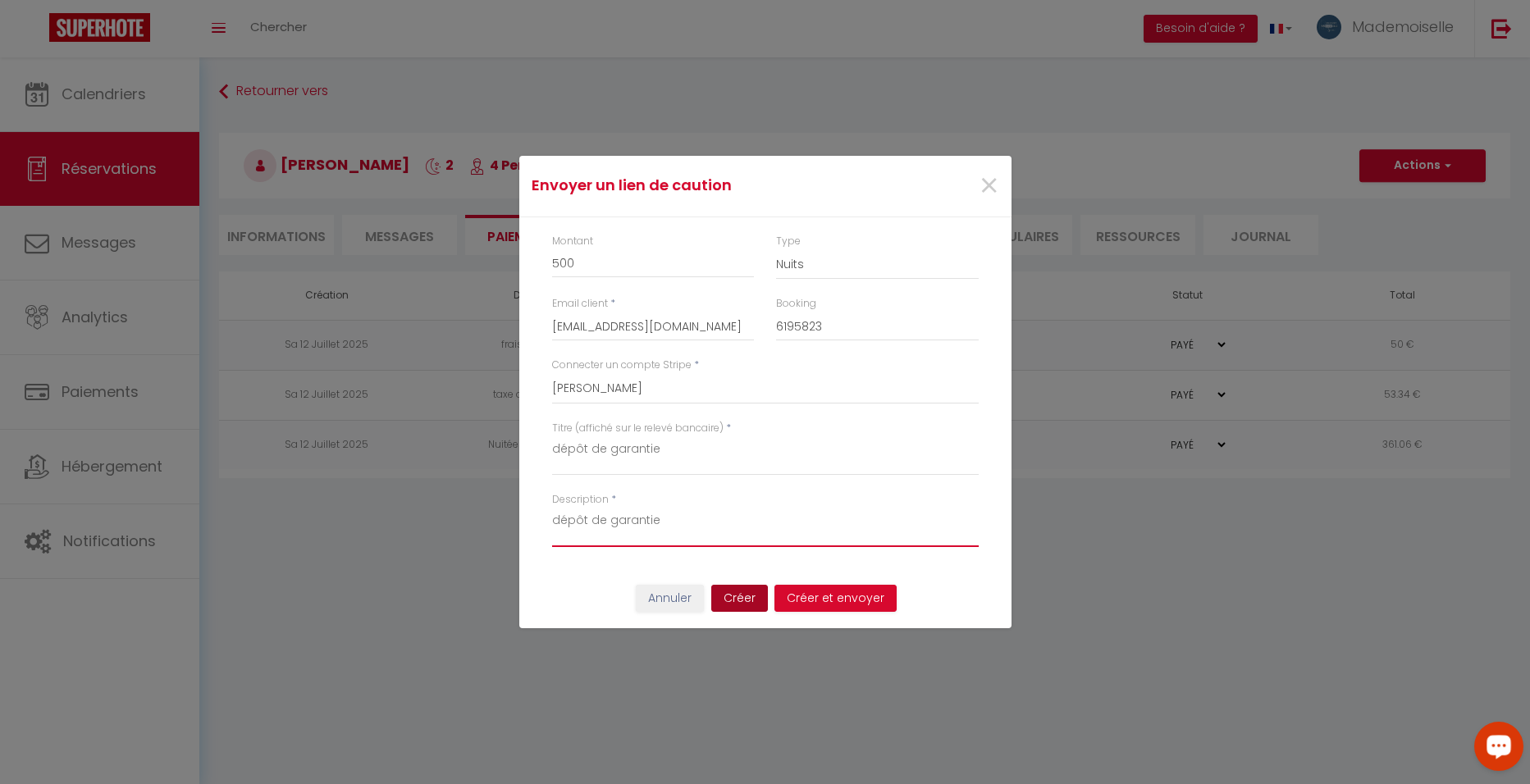 type on "dépôt de garantie" 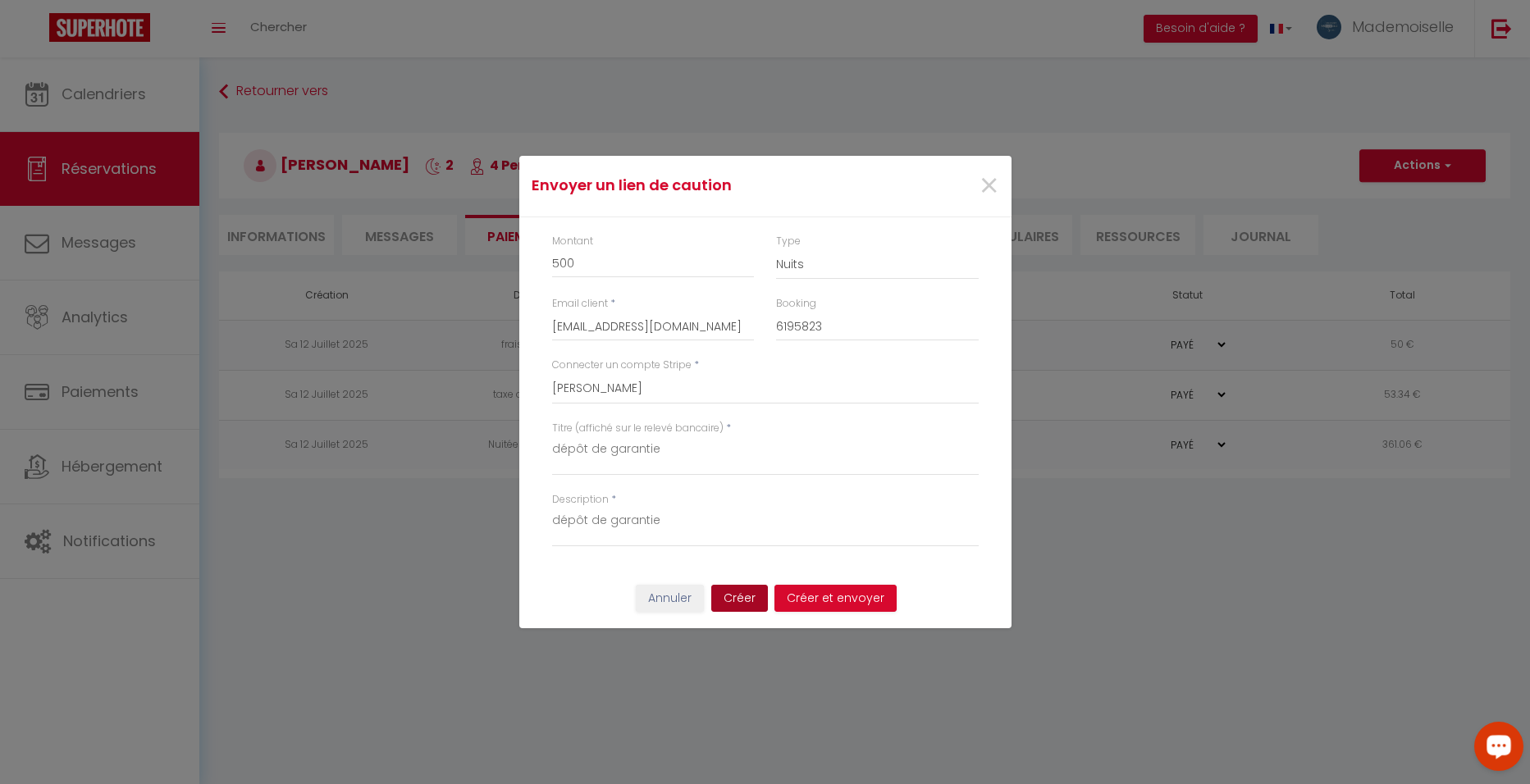 click on "Créer" at bounding box center [739, 599] 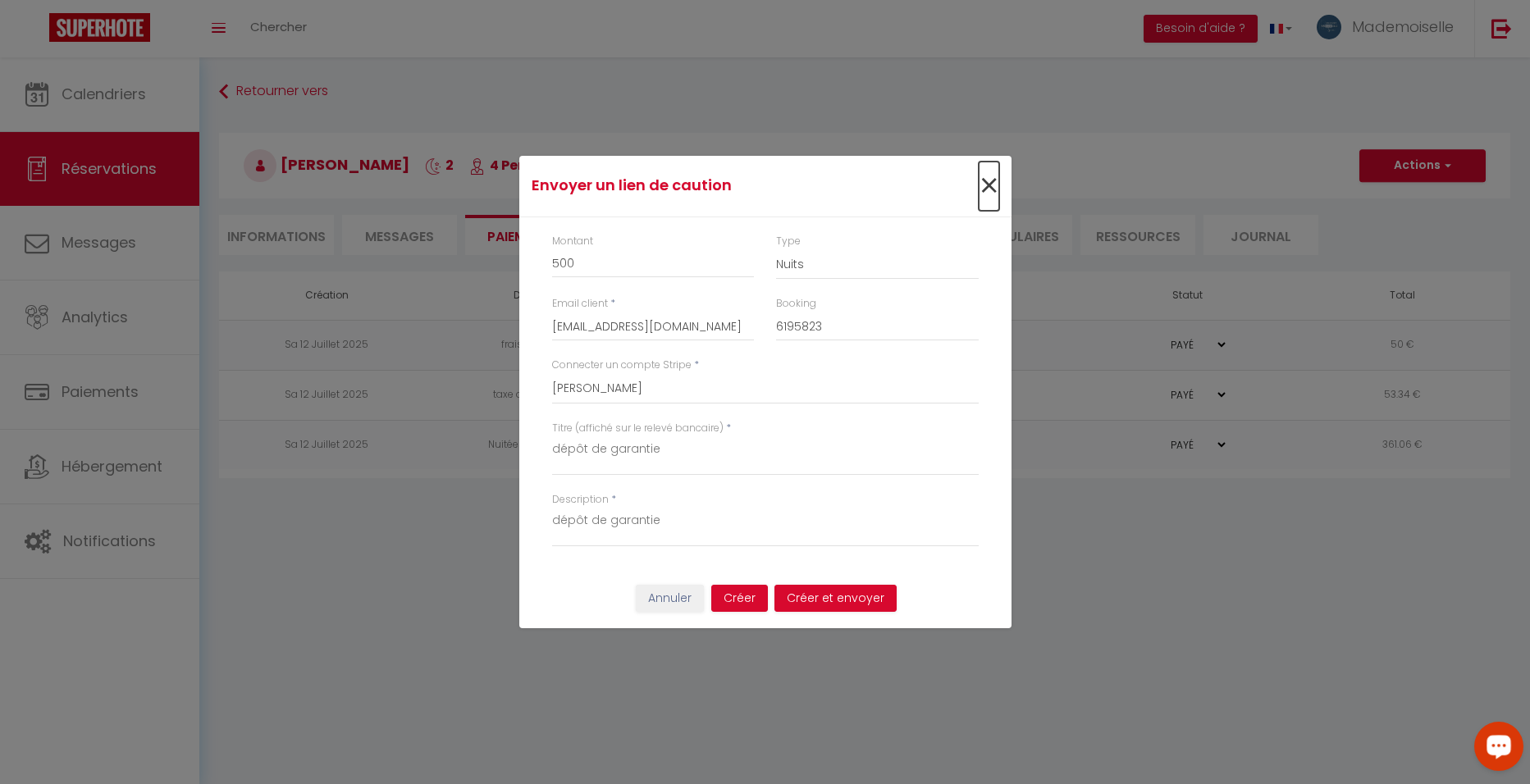 click on "×" at bounding box center (989, 186) 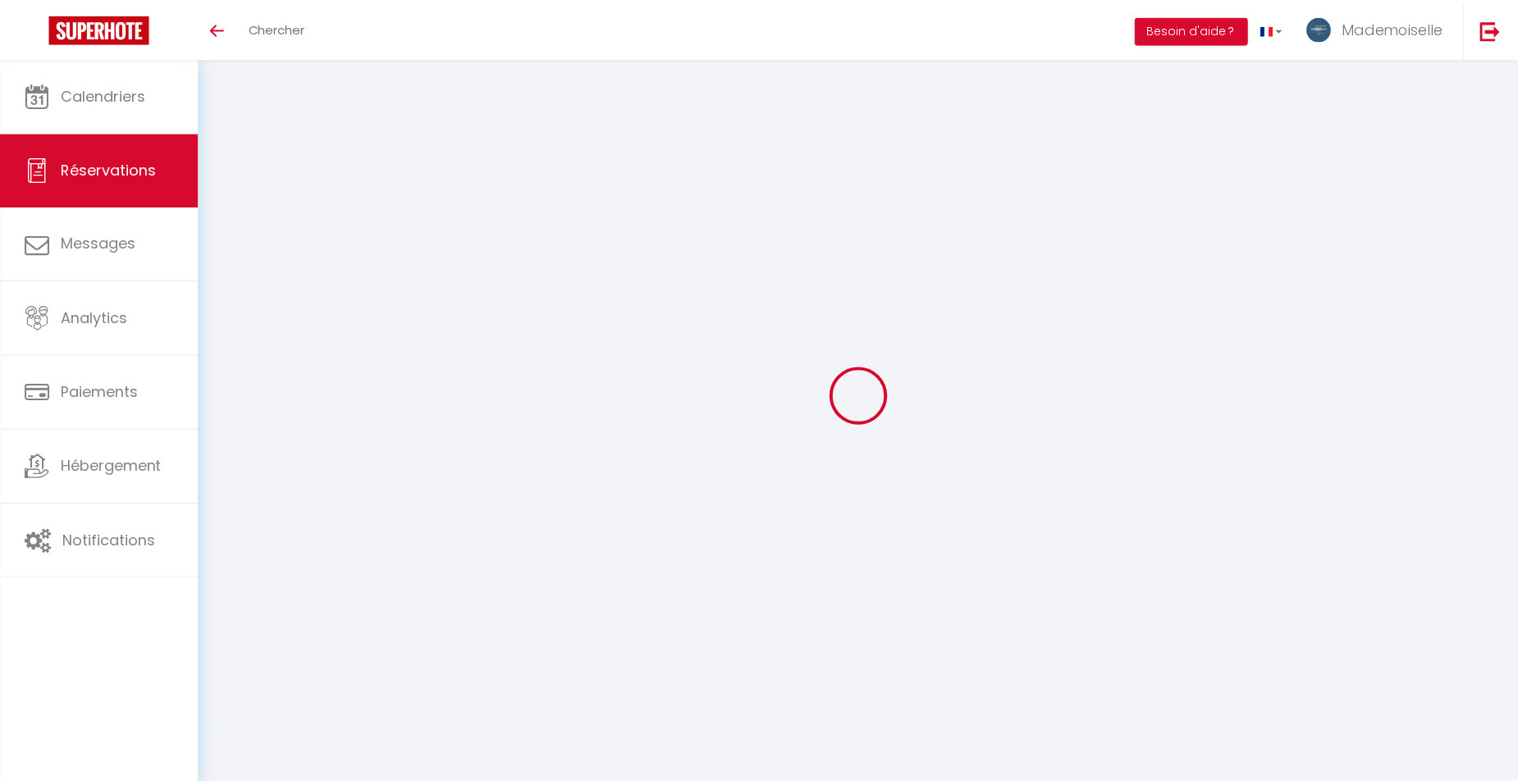 scroll, scrollTop: 0, scrollLeft: 0, axis: both 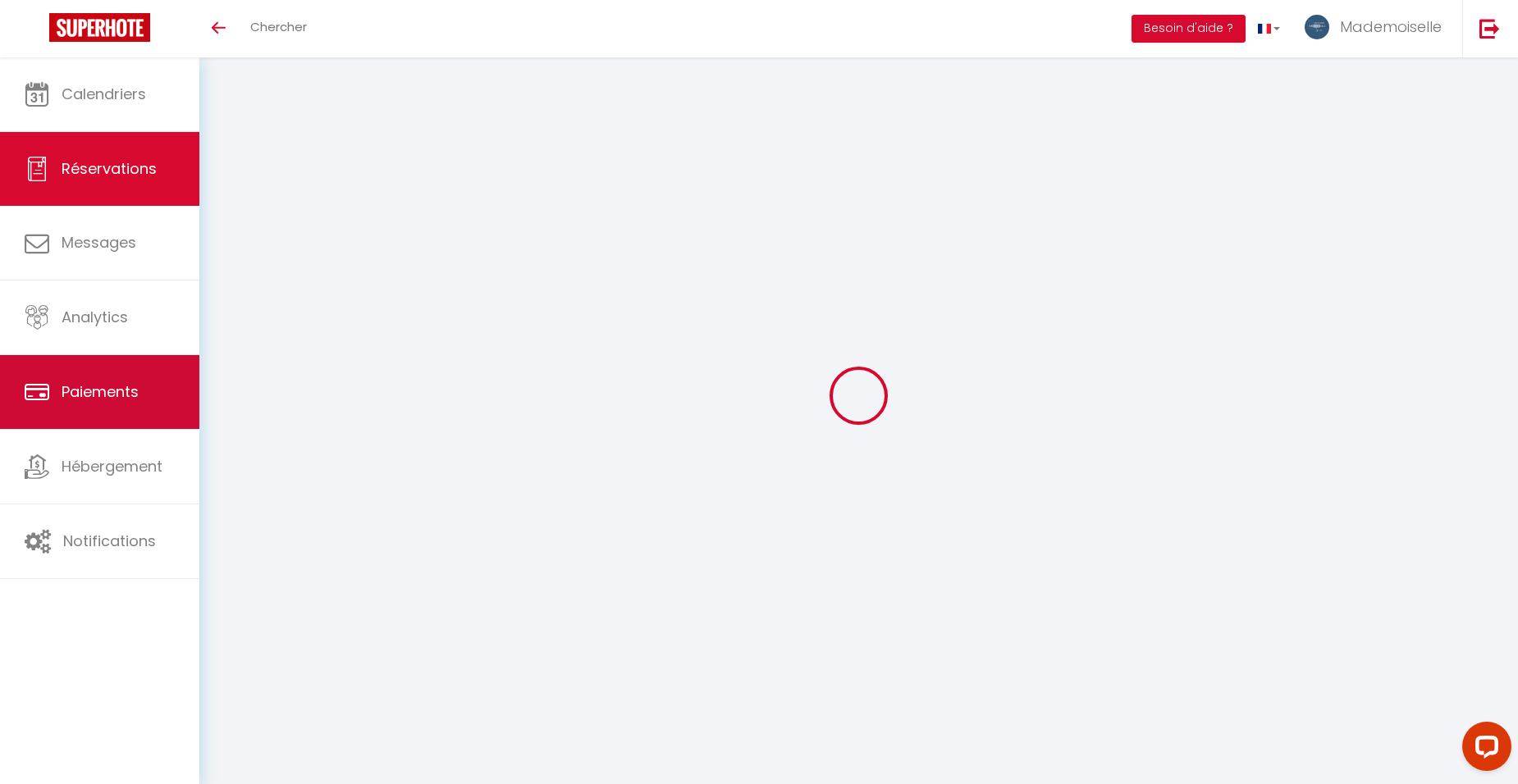 select 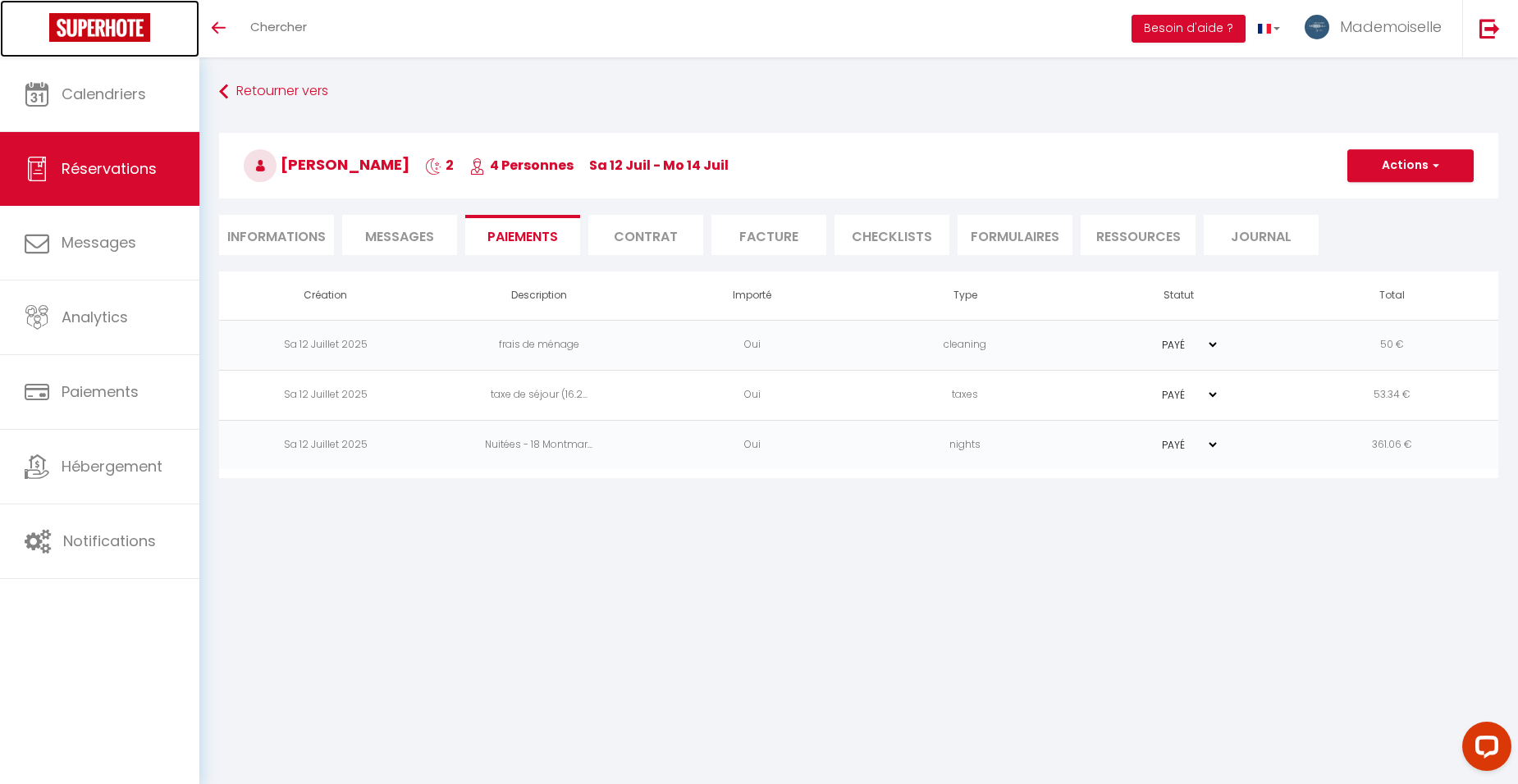 click at bounding box center [99, 27] 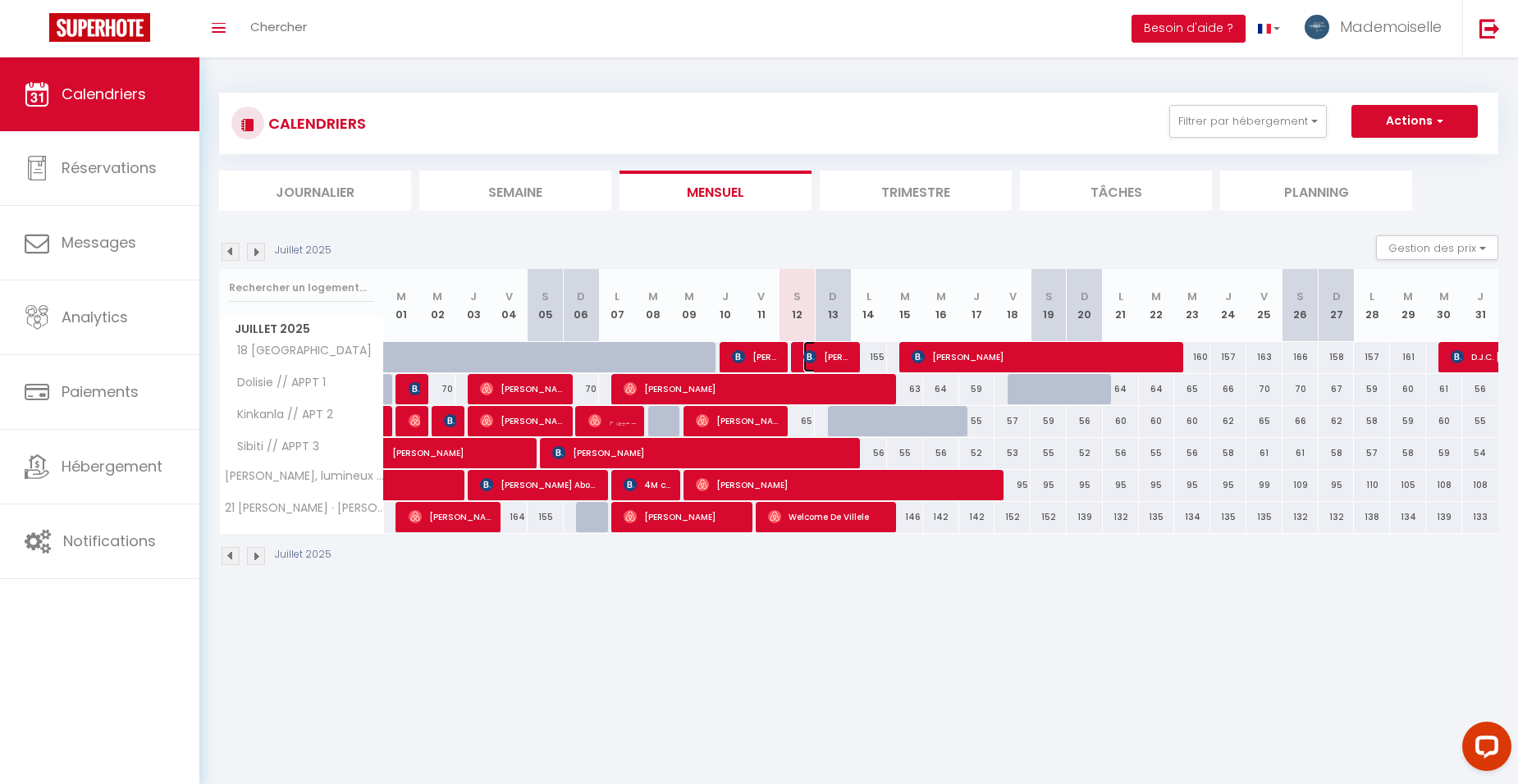 click on "[PERSON_NAME]" at bounding box center [827, 357] 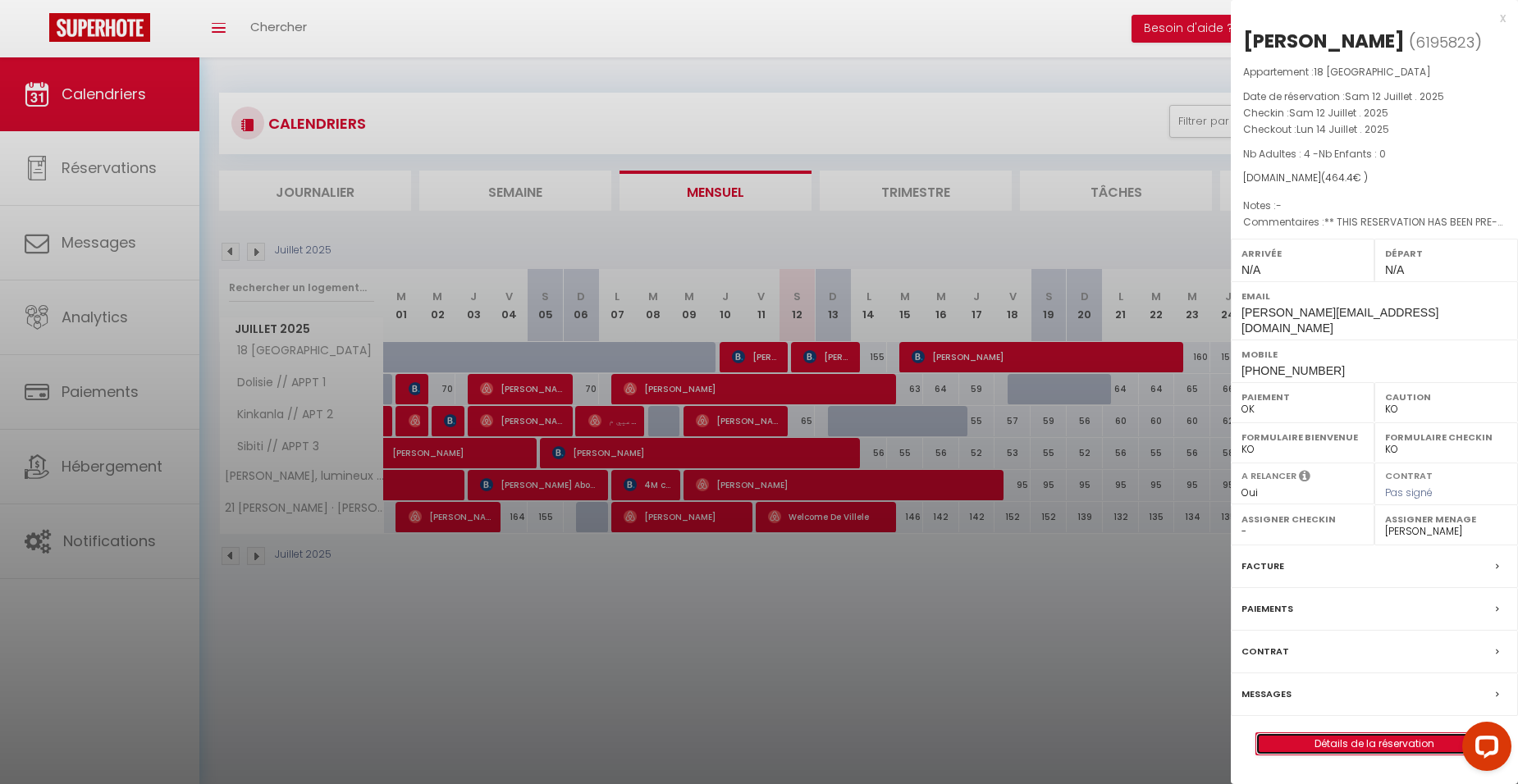 click on "Détails de la réservation" at bounding box center (1374, 744) 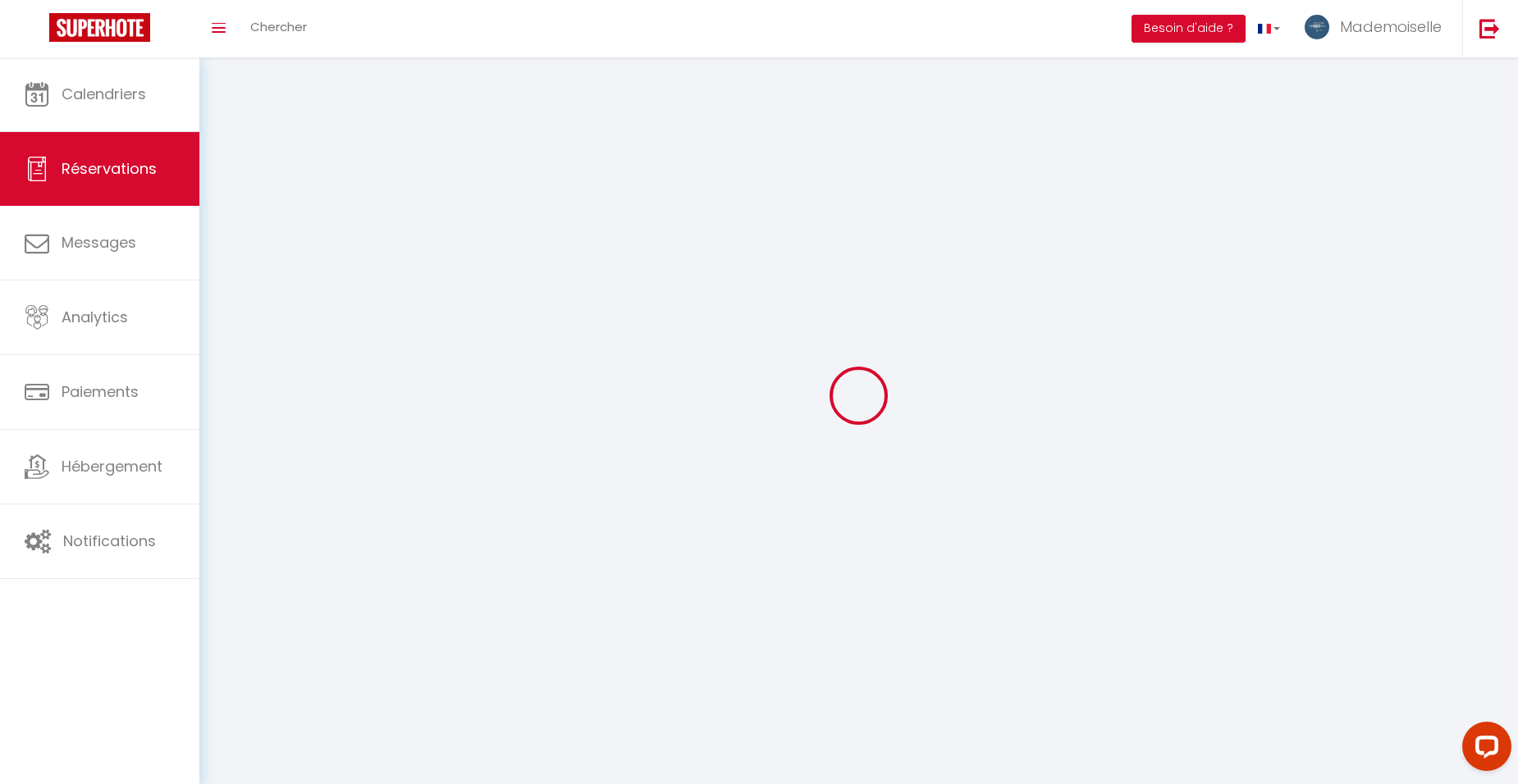 type on "[PERSON_NAME]" 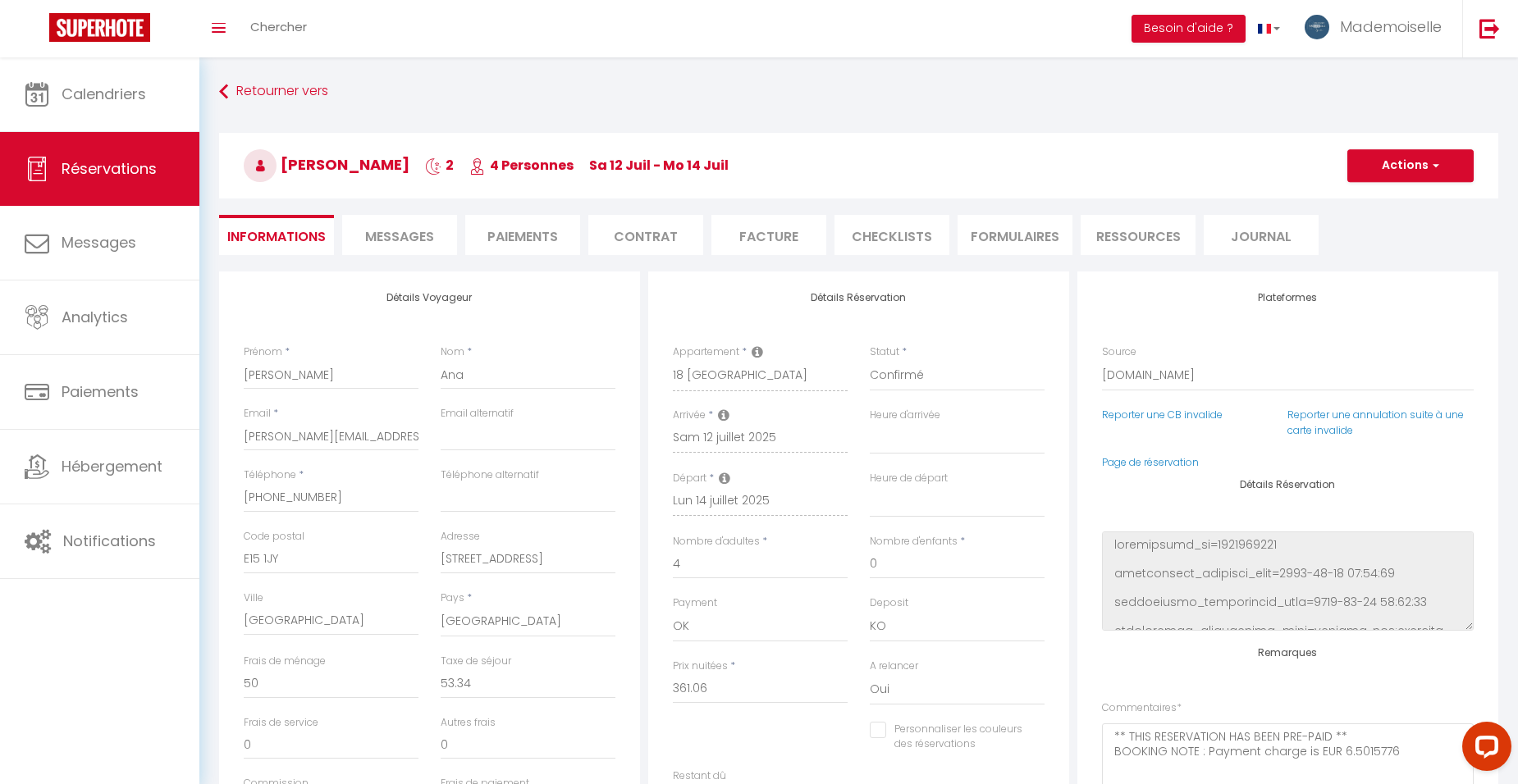 checkbox on "false" 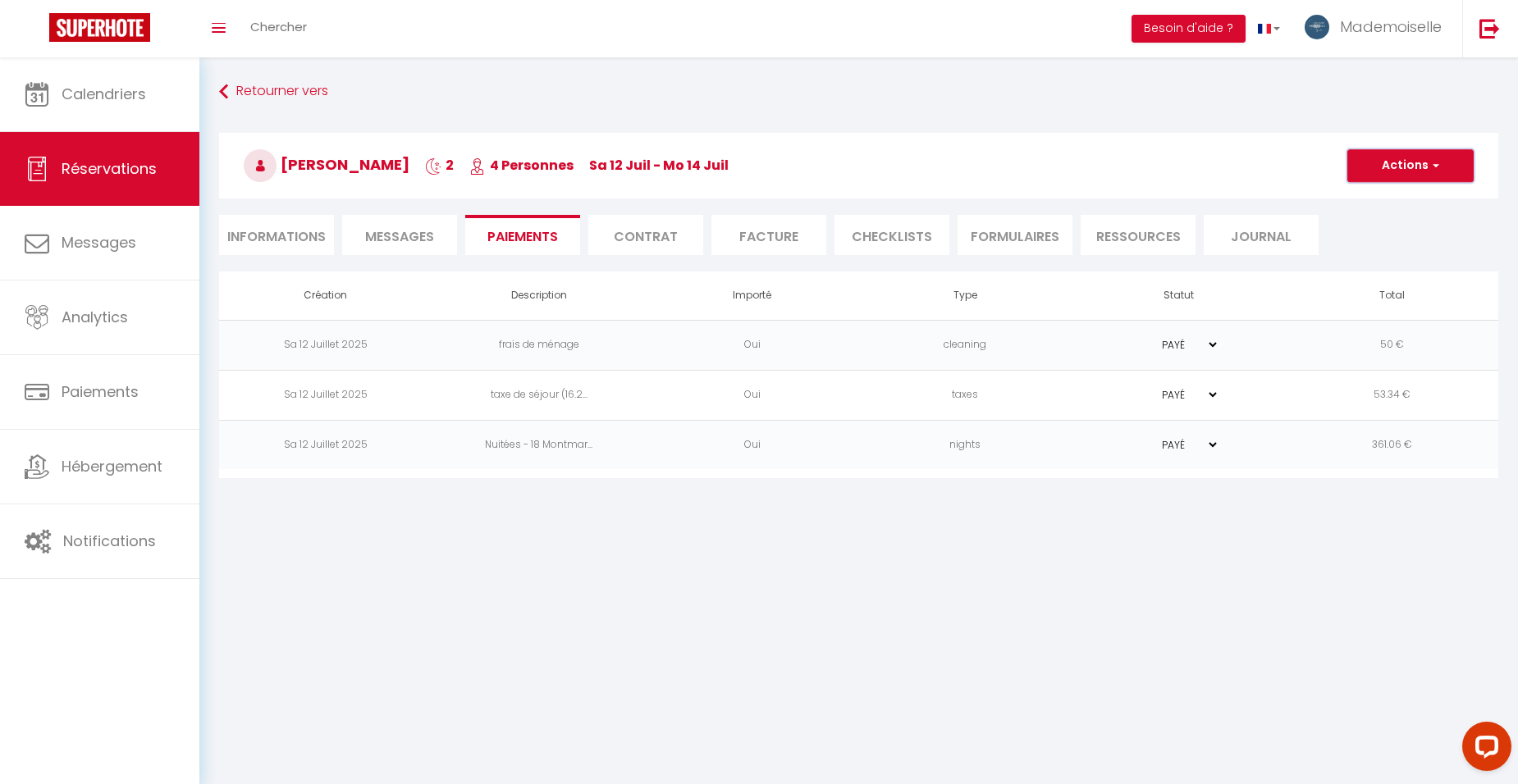 click at bounding box center (1433, 166) 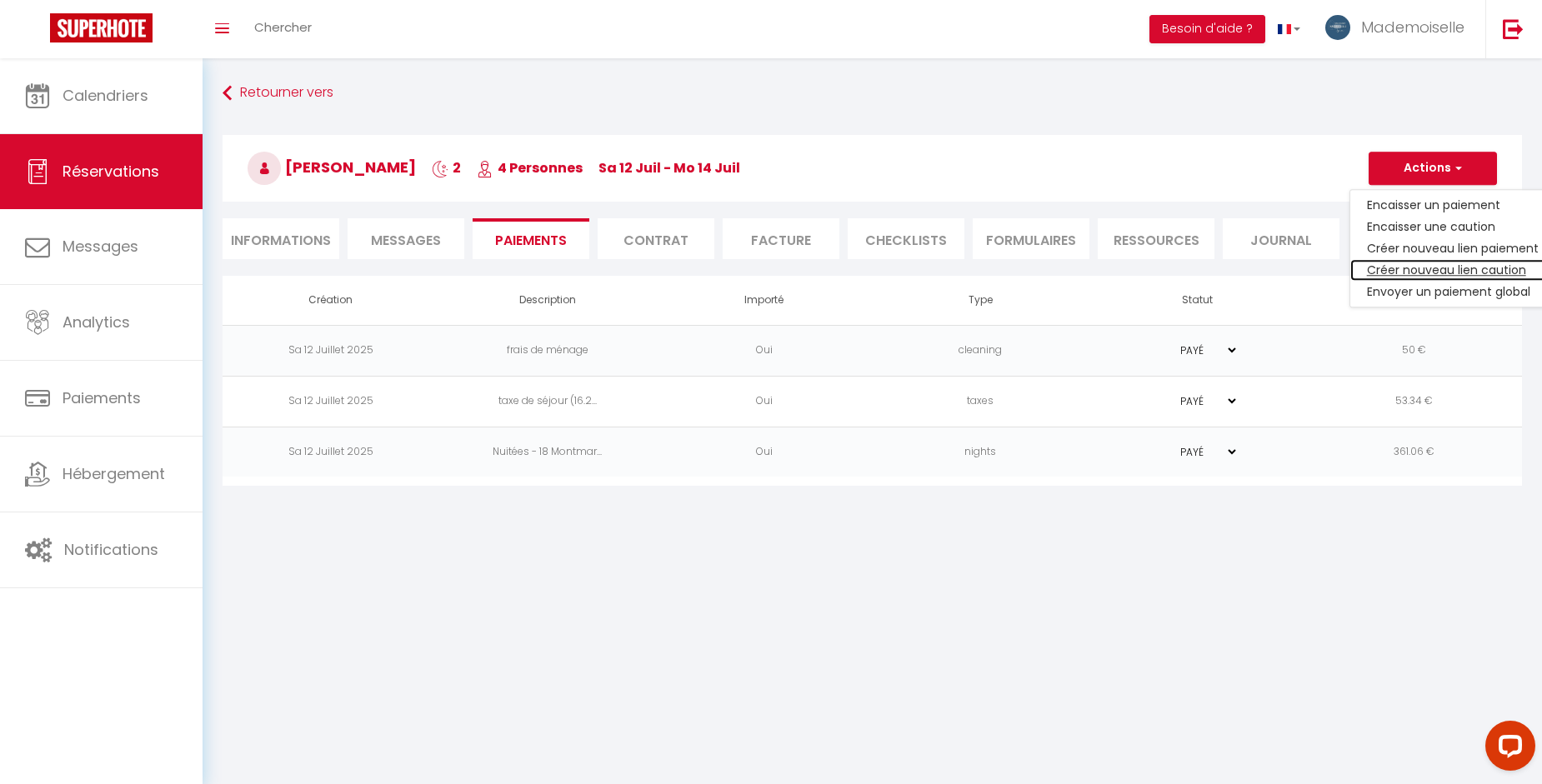 click on "Créer nouveau lien caution" at bounding box center [1453, 270] 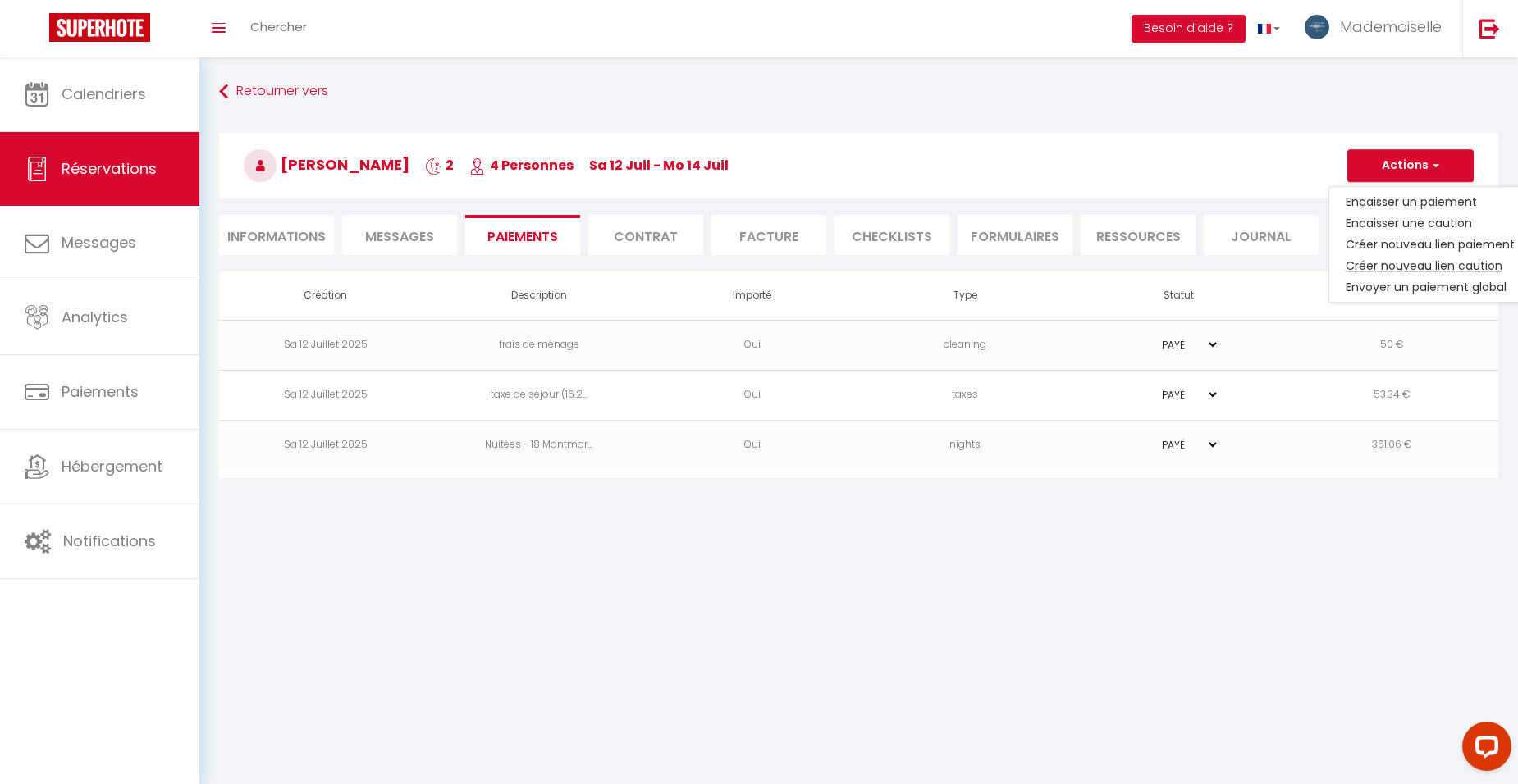 select on "nights" 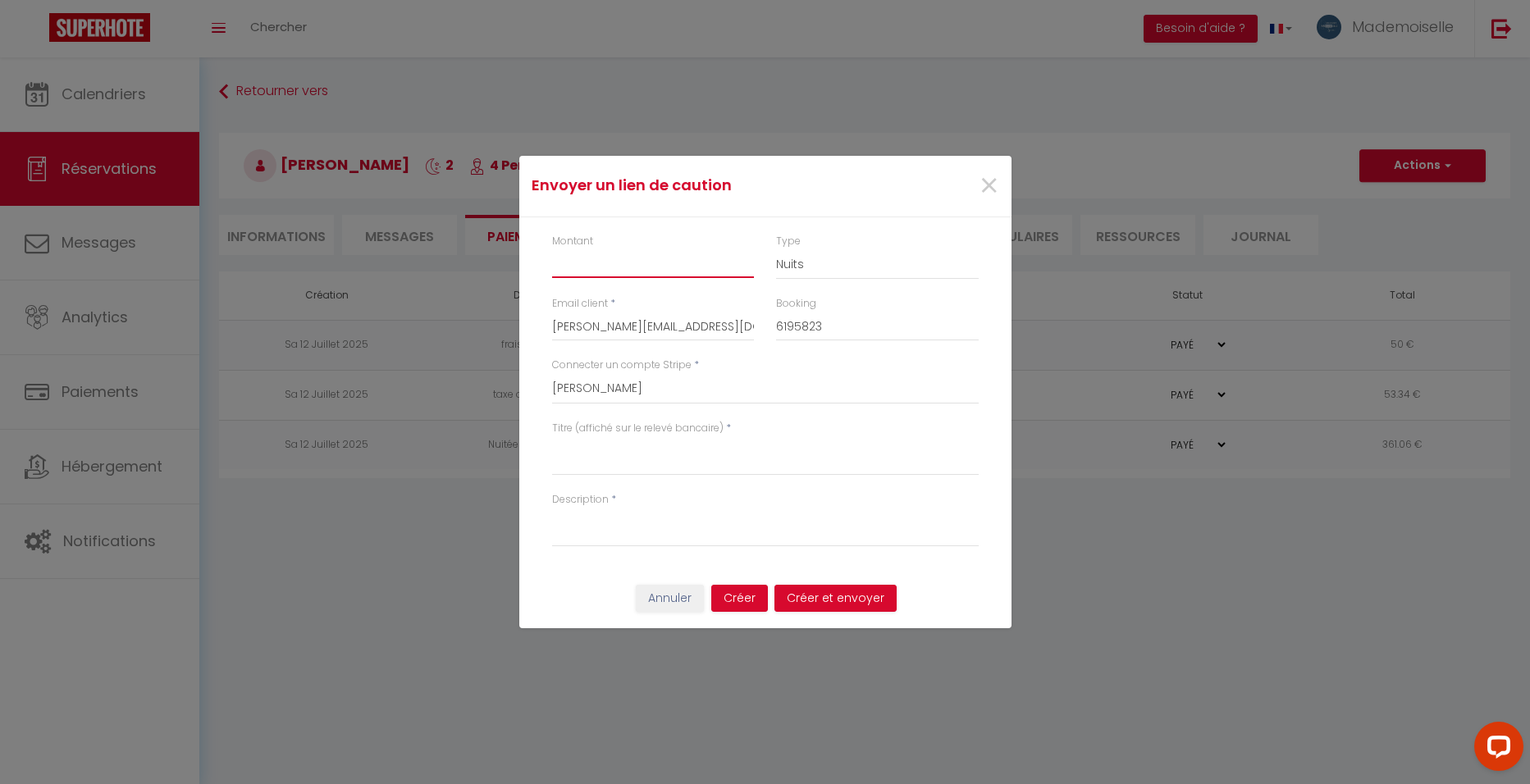 click on "Montant" at bounding box center [653, 263] 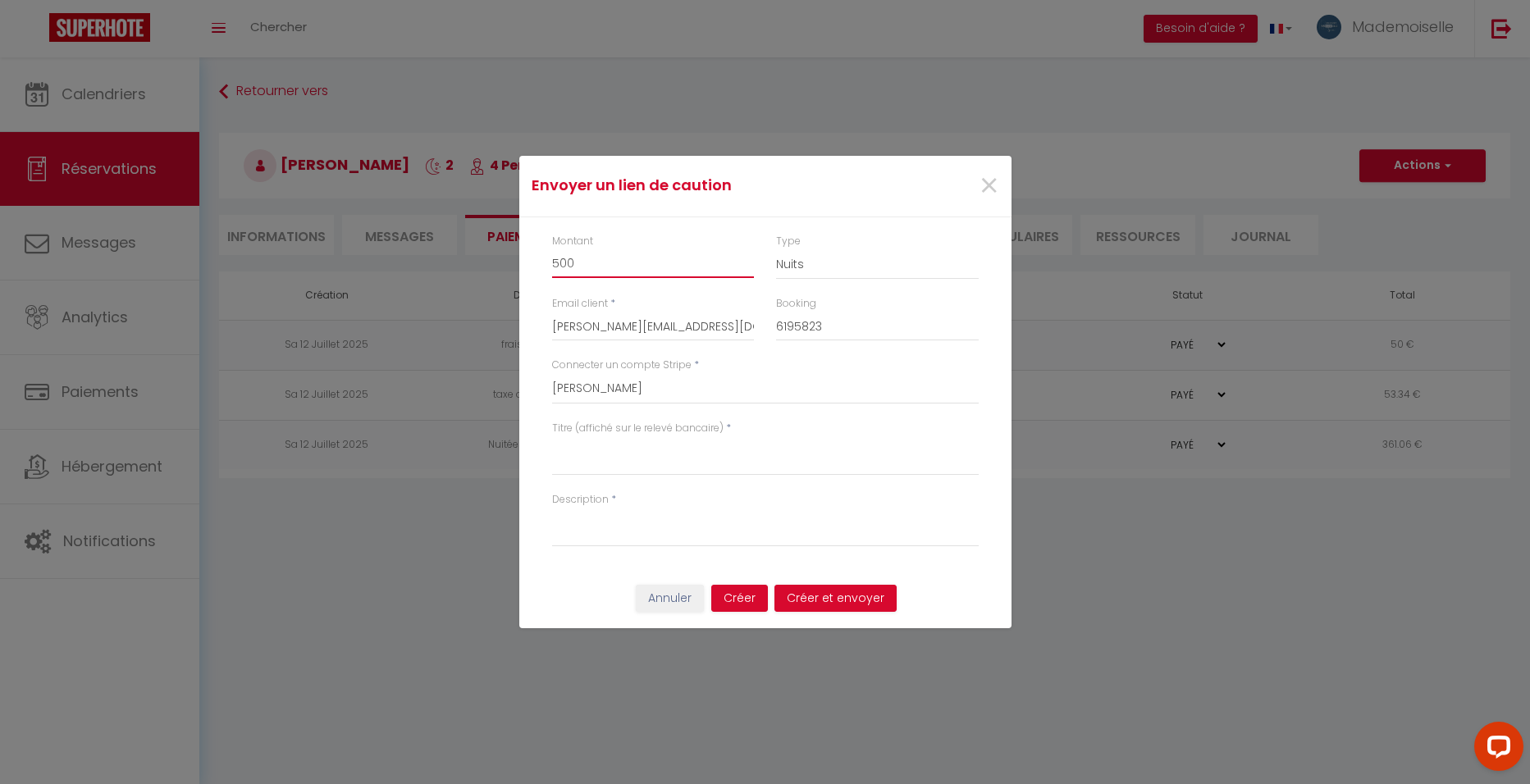 type on "500" 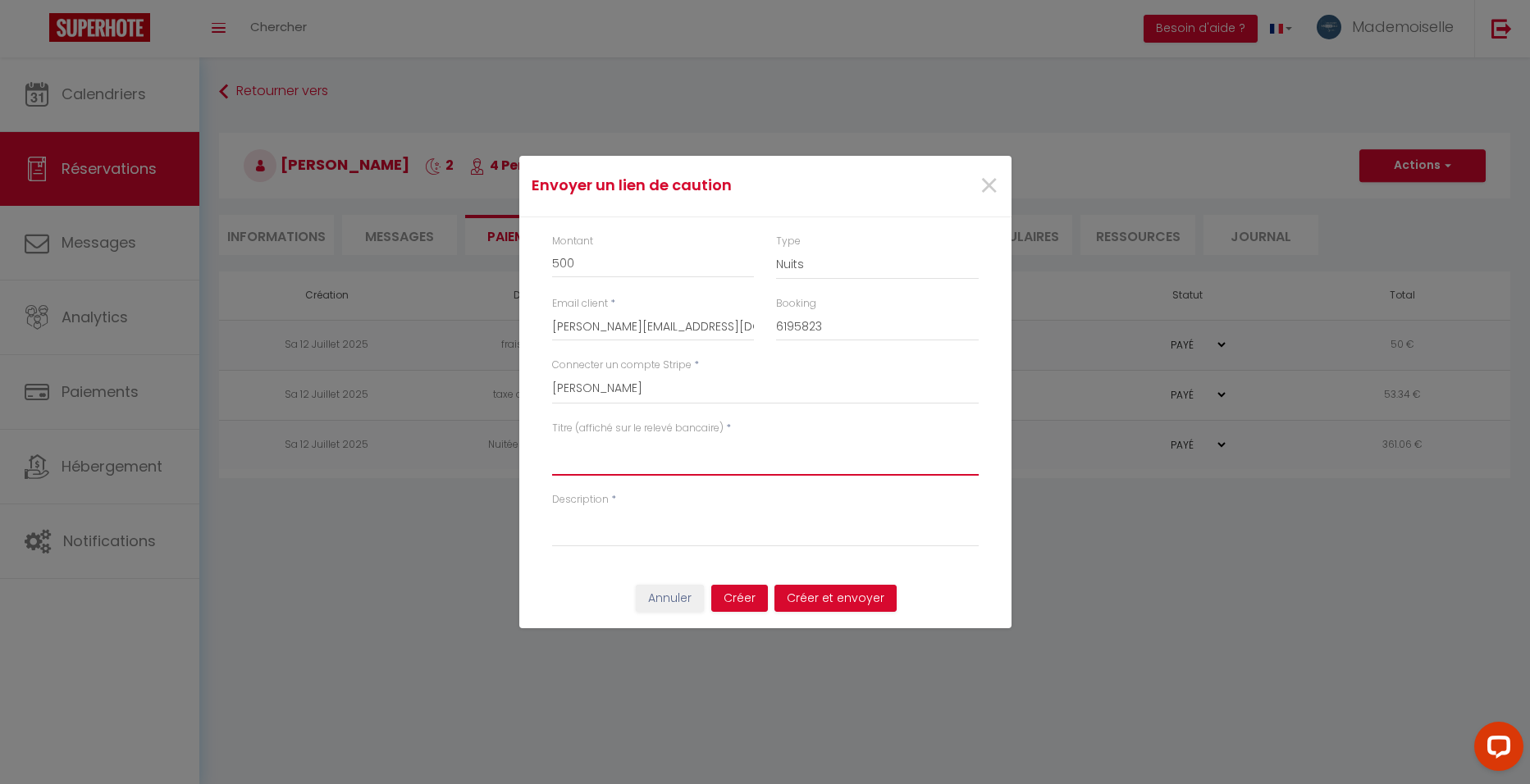 click on "Titre (affiché sur le relevé bancaire)" at bounding box center [765, 456] 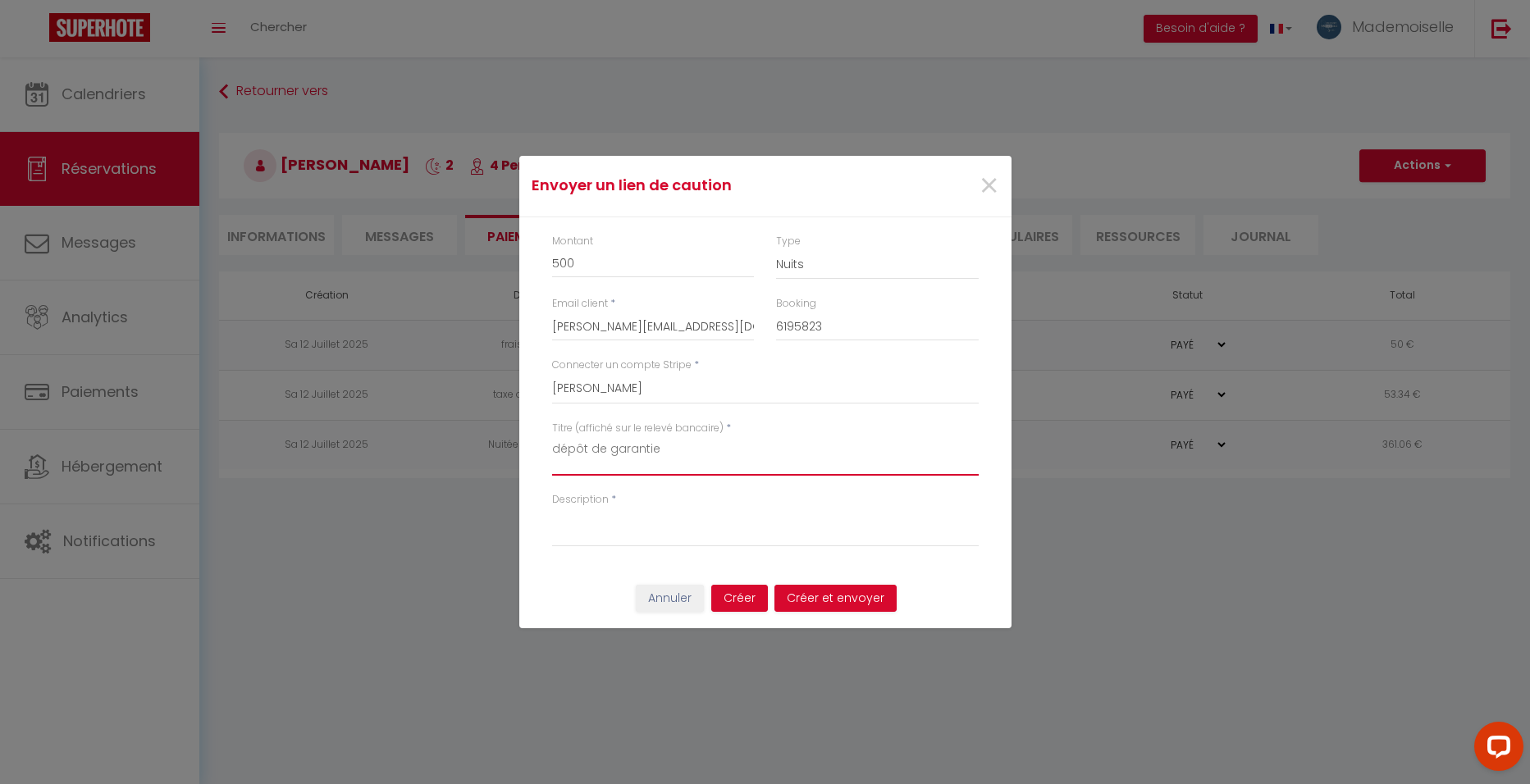 type on "dépôt de garantie" 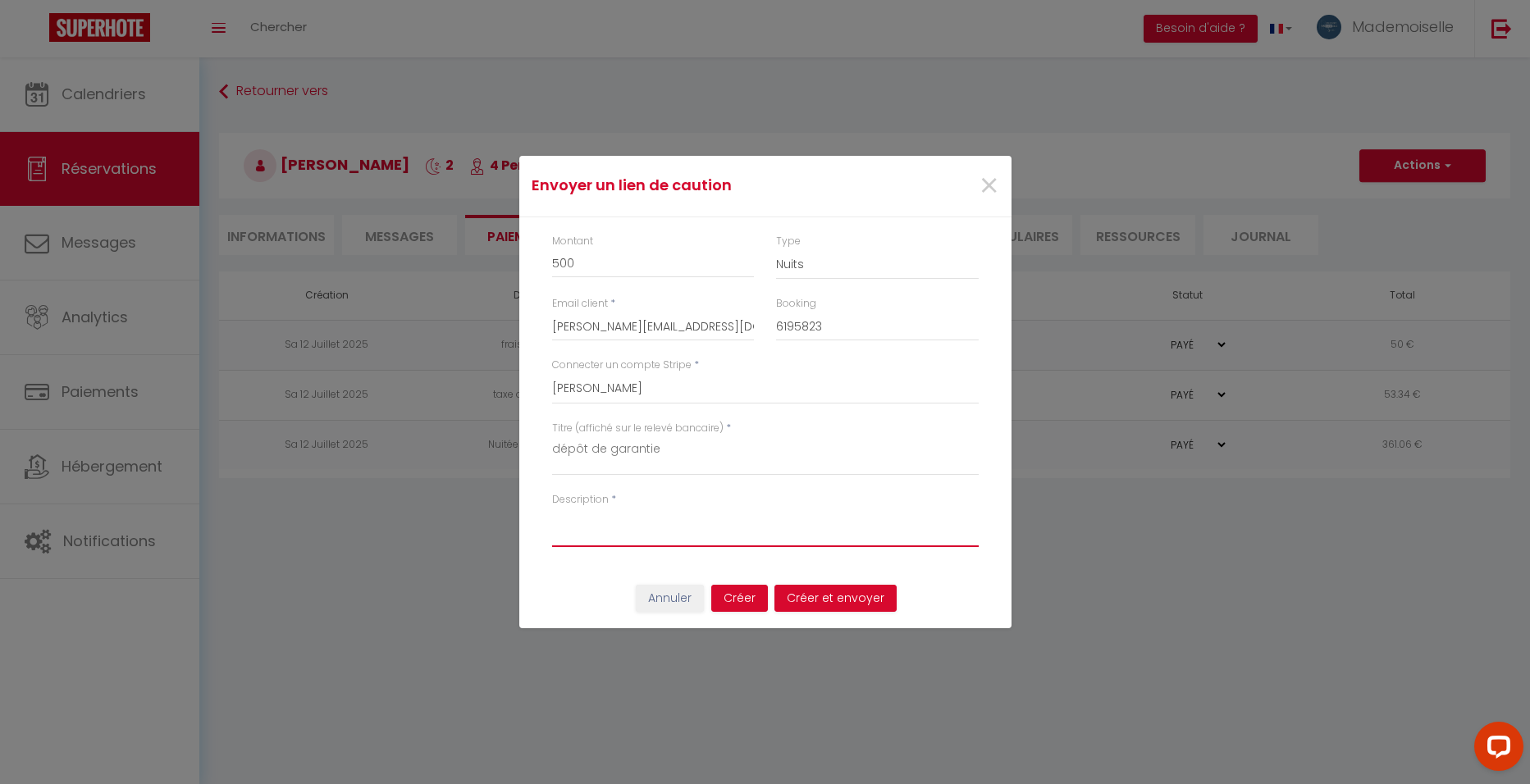 paste on "dépôt de garantie" 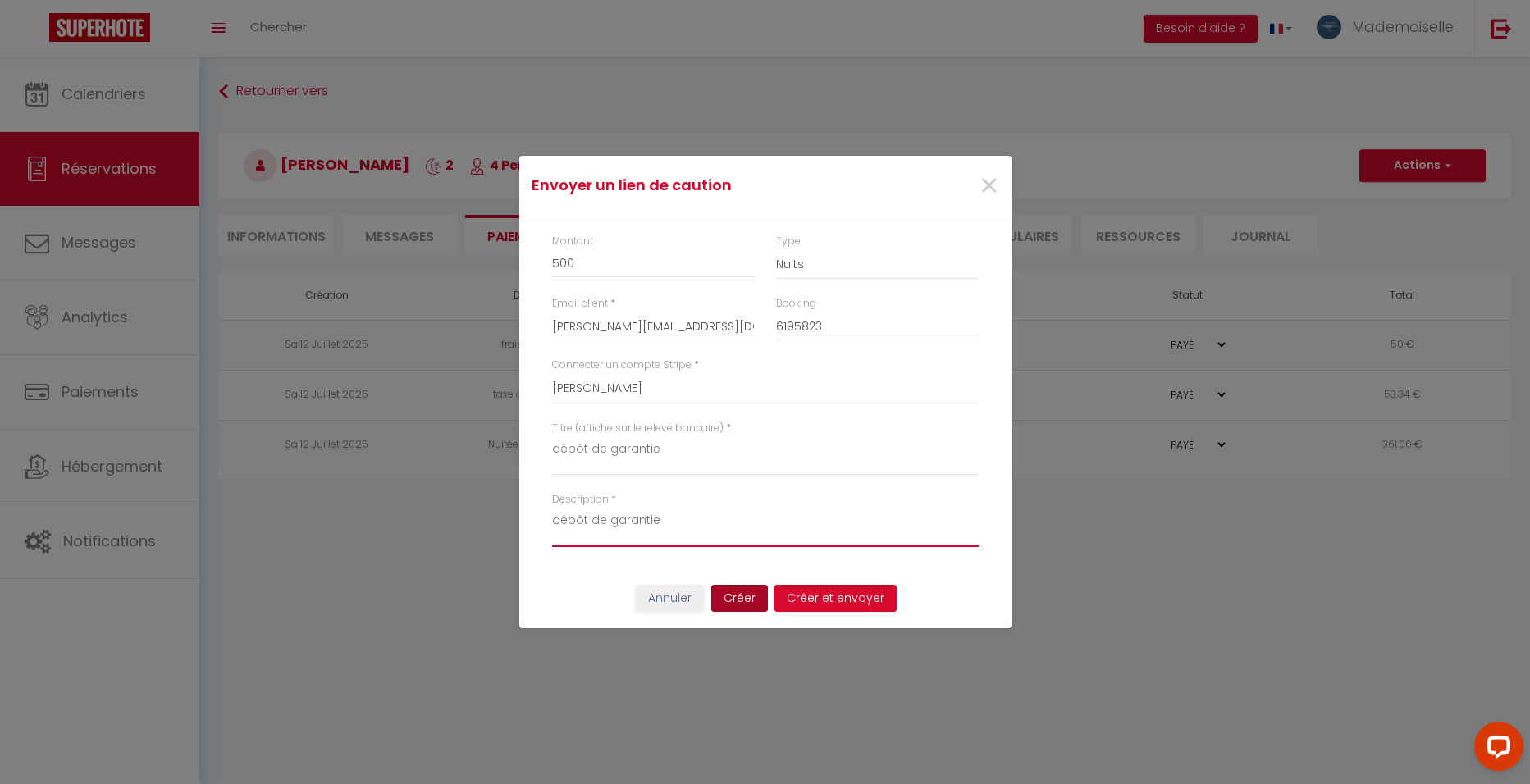 type on "dépôt de garantie" 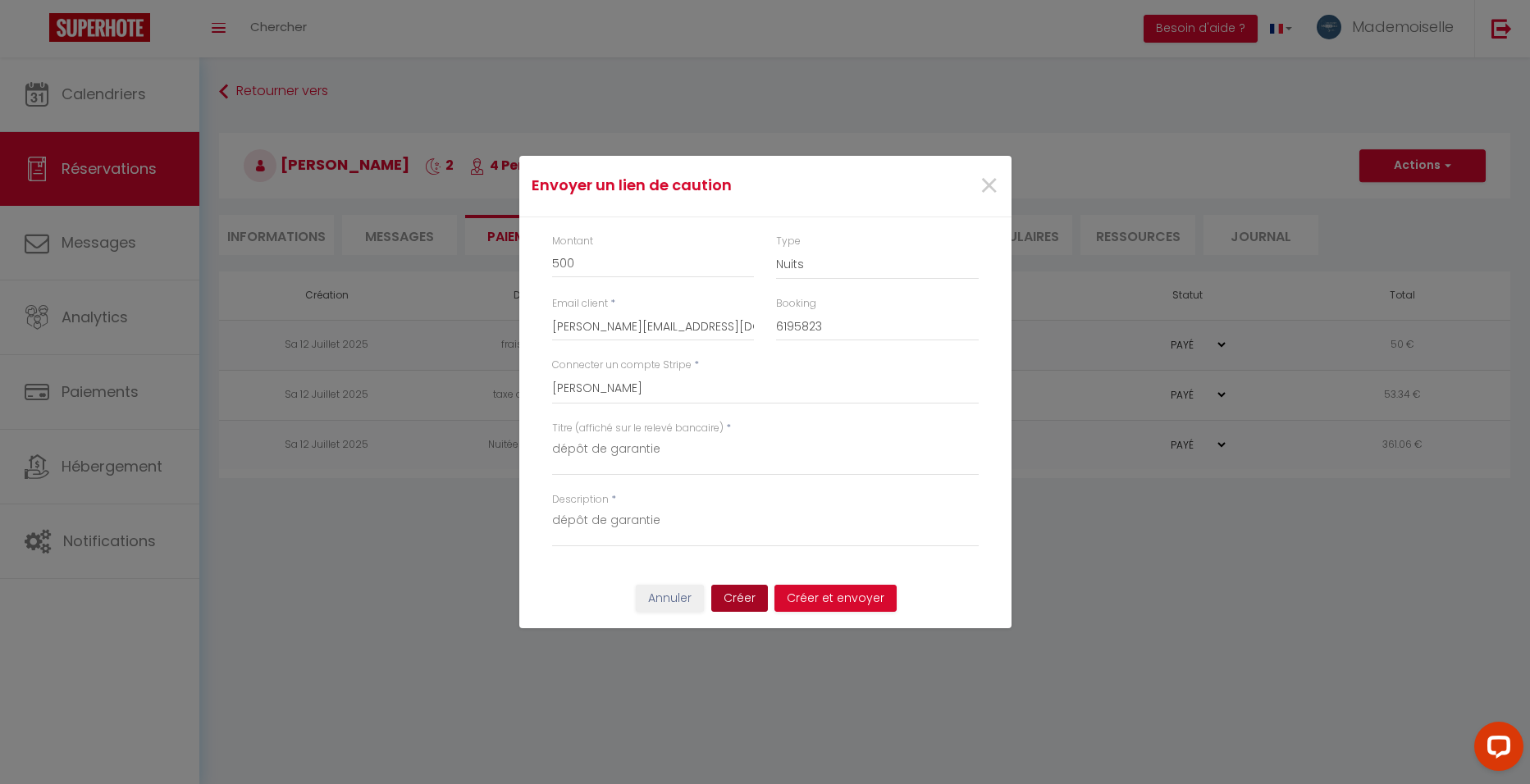 click on "Créer" at bounding box center [739, 599] 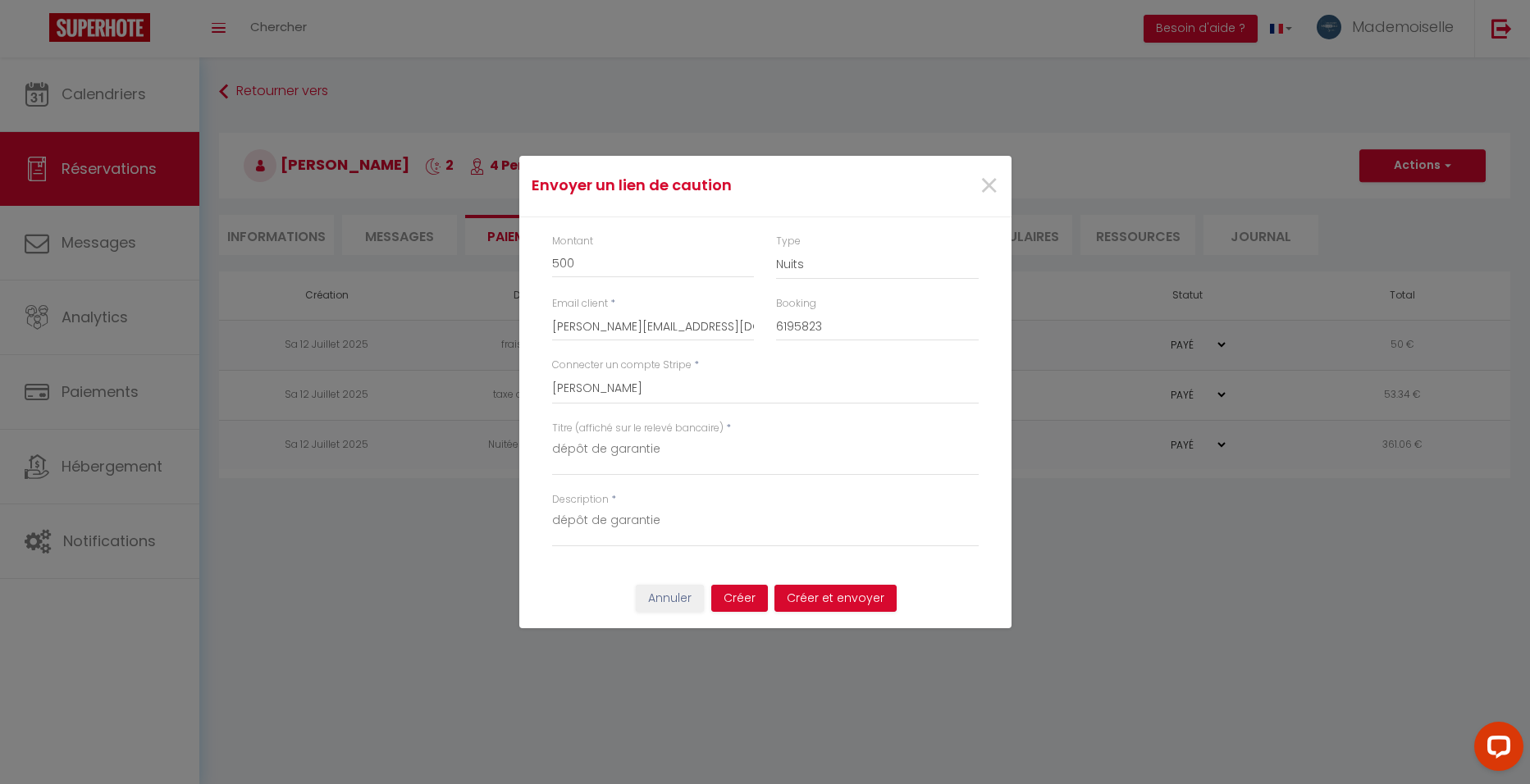 click on "Envoyer un lien de caution   ×         Montant   500   Type   Nuits   Frais de ménage   Taxe de séjour   Autre     Email client   *   [PERSON_NAME][EMAIL_ADDRESS][DOMAIN_NAME]   Booking   6195823
Connecter un compte Stripe
*   MAWAWA [PERSON_NAME] [PERSON_NAME]   Titre (affiché sur le relevé bancaire)   *   dépôt de garantie   Description   *   dépôt de garantie     Annuler
Créer   Créer et envoyer" at bounding box center (765, 392) 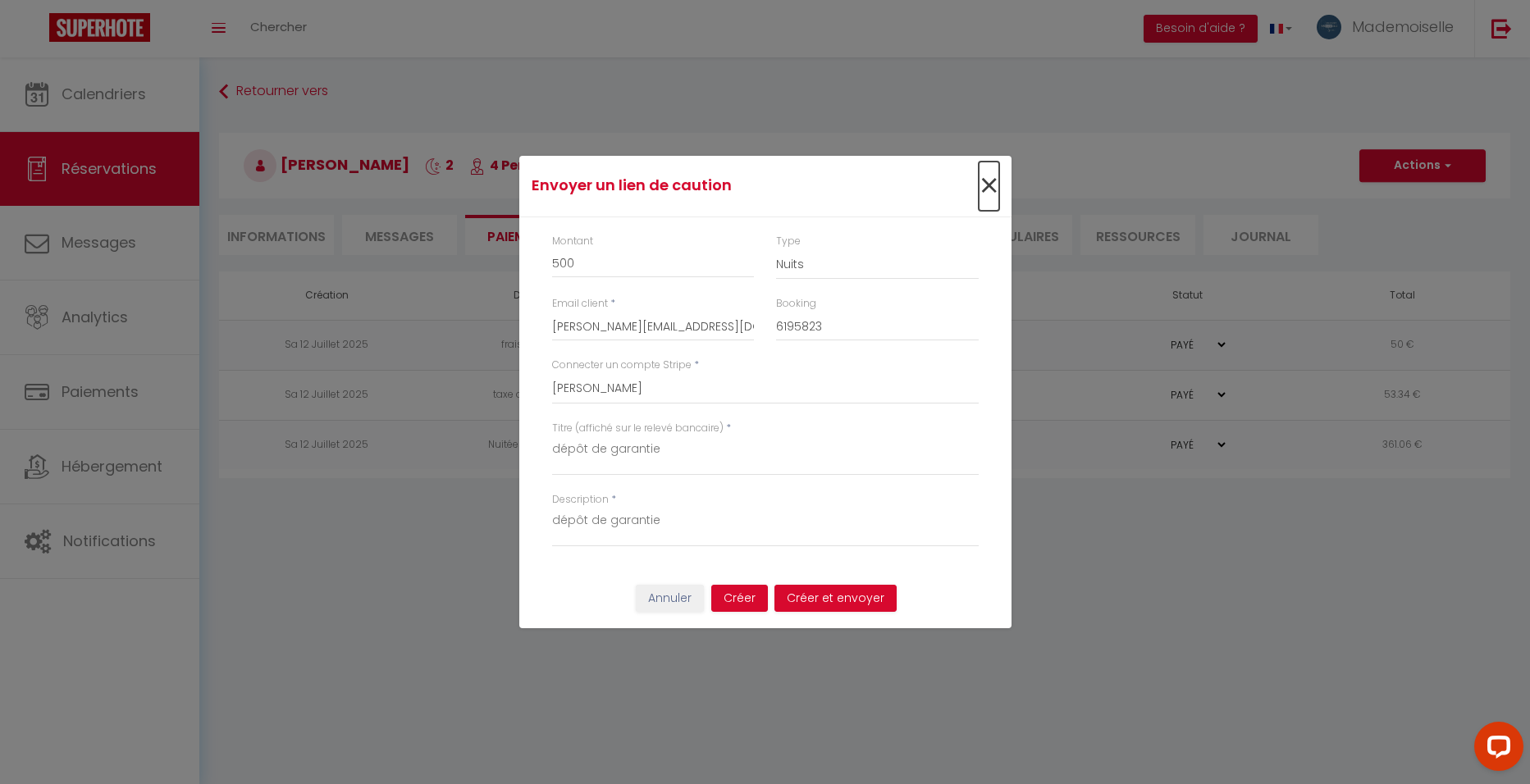 click on "×" at bounding box center (989, 186) 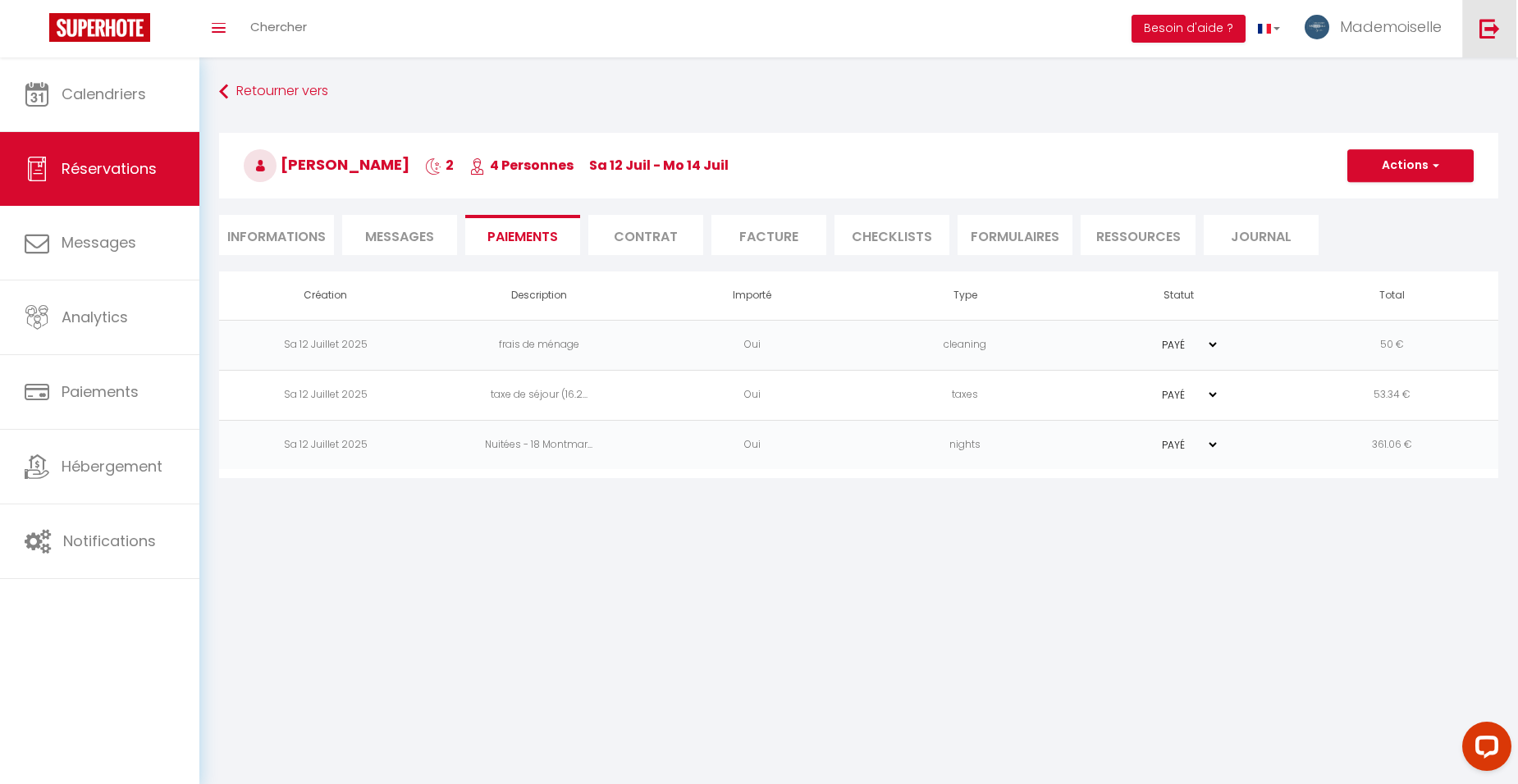 click at bounding box center [1489, 28] 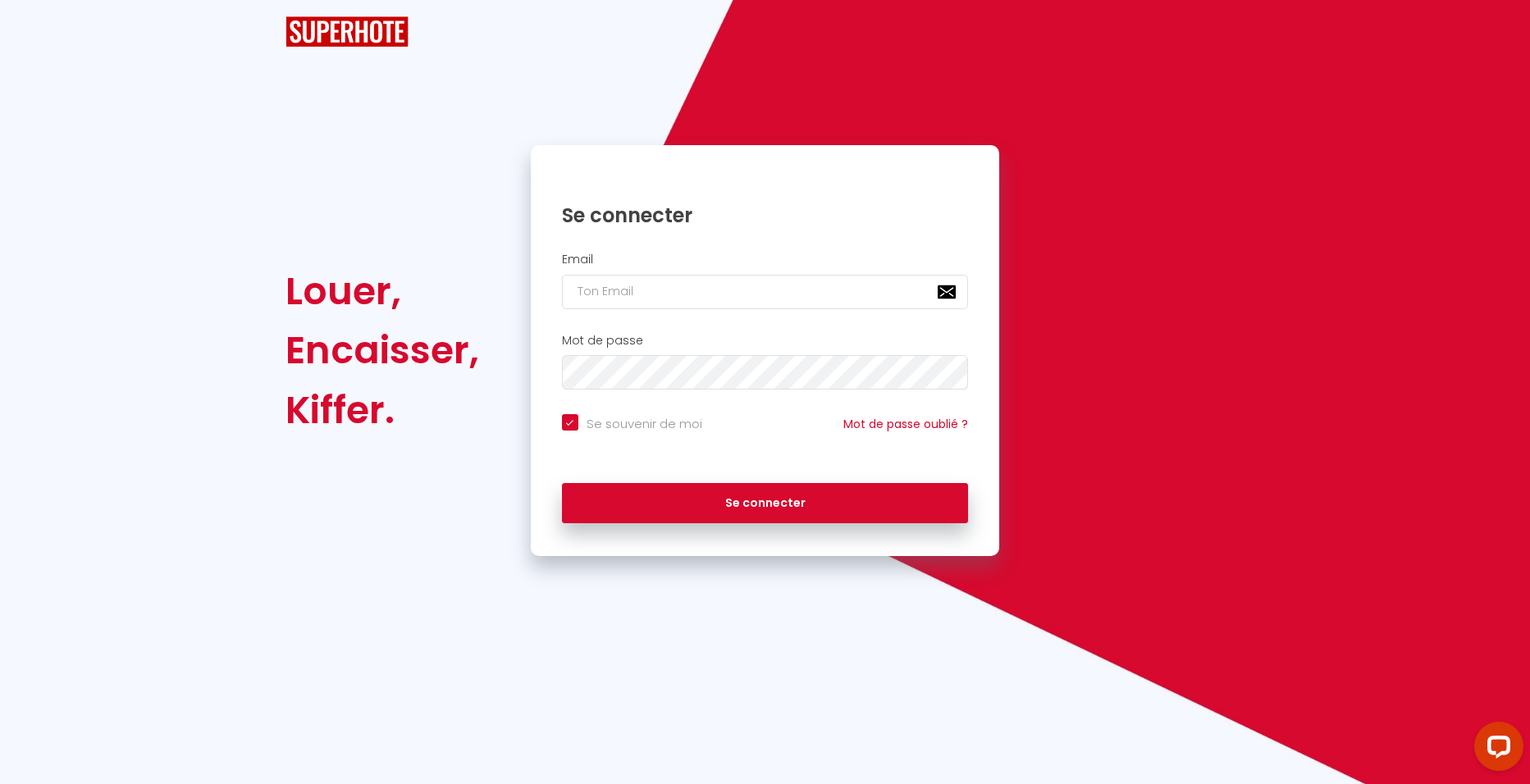 checkbox on "true" 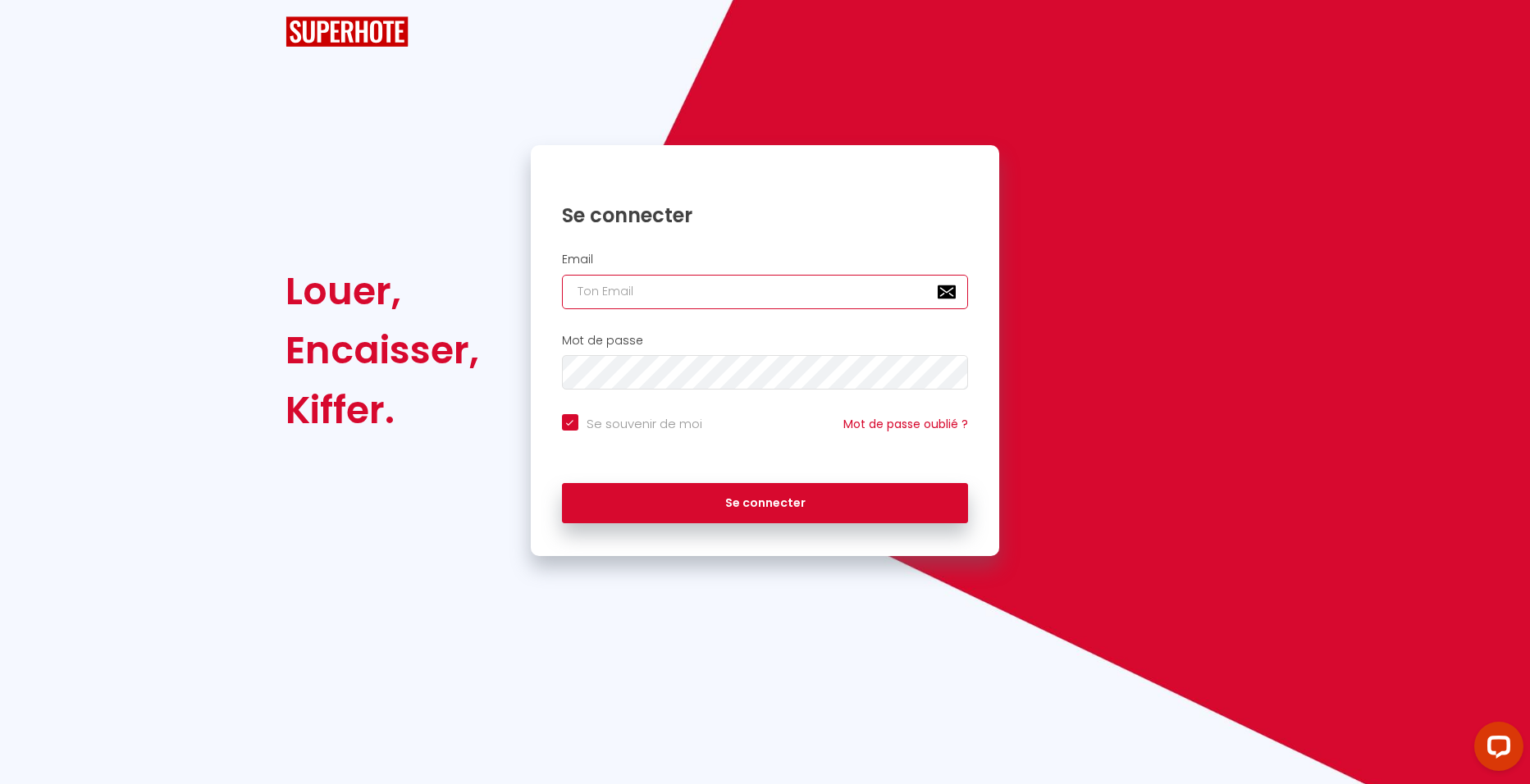 type on "[EMAIL_ADDRESS][DOMAIN_NAME]" 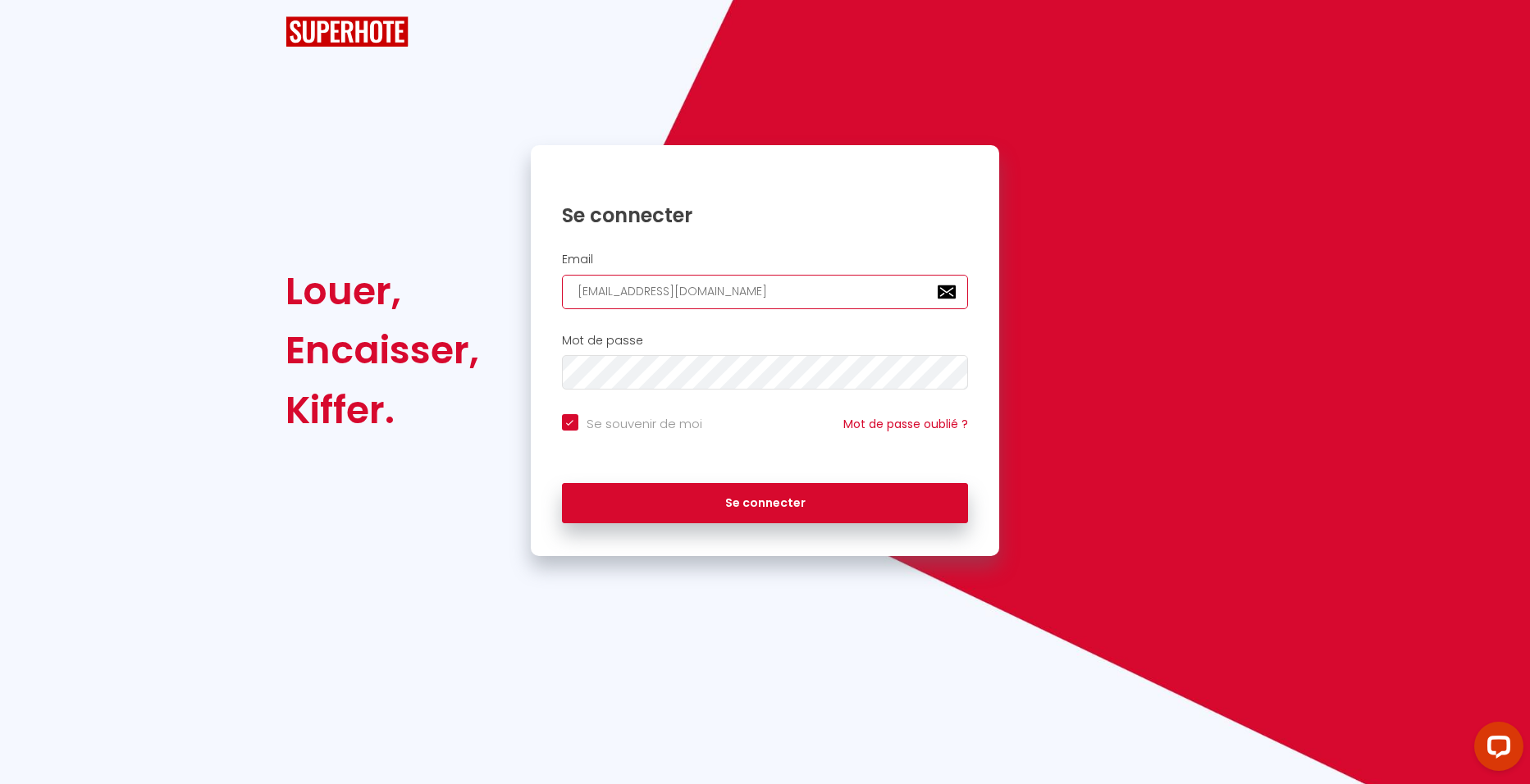 click on "[EMAIL_ADDRESS][DOMAIN_NAME]" at bounding box center [765, 292] 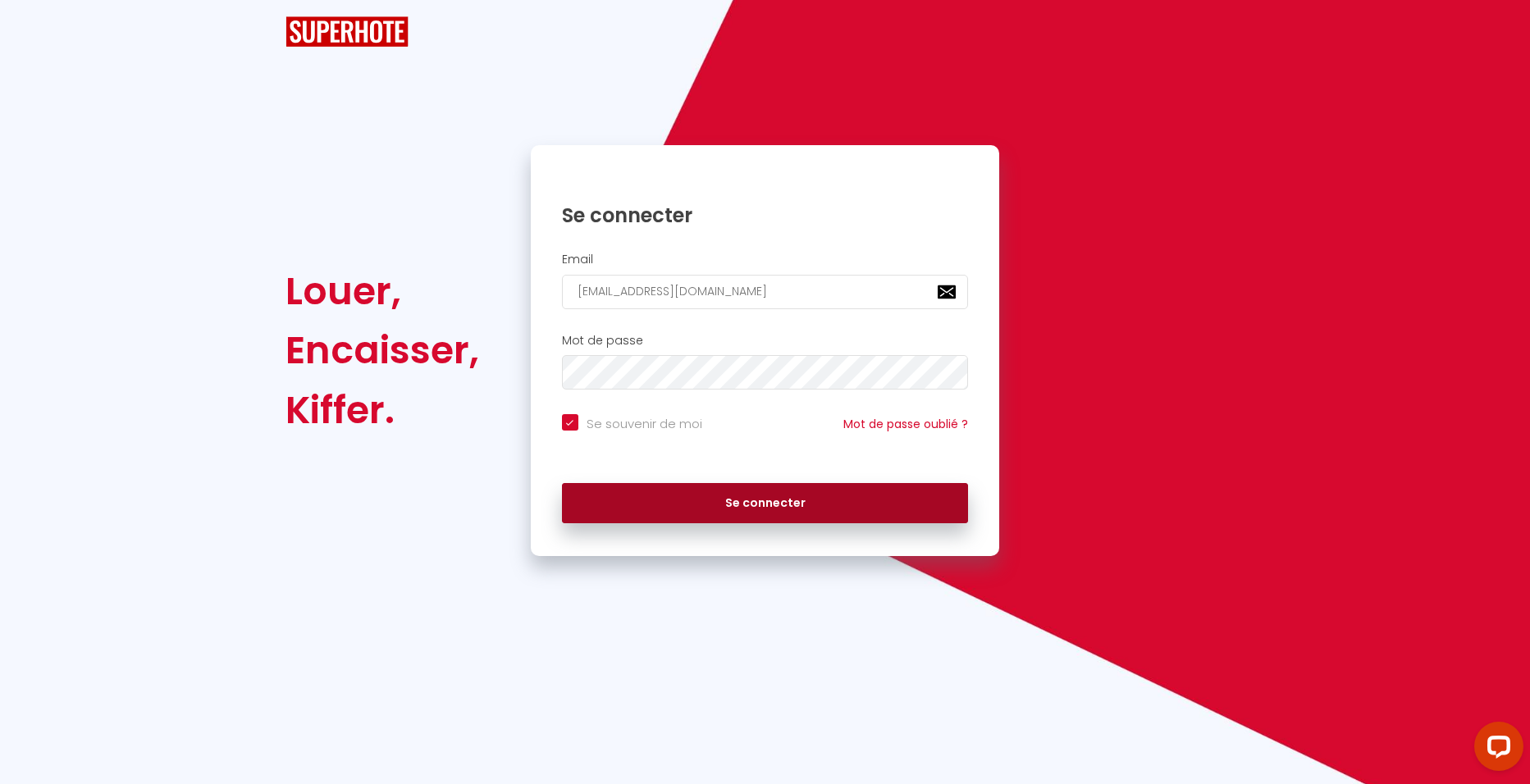 click on "Se connecter" at bounding box center (765, 504) 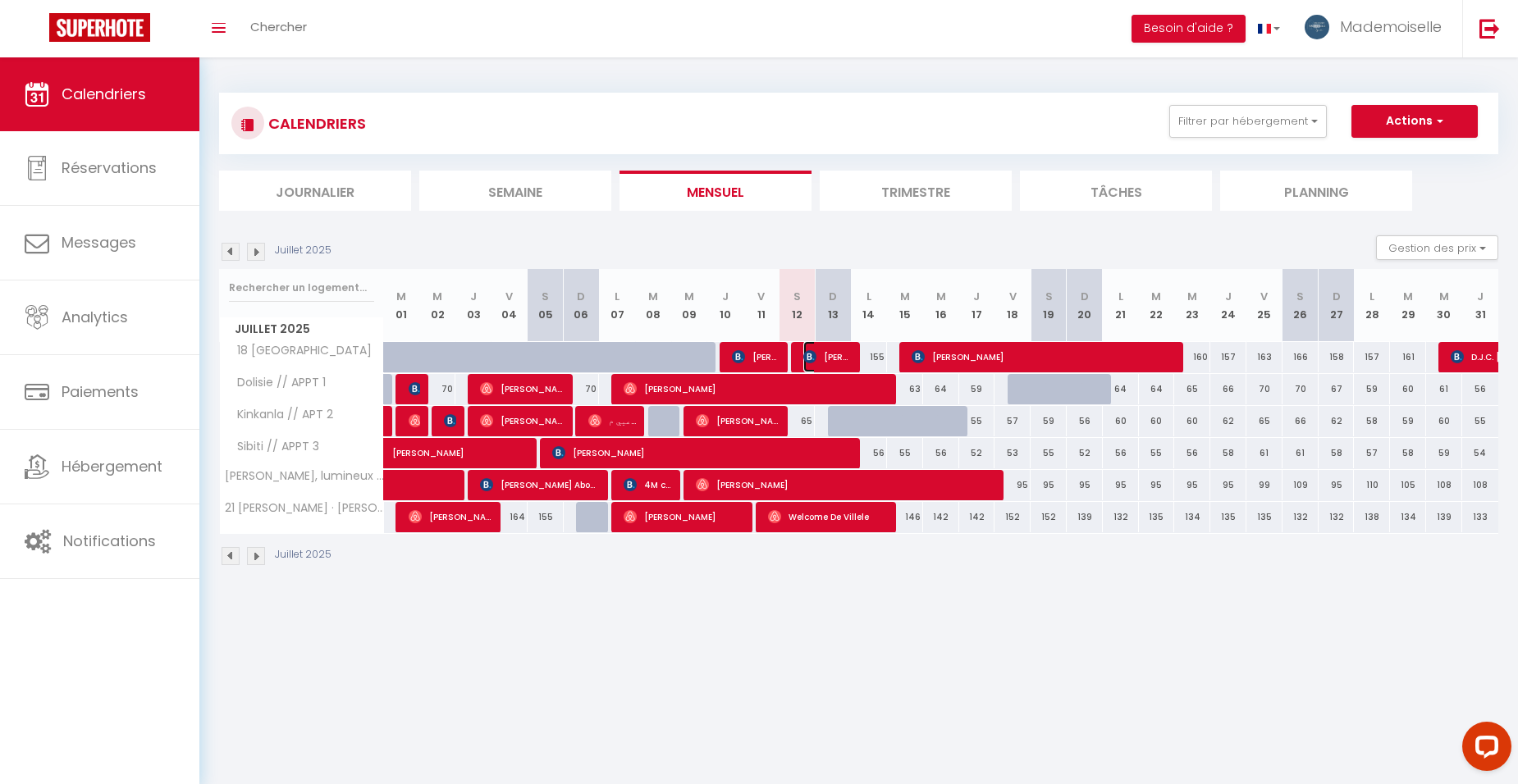 click at bounding box center [810, 357] 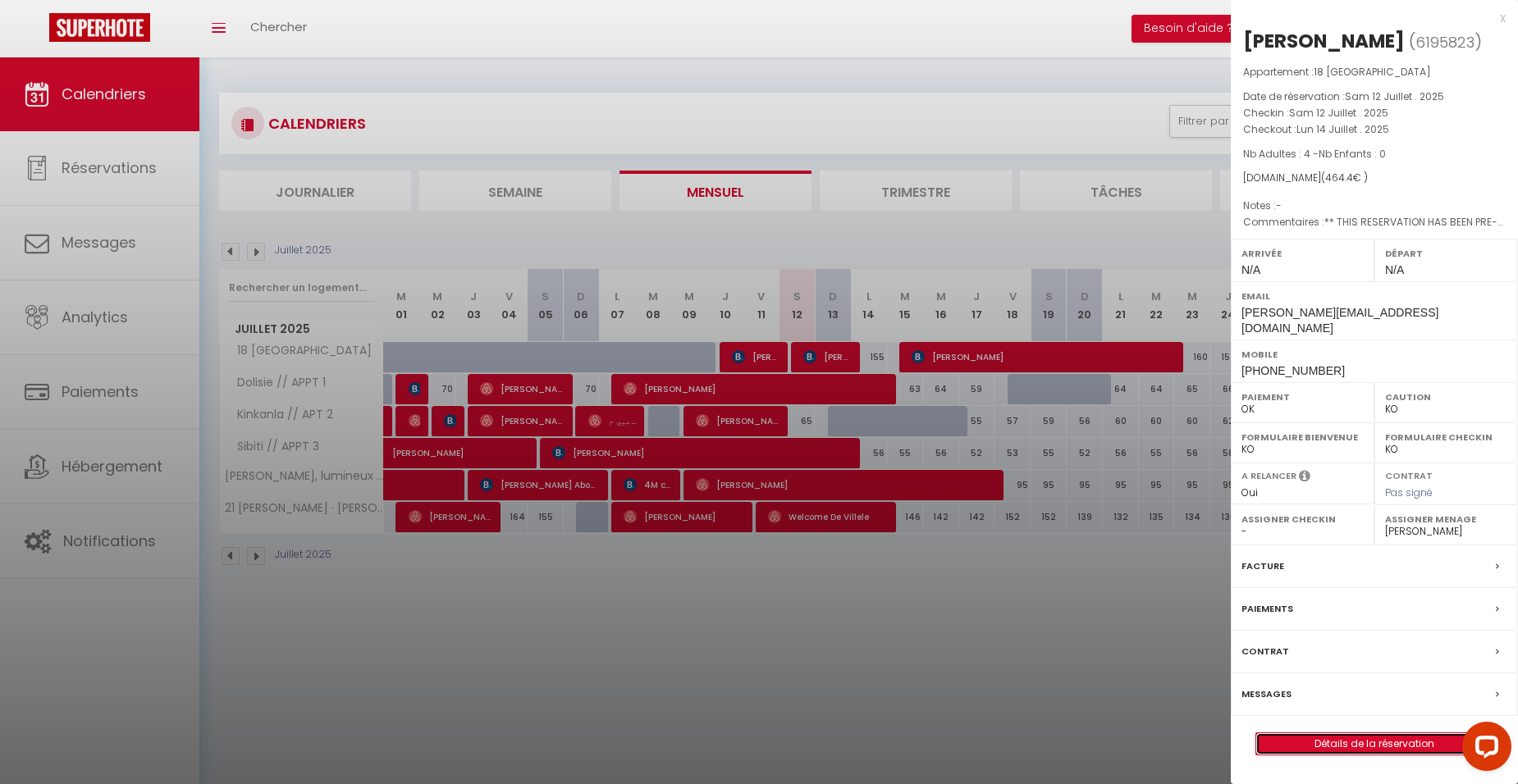 click on "Détails de la réservation" at bounding box center [1374, 744] 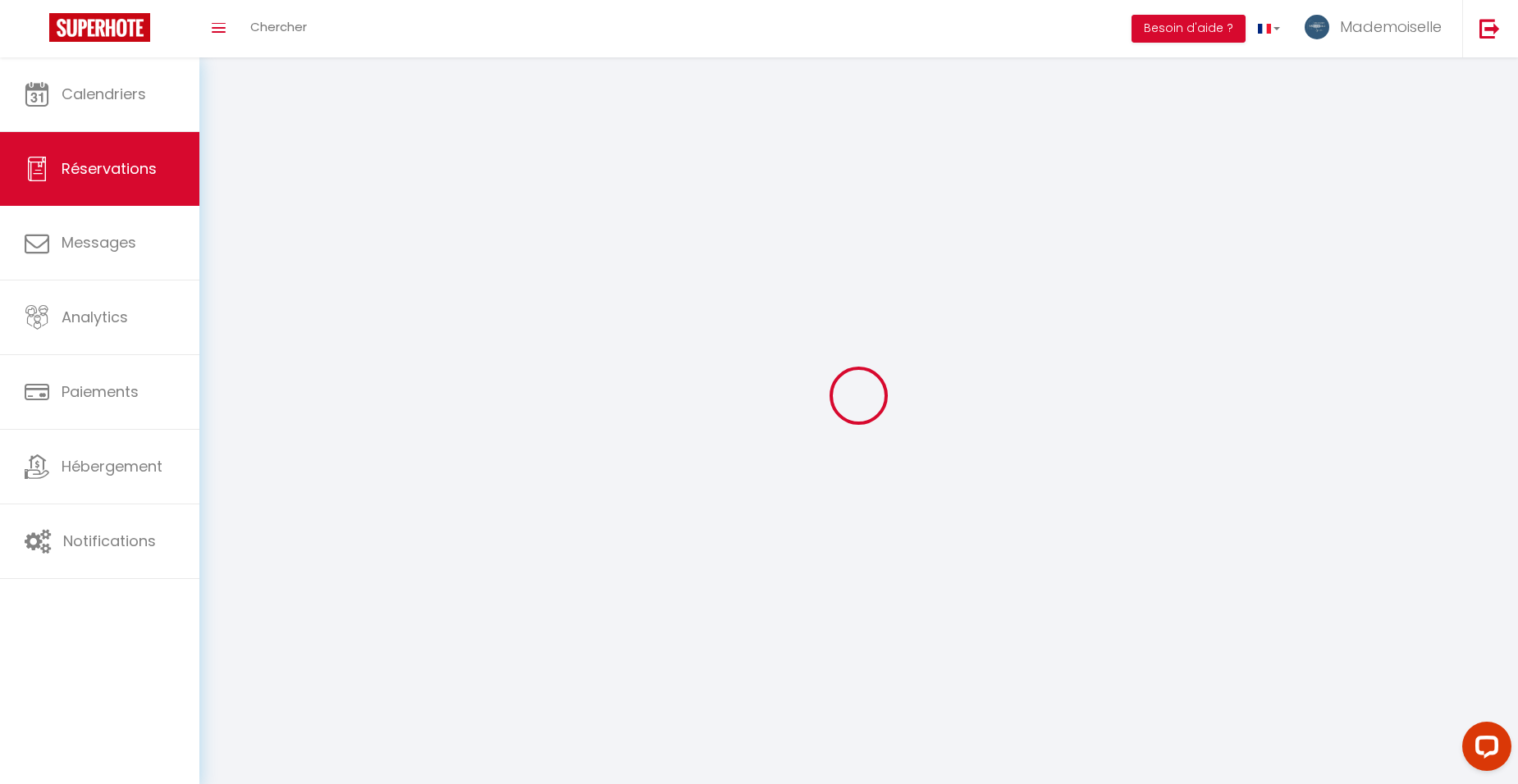type on "[PERSON_NAME]" 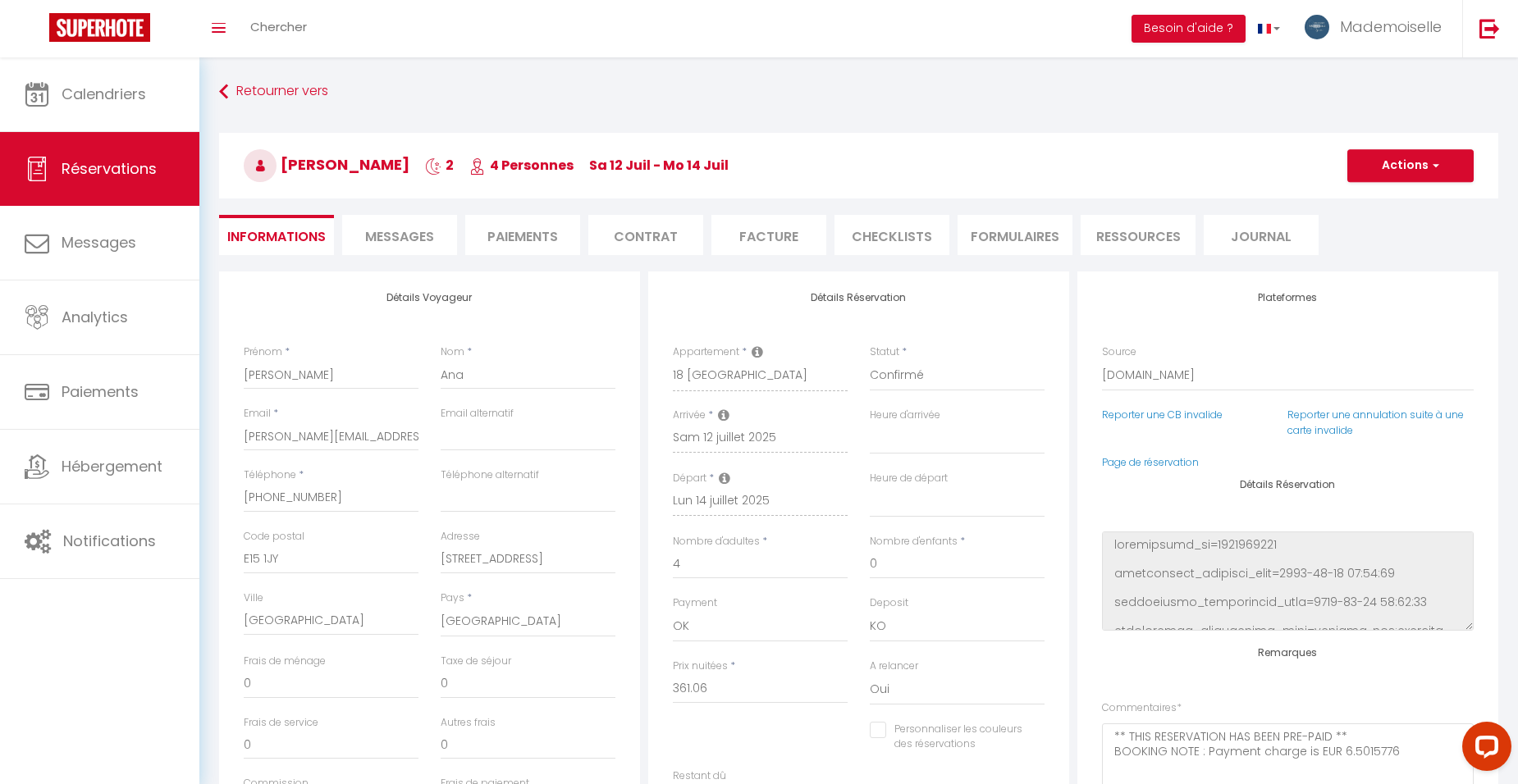 type on "50" 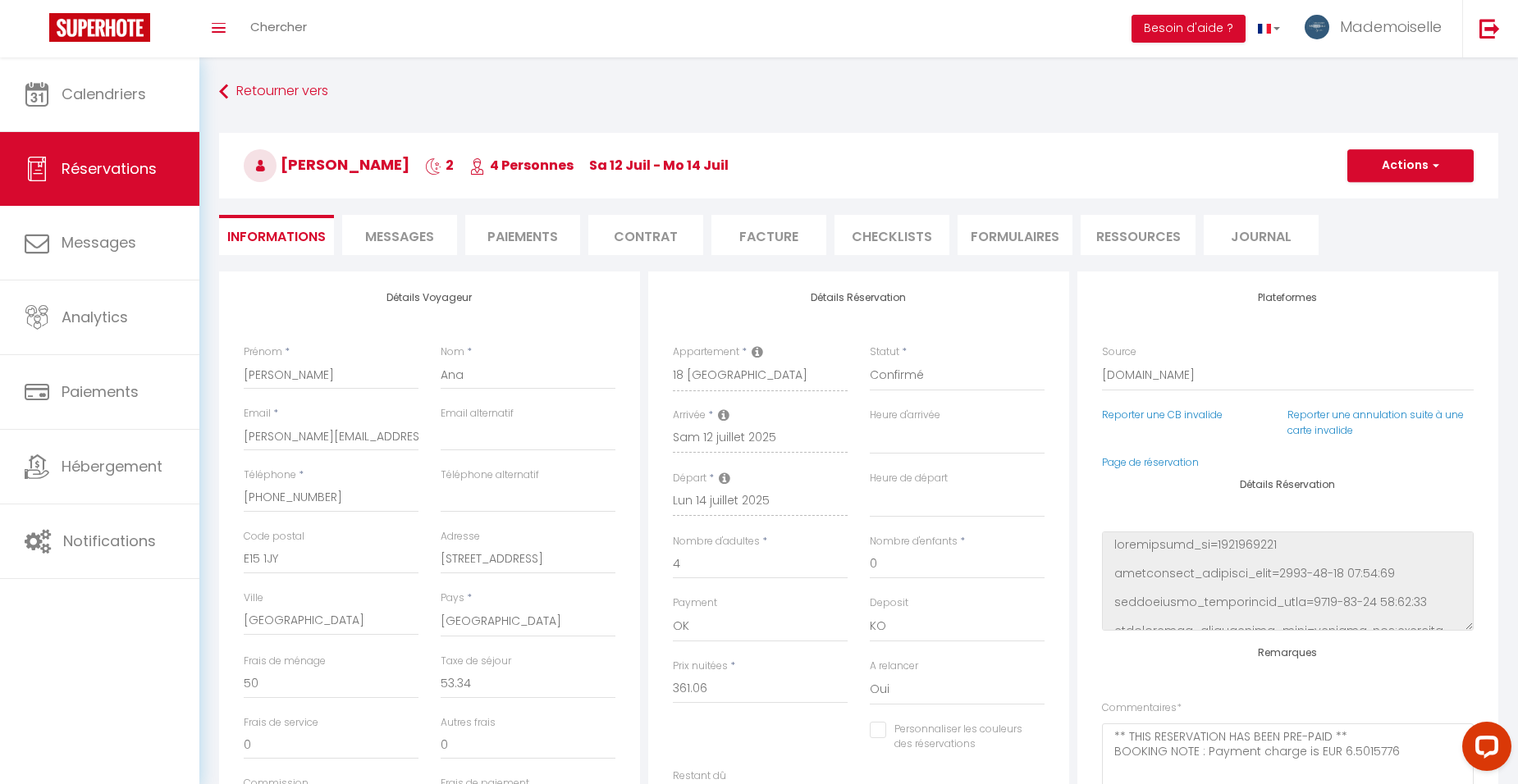 checkbox on "false" 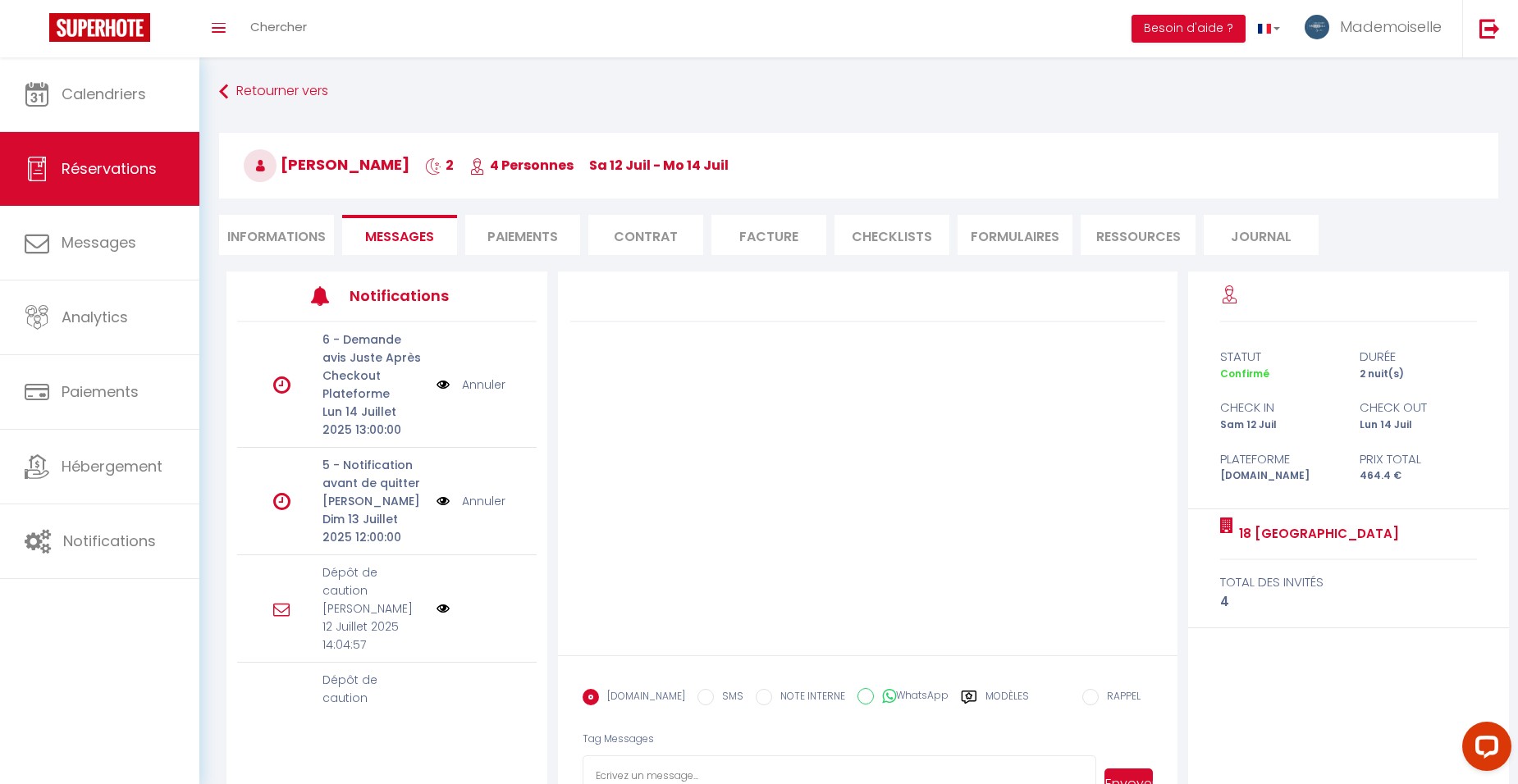click at bounding box center (839, 784) 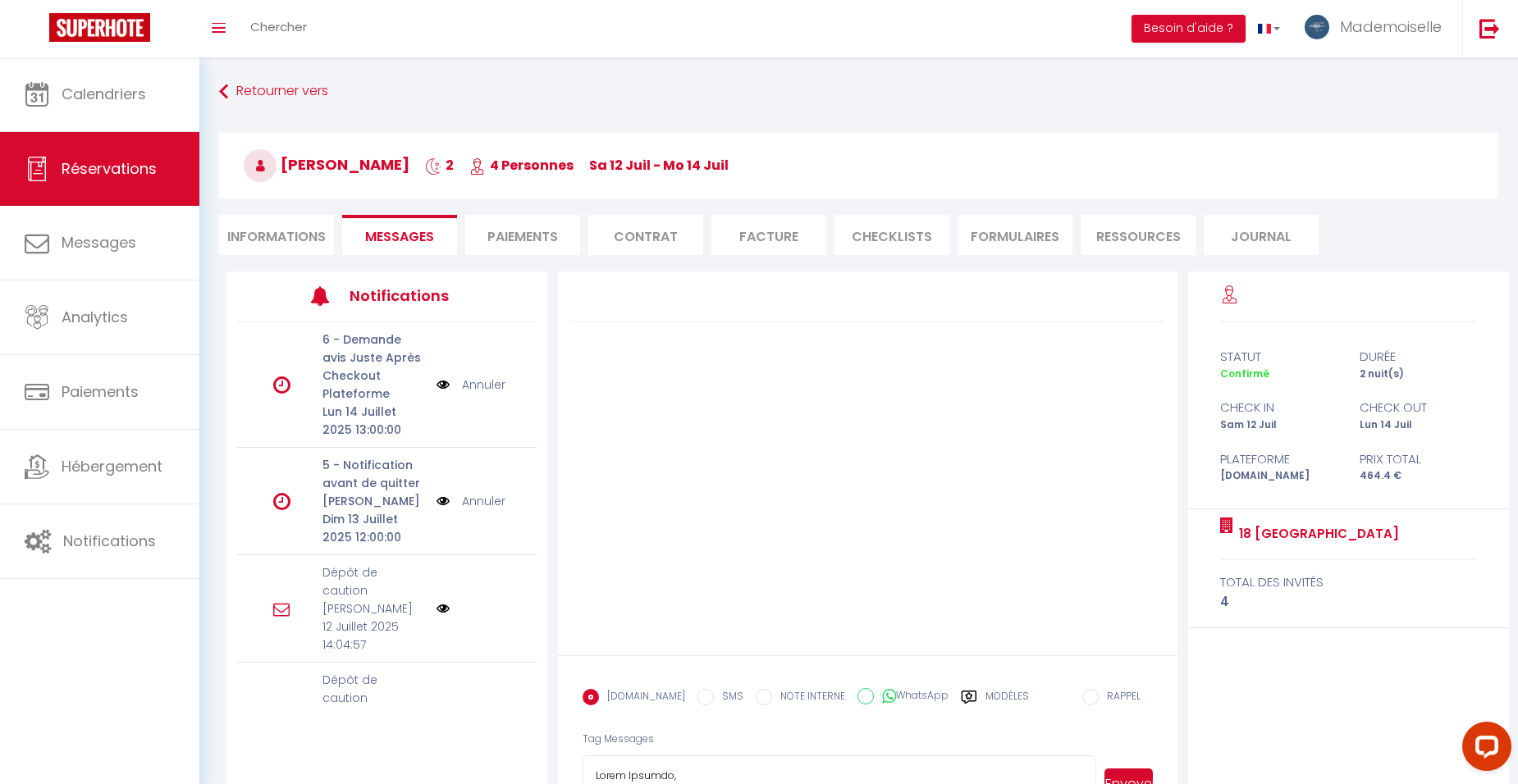 scroll, scrollTop: 4, scrollLeft: 0, axis: vertical 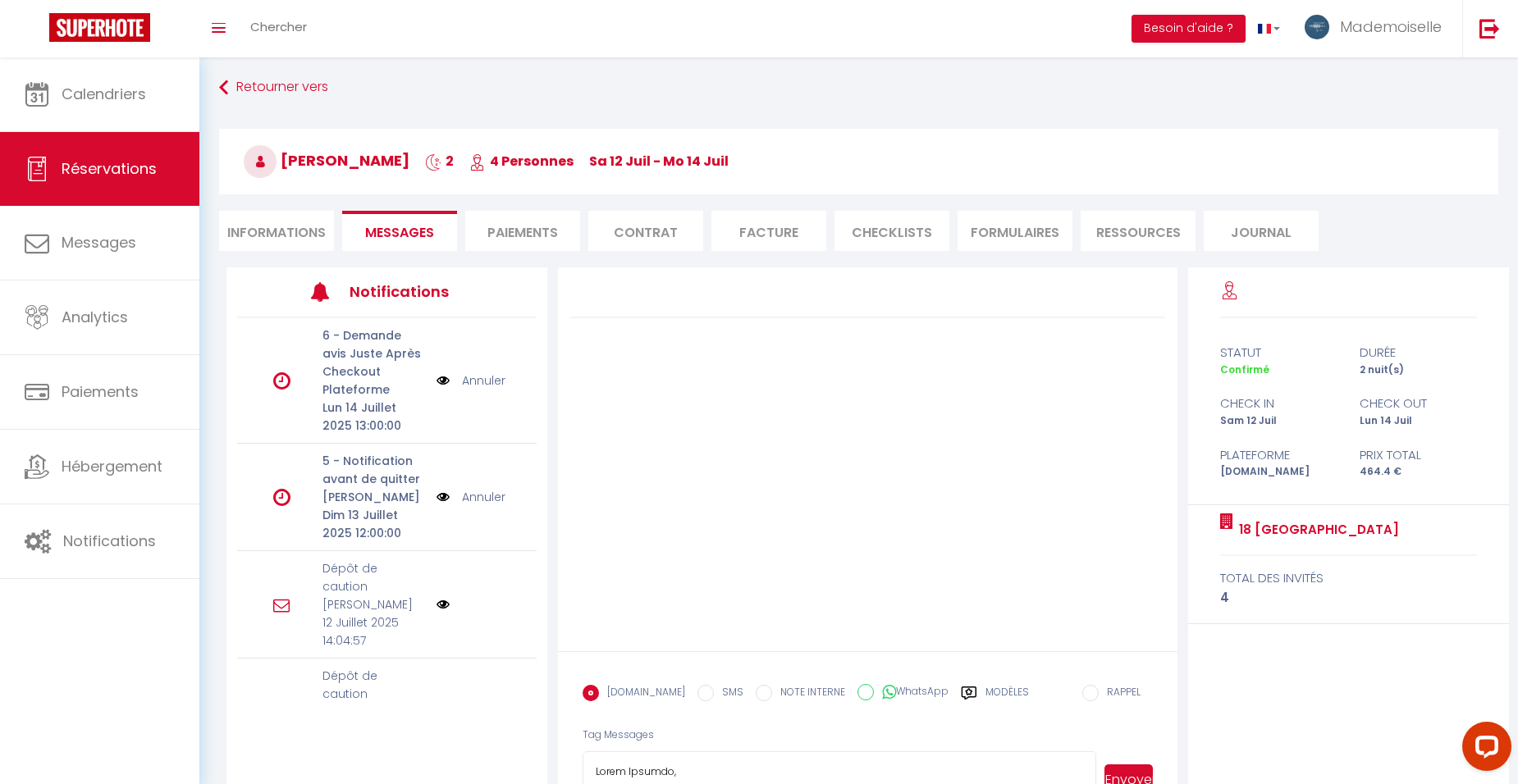 click at bounding box center (839, 780) 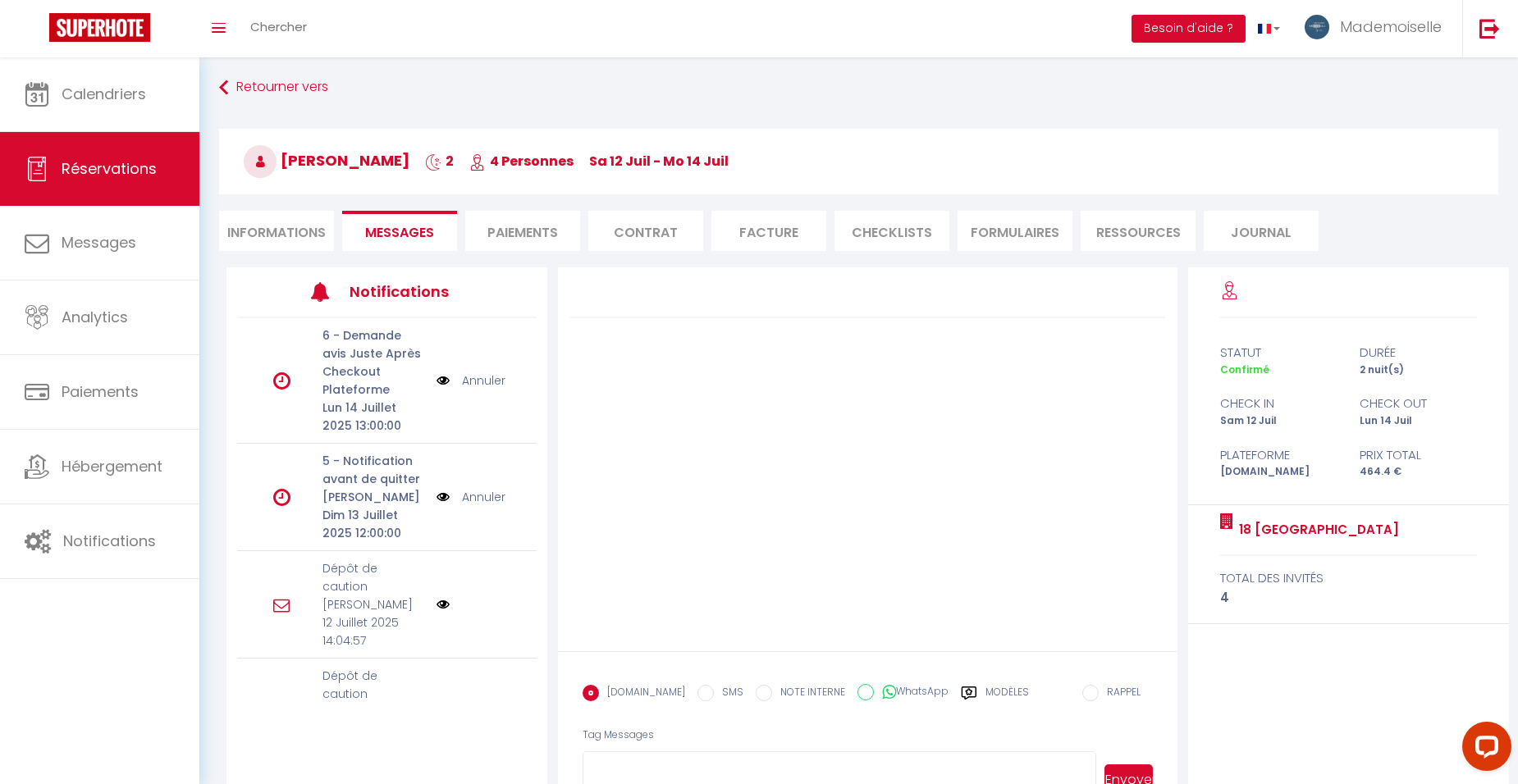 scroll, scrollTop: 131, scrollLeft: 0, axis: vertical 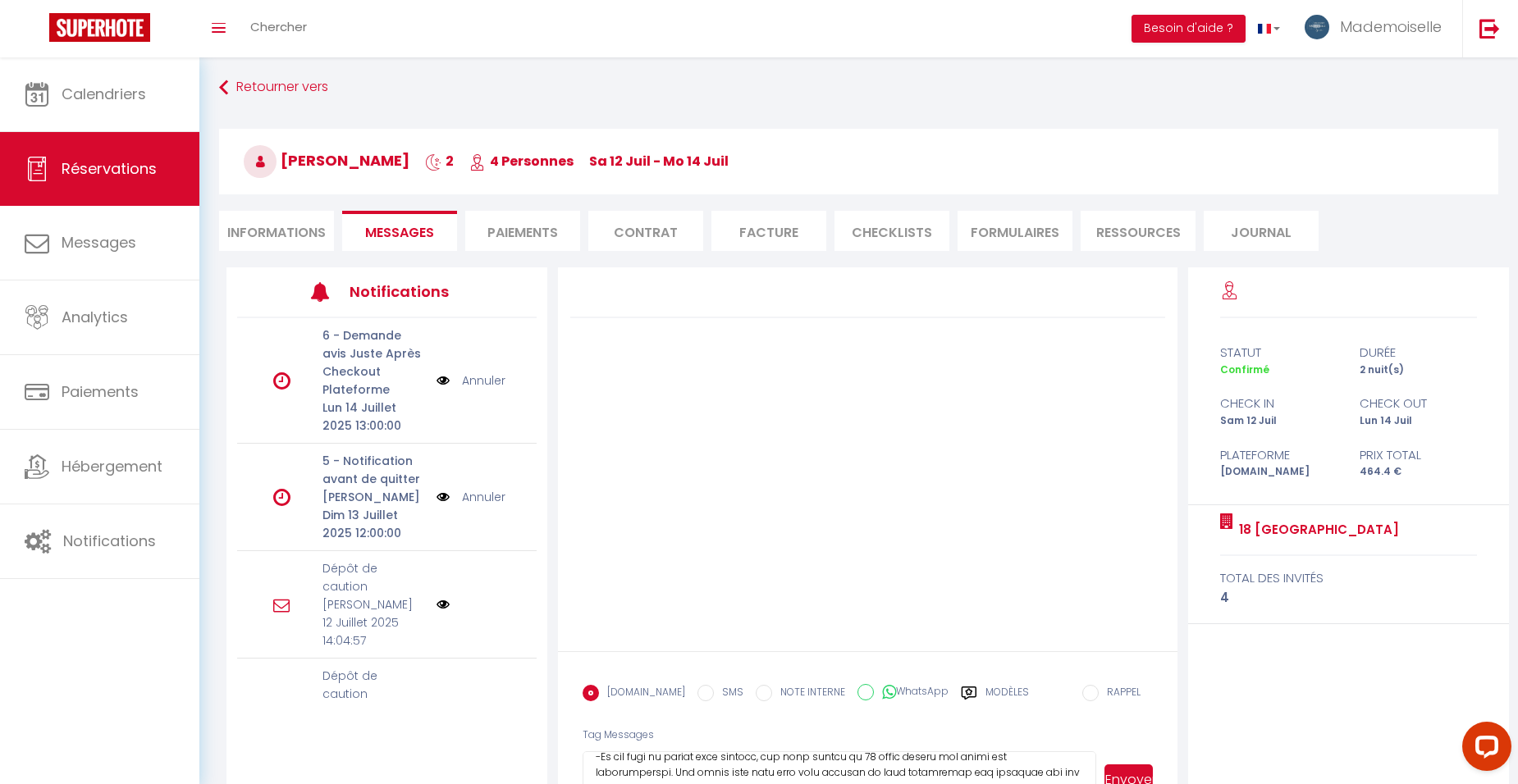 type on "Hello [PERSON_NAME],
Welcome to 18 [GEOGRAPHIC_DATA]; the entrance is independent.
The code for the front door of the building is 4B381.
The key box code 1590* (then turn the knob to the right to unlock it) is located in mailbox STRASBOURG EN MANEGE // OZE, pull hard on the mailbox door to open it.
The key is used to open the glass door to the entrance hall via the lock located at the top of the intercom on the left.
The badge is used to open the door of the apartment located on the 1st floor on the left then the apartment on the right with the box. To open the front door, simply swipe your badge anywhere on the casing. A green light will confirm opening. Then pull the door slightly towards you, and push it open to enter.
You can reach me at this number [PHONE_NUMBER] from 9:30 a.m. to 7:00 p.m. from [DATE] to [DATE] or via the reservation platform messaging service outside these days and times.
Best regards, [PERSON_NAME] from Mademoiselle [PERSON_NAME] Conciergerie.
N.B. : - Parties are not permitted, and any b..." 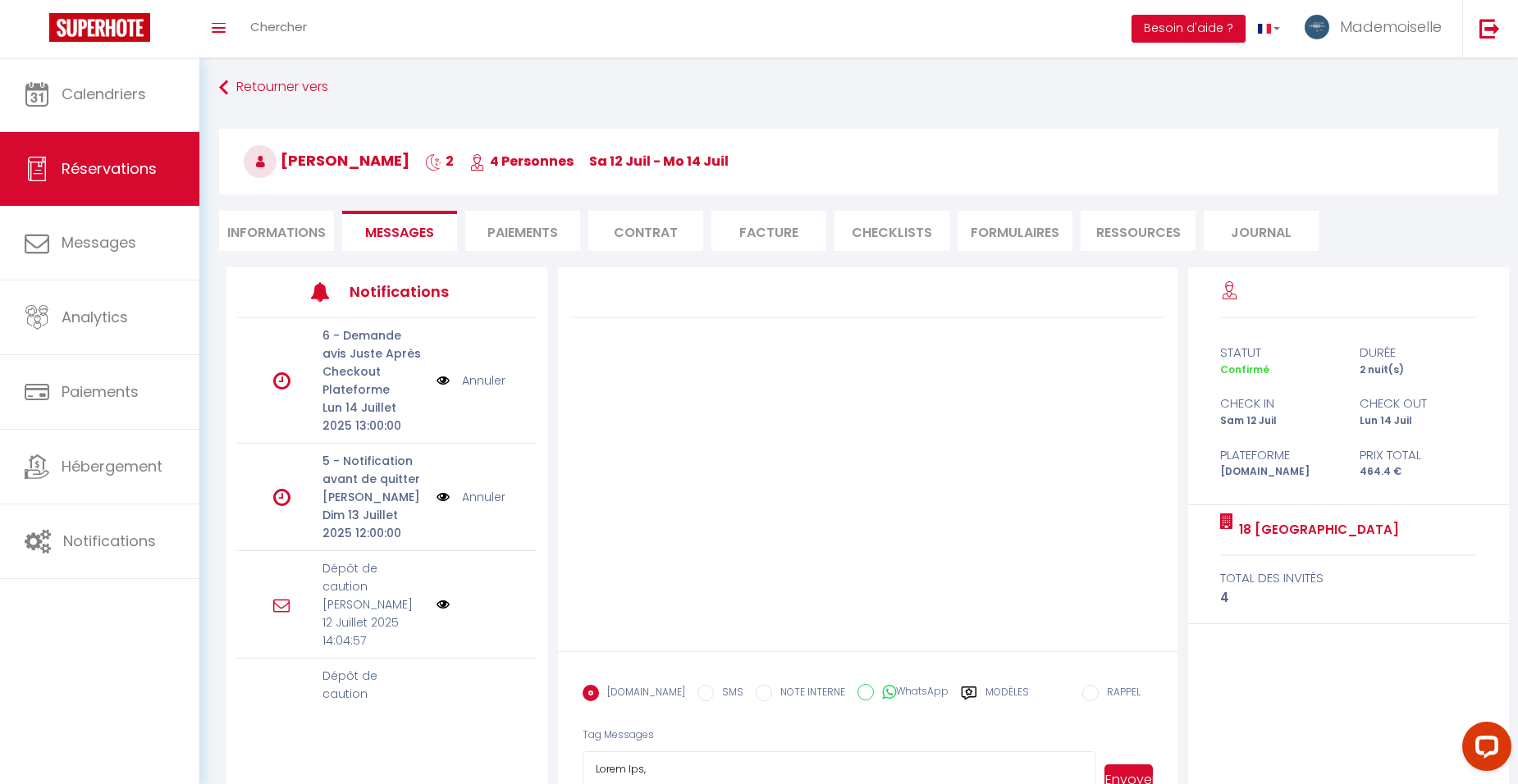 scroll, scrollTop: 0, scrollLeft: 0, axis: both 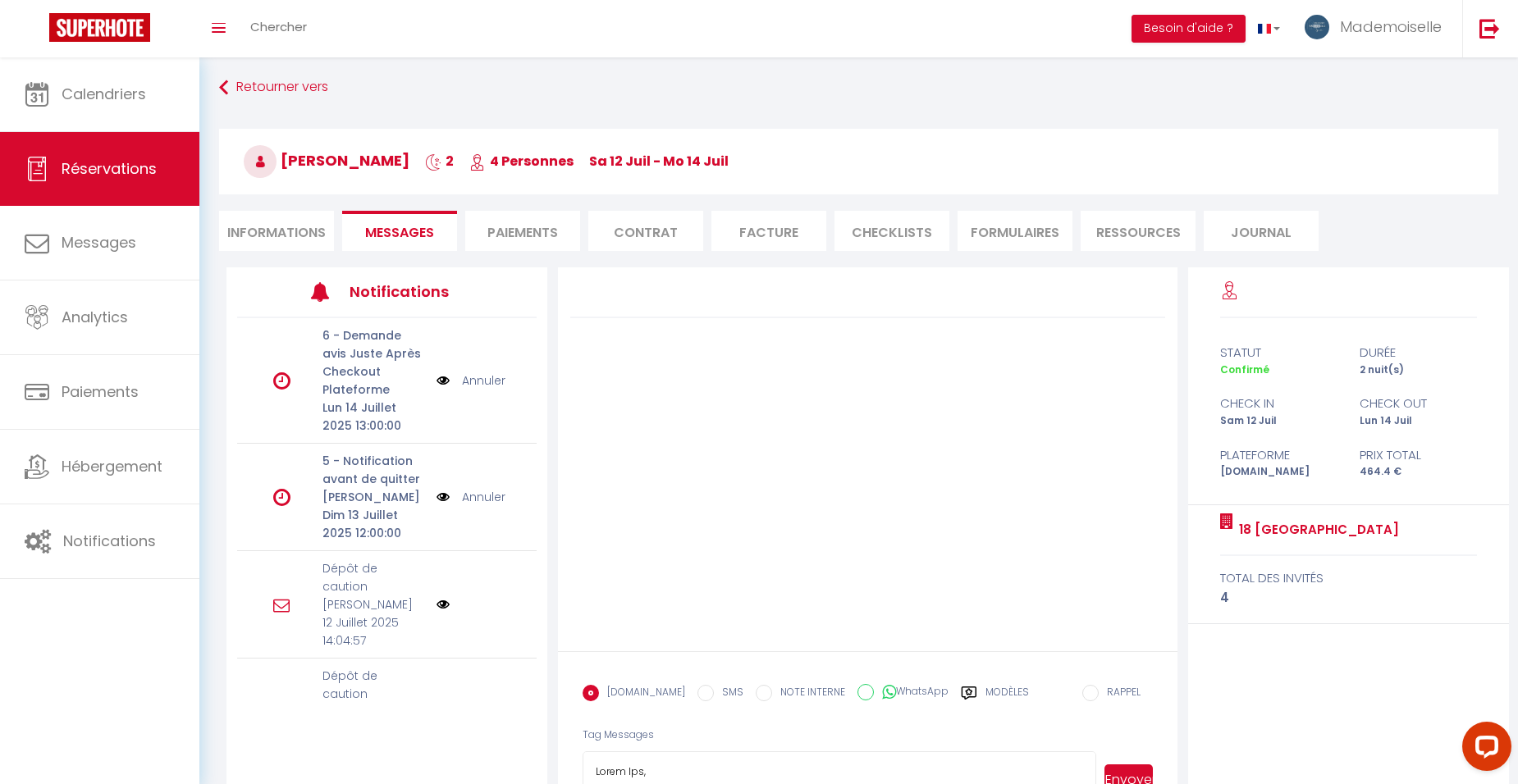 drag, startPoint x: 596, startPoint y: 750, endPoint x: 652, endPoint y: 752, distance: 56.0357 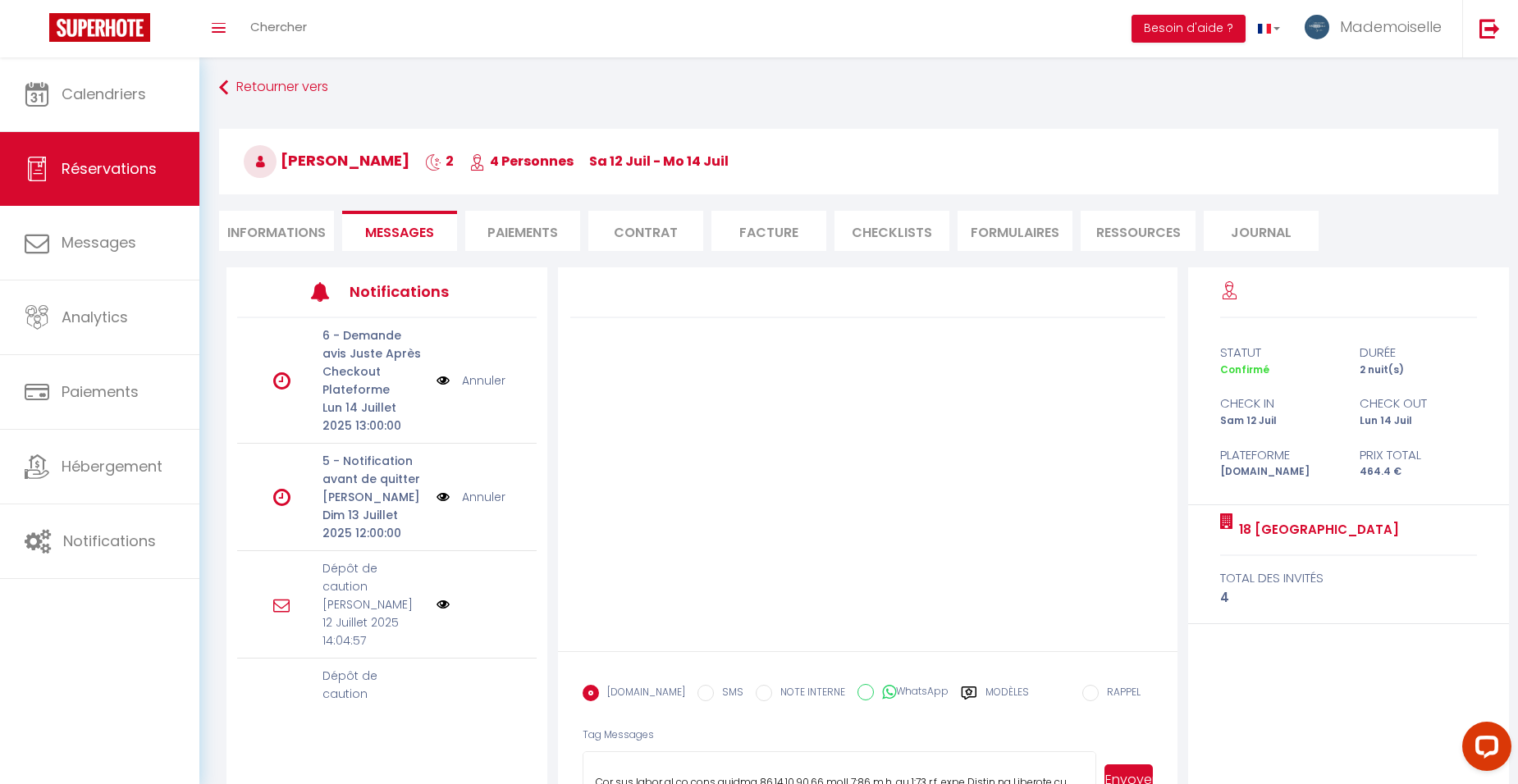 scroll, scrollTop: 649, scrollLeft: 0, axis: vertical 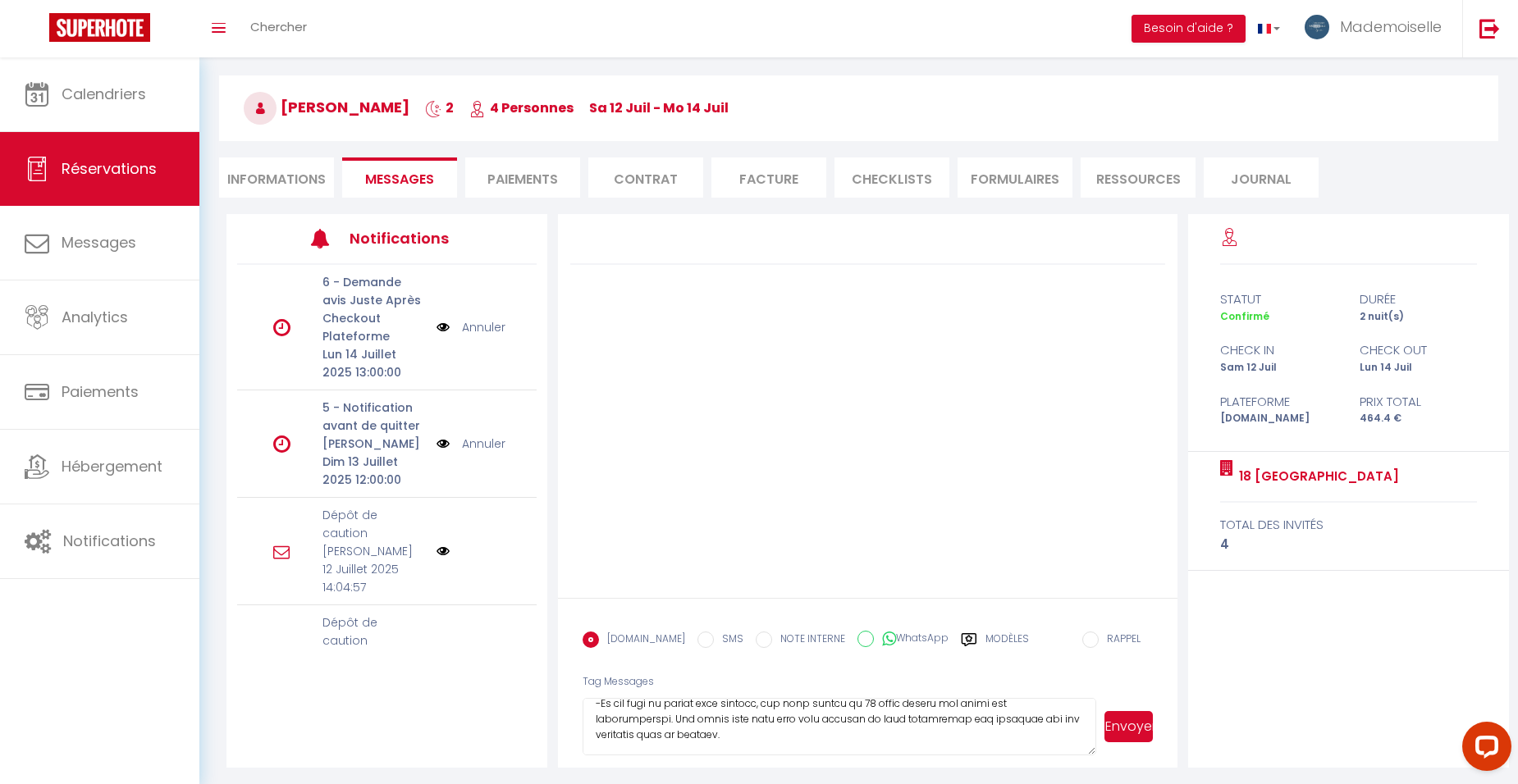 drag, startPoint x: 595, startPoint y: 746, endPoint x: 746, endPoint y: 691, distance: 160.7047 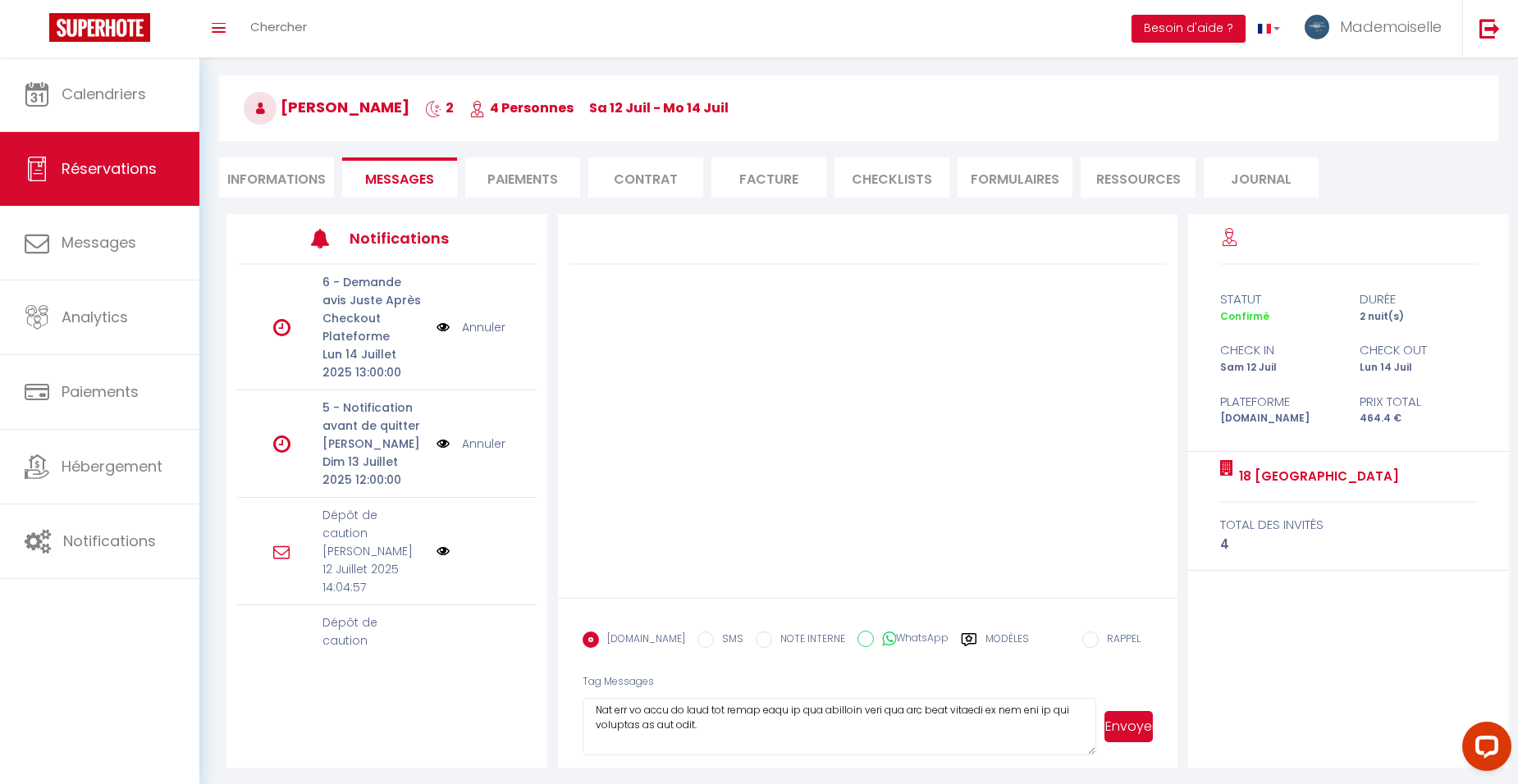 scroll, scrollTop: 0, scrollLeft: 0, axis: both 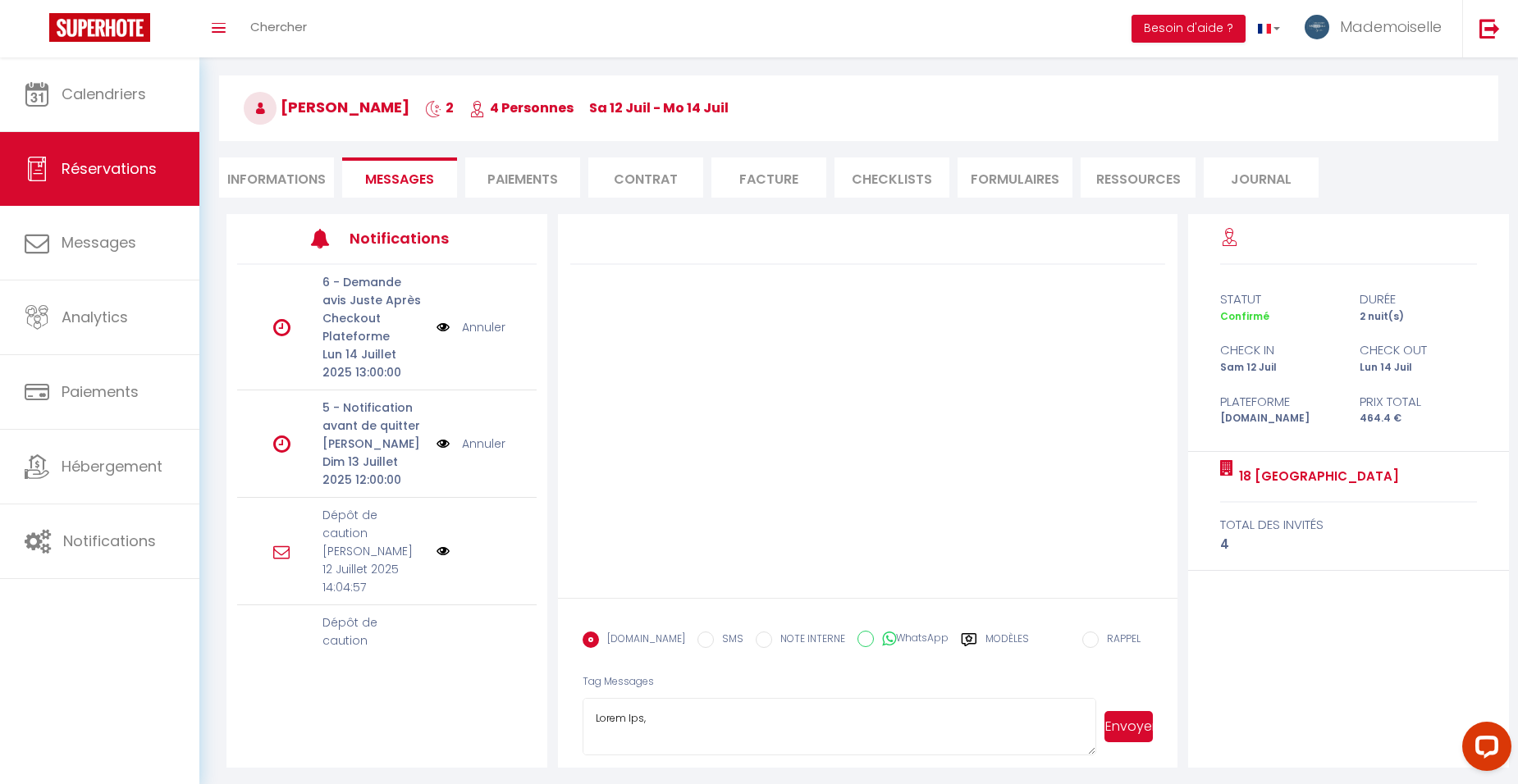 drag, startPoint x: 763, startPoint y: 694, endPoint x: 577, endPoint y: 650, distance: 191.13346 